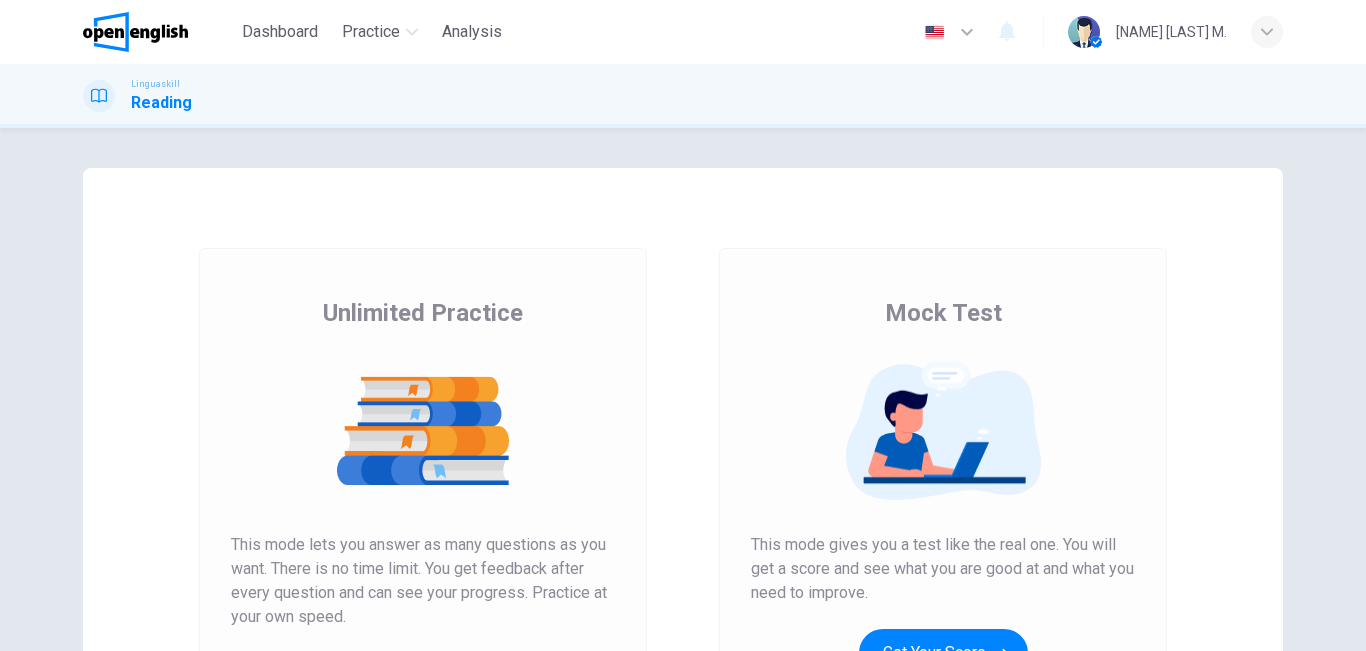 scroll, scrollTop: 0, scrollLeft: 0, axis: both 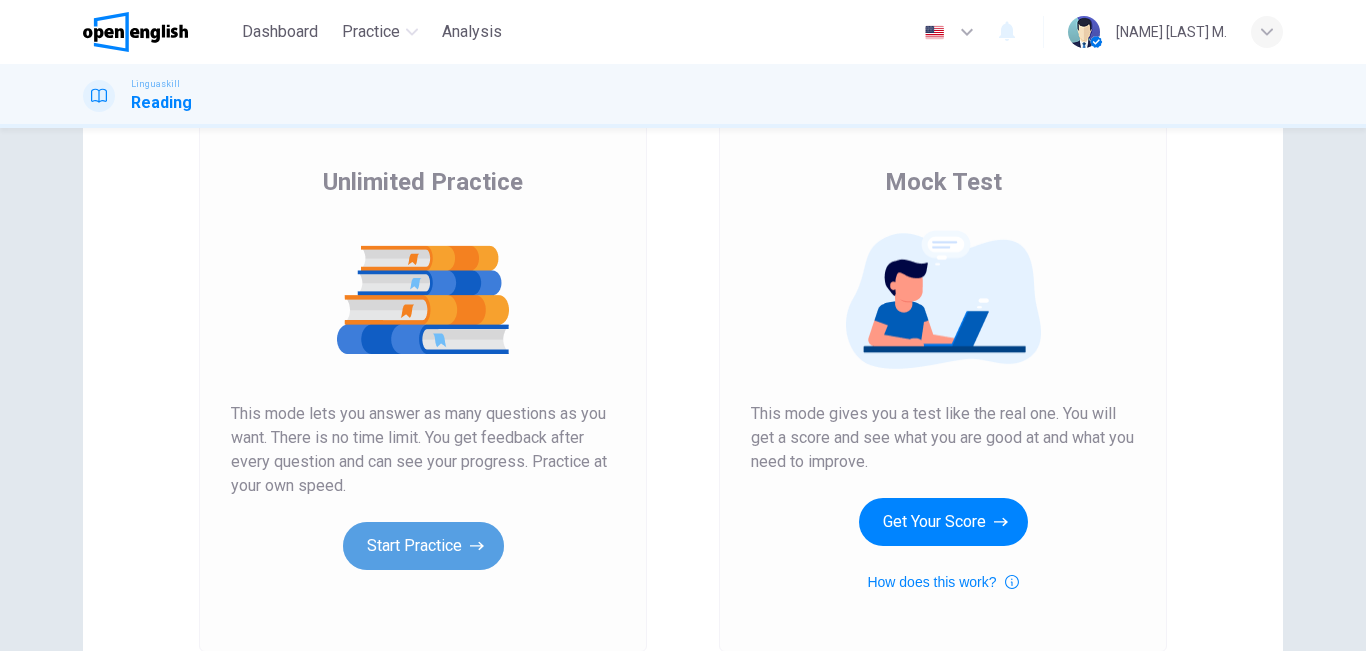 click on "Start Practice" at bounding box center [423, 546] 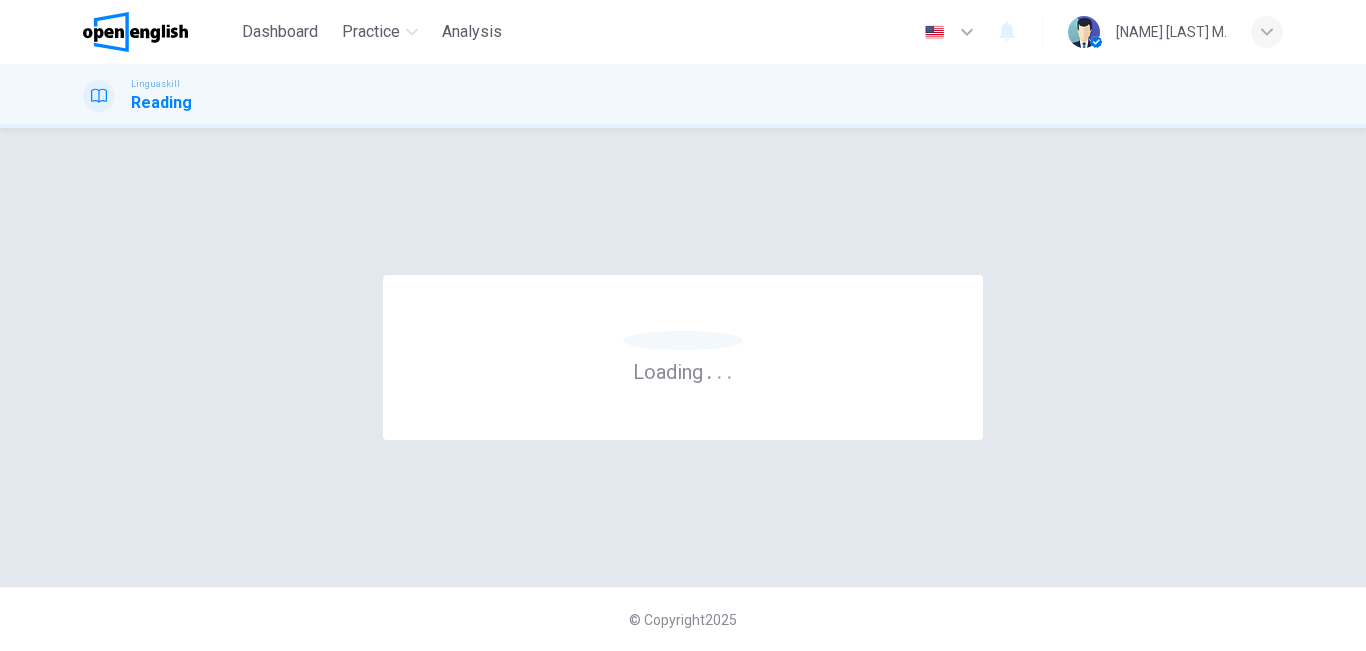 scroll, scrollTop: 0, scrollLeft: 0, axis: both 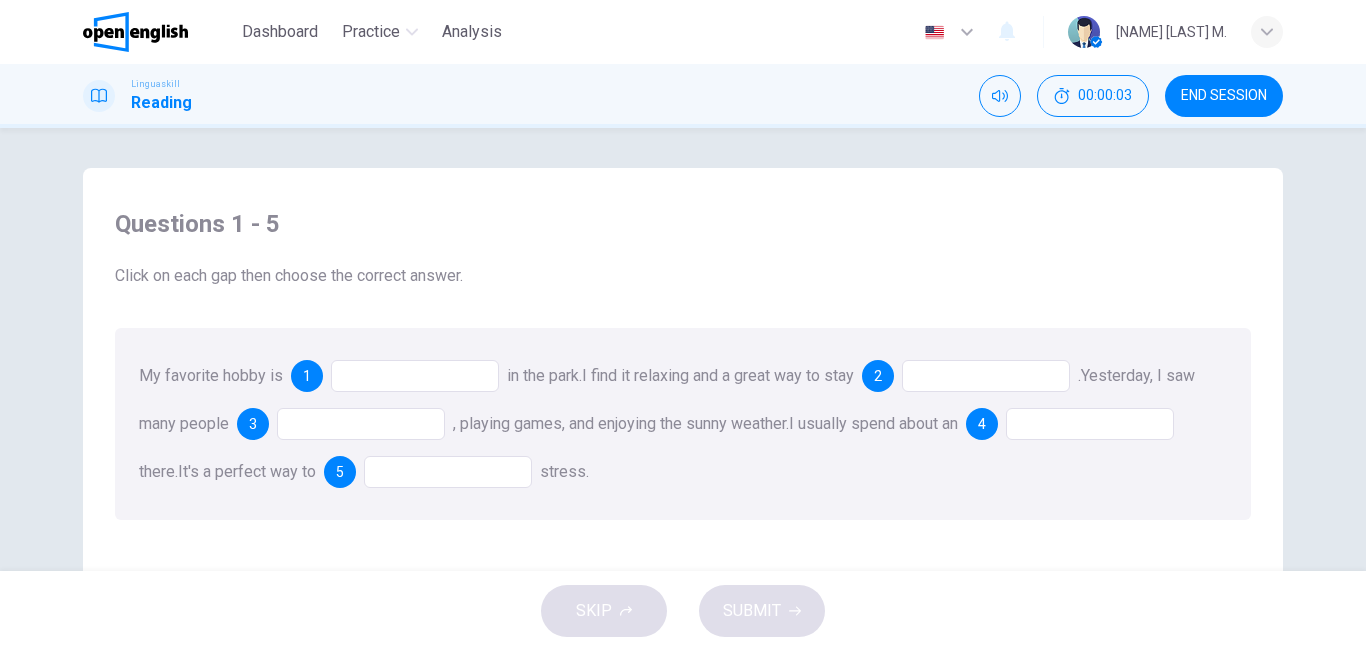 click at bounding box center (415, 376) 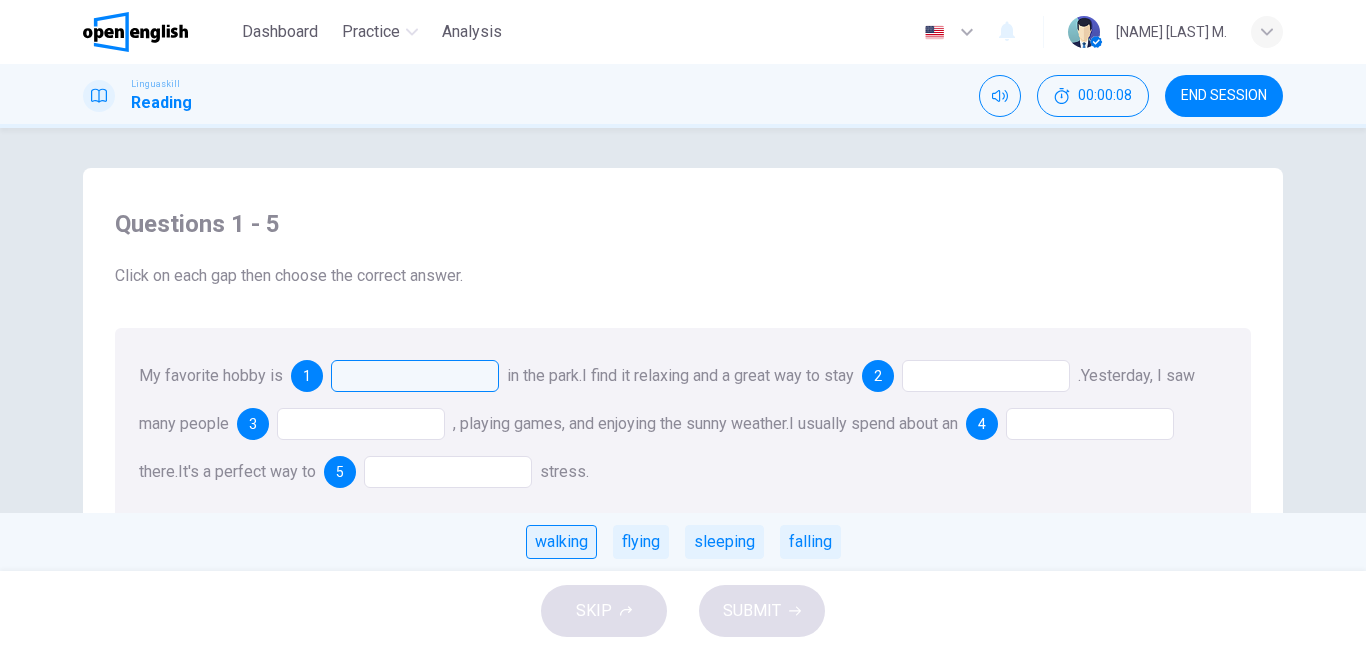 click on "walking" at bounding box center [561, 542] 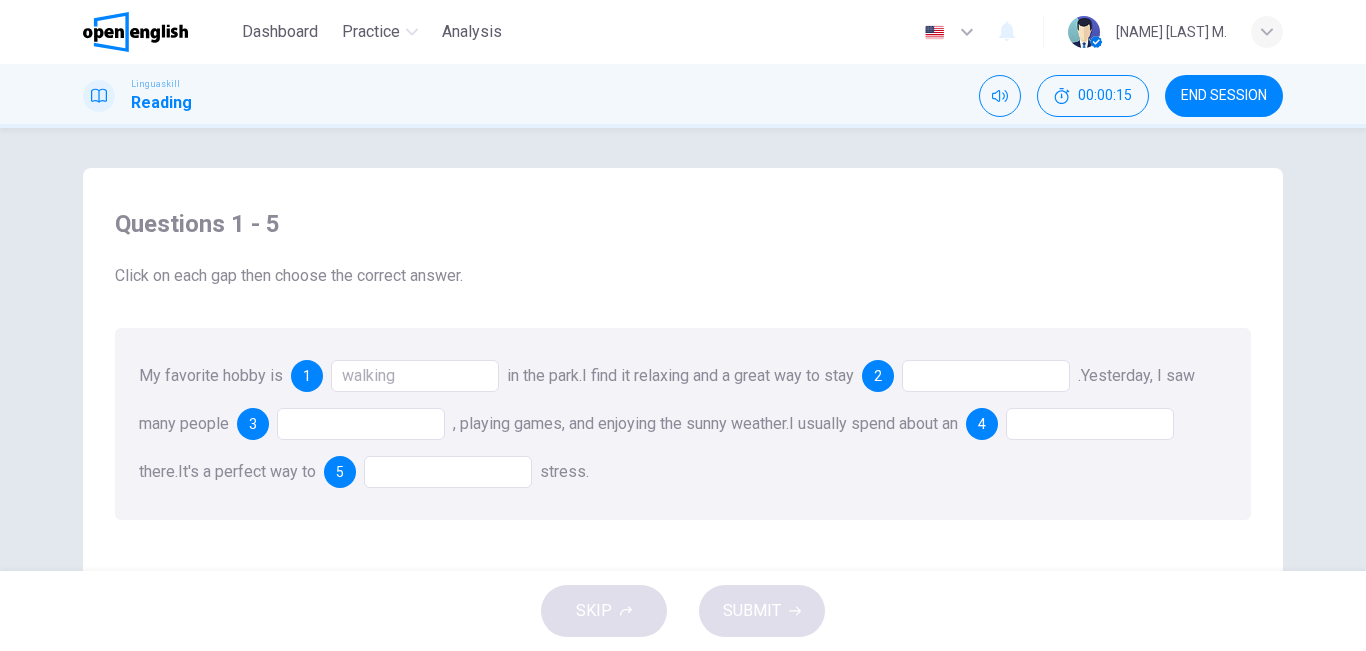 click at bounding box center (986, 376) 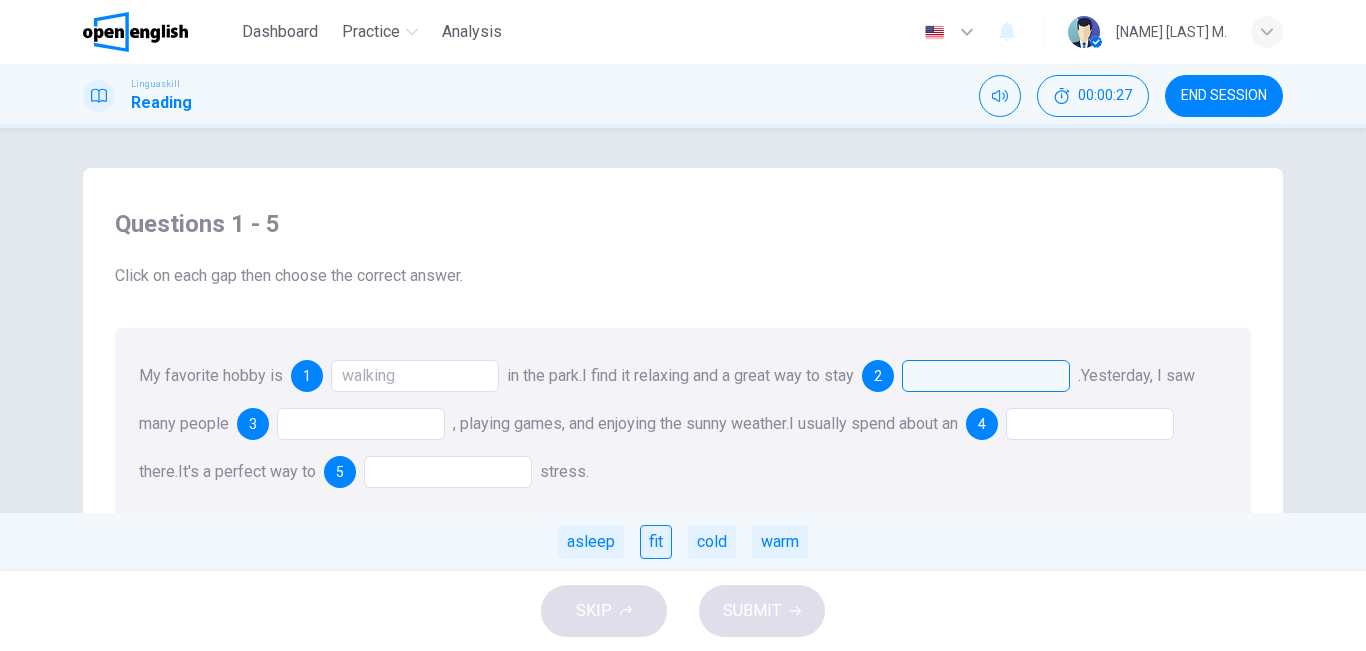 click on "fit" at bounding box center (656, 542) 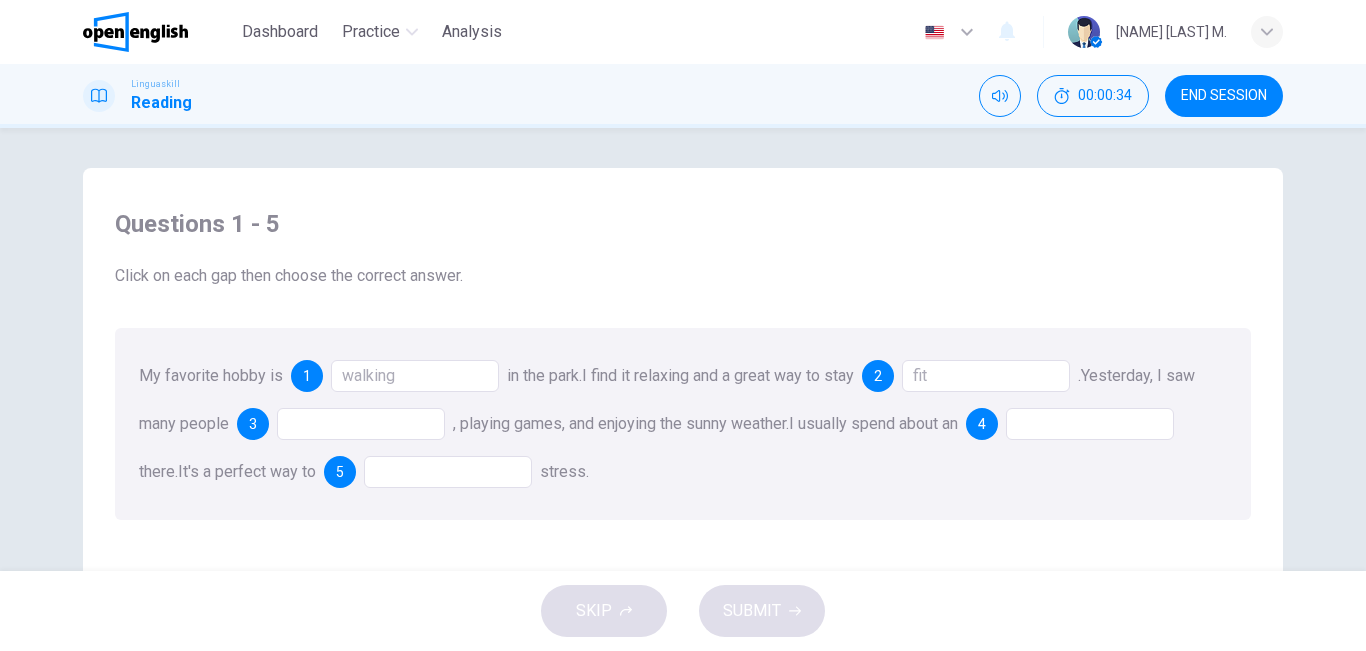 click at bounding box center [361, 424] 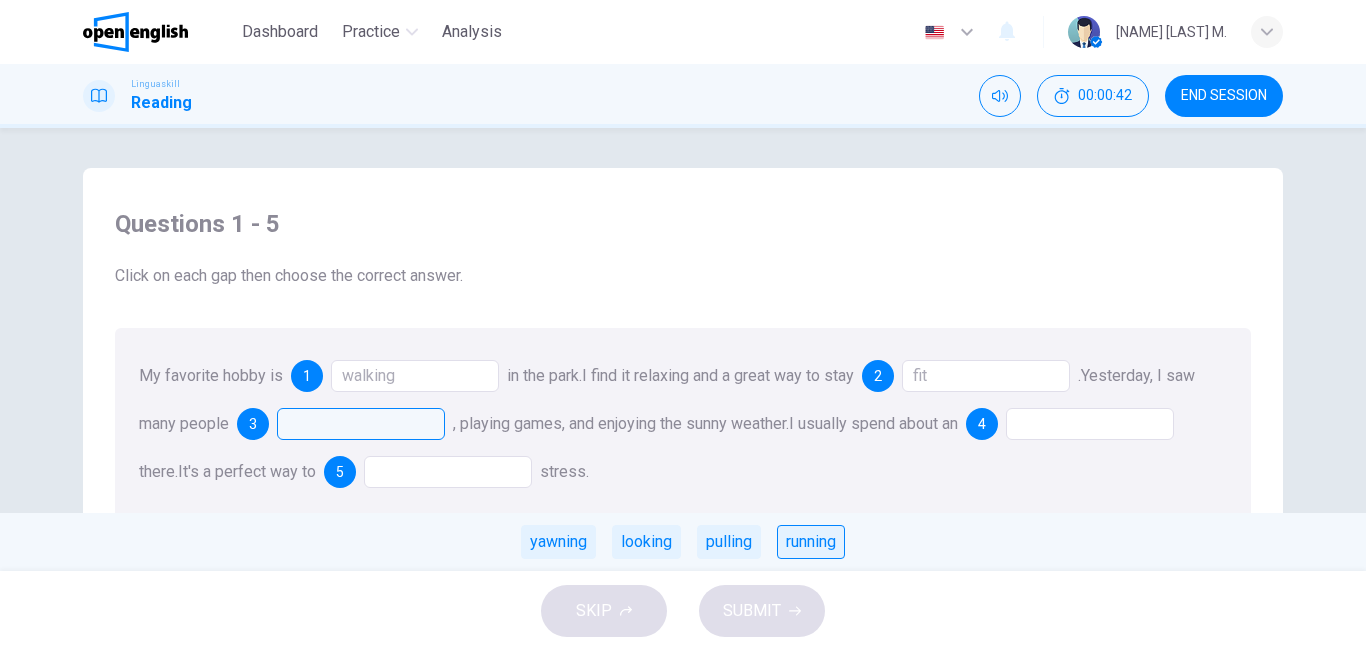 click on "running" at bounding box center [811, 542] 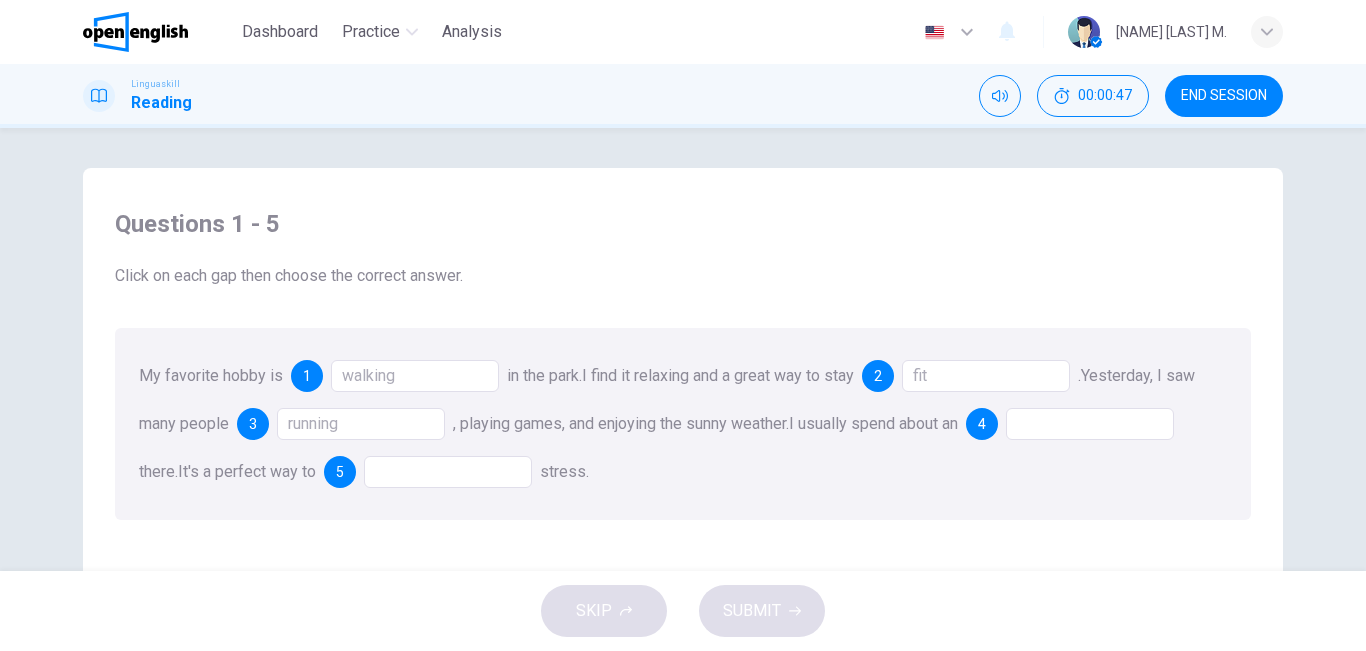 click at bounding box center (448, 472) 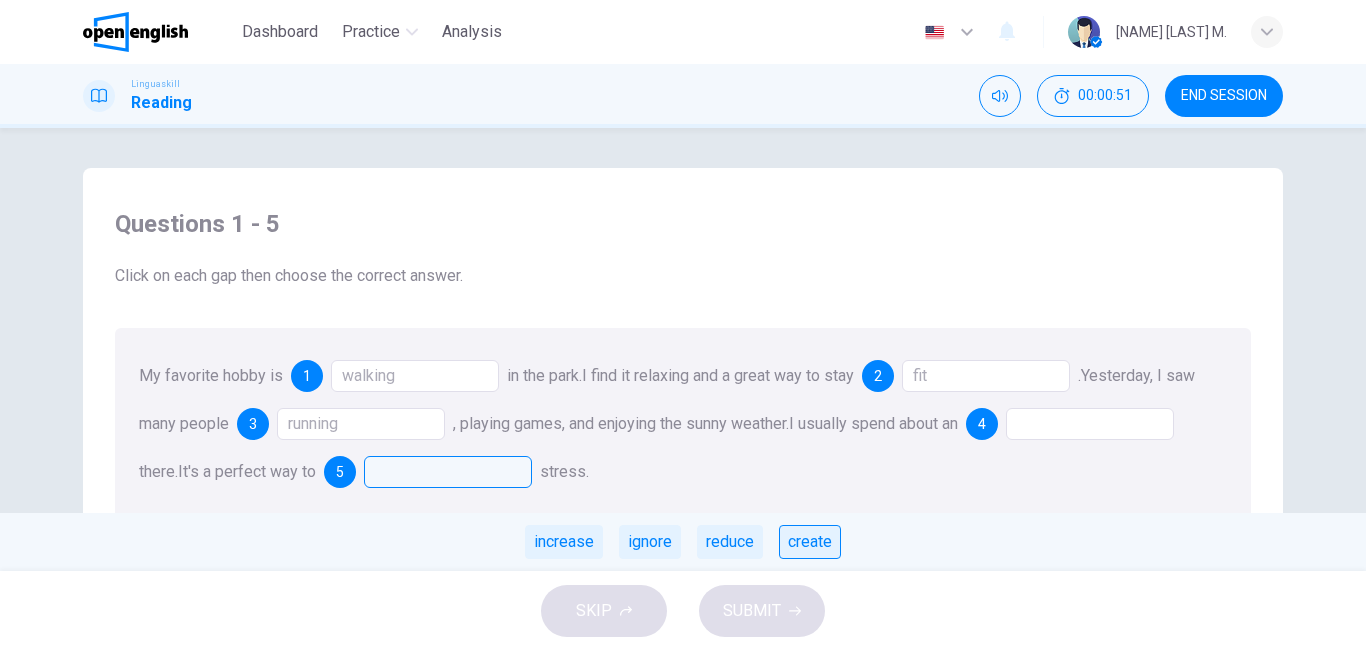 click on "create" at bounding box center [810, 542] 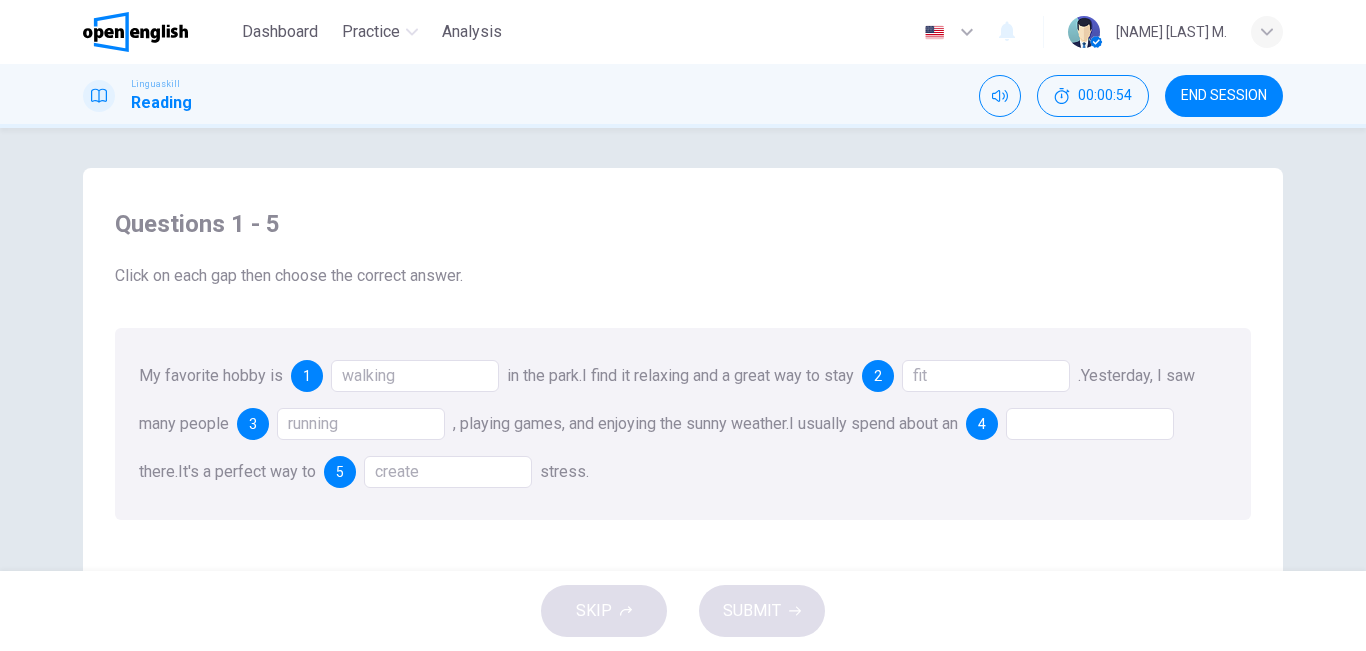 click at bounding box center [1090, 424] 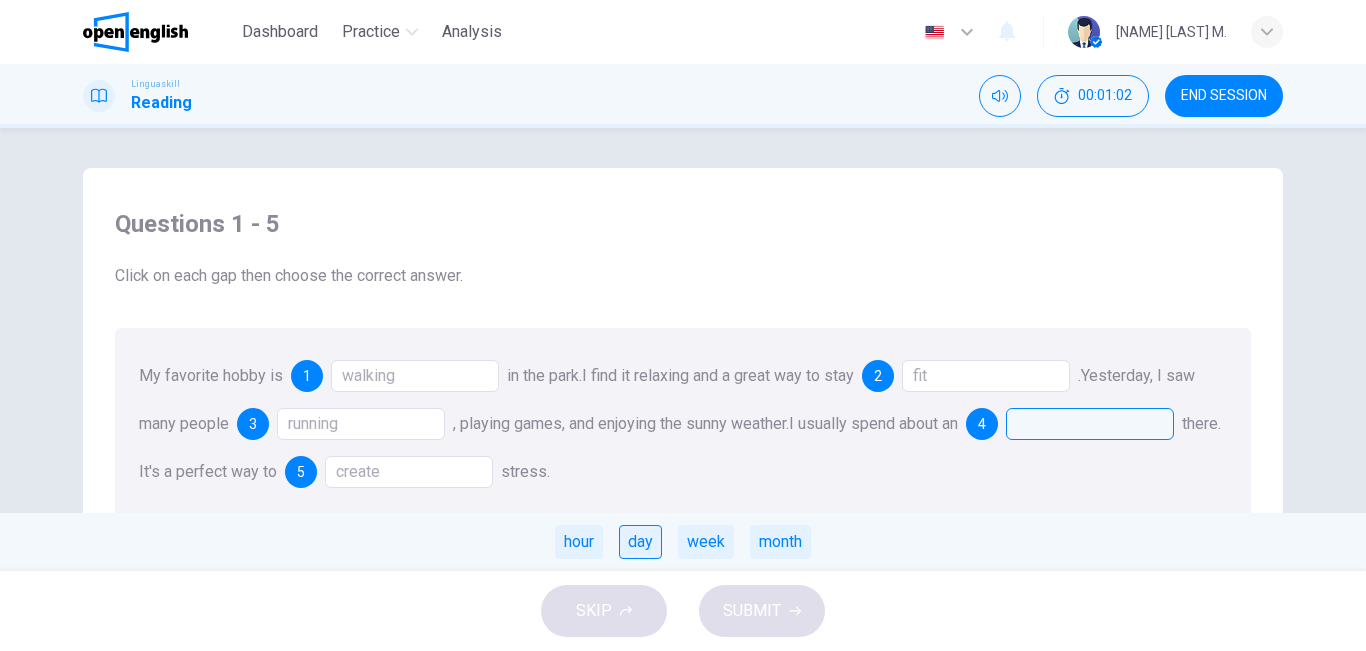click on "day" at bounding box center (640, 542) 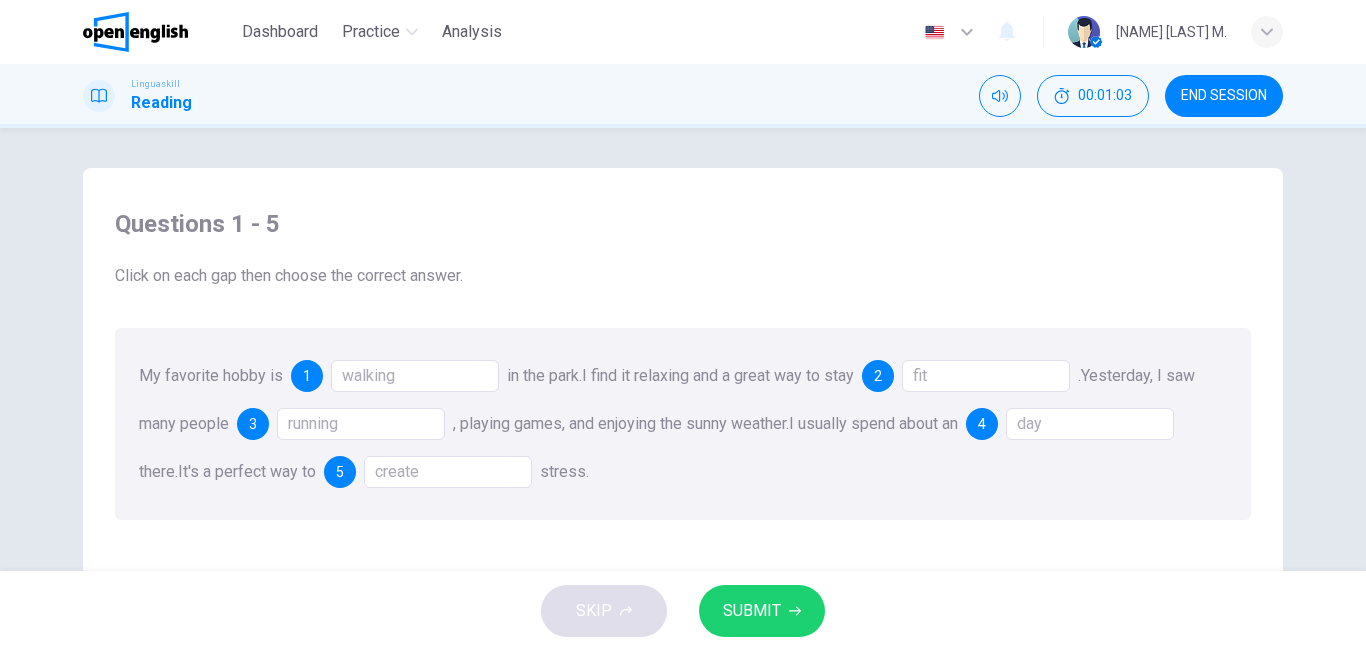 click on "SUBMIT" at bounding box center (752, 611) 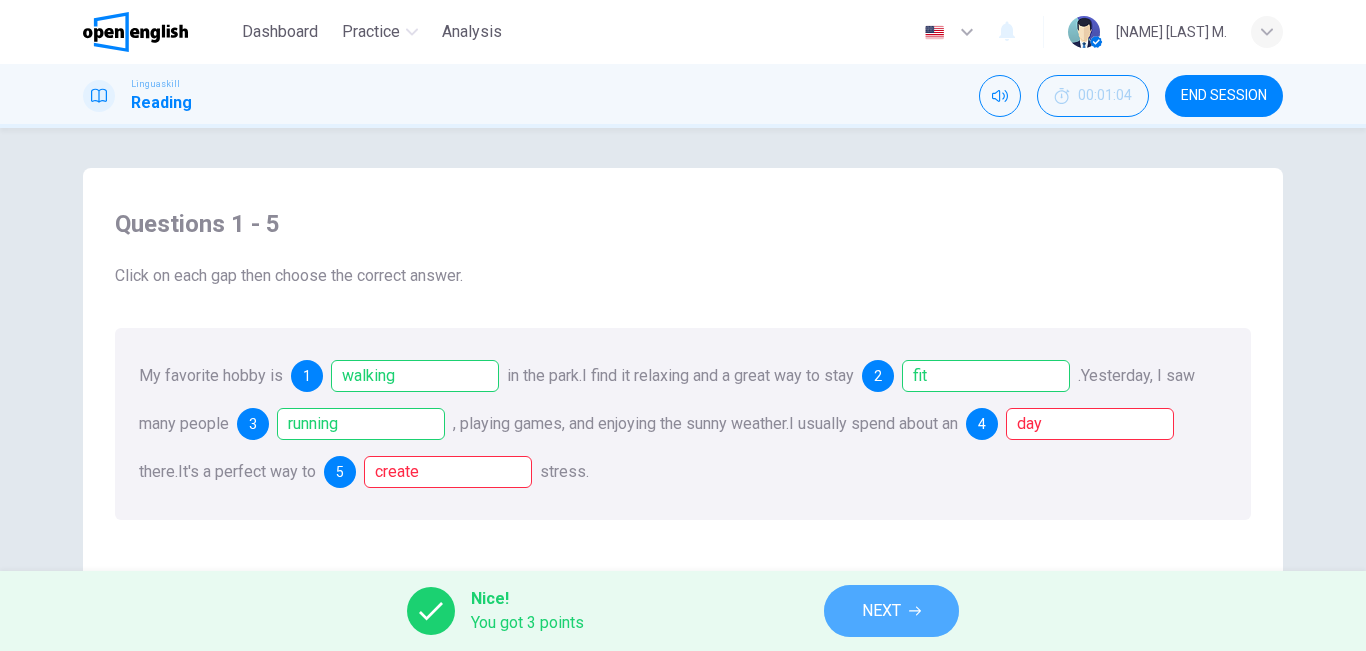 click on "NEXT" at bounding box center (881, 611) 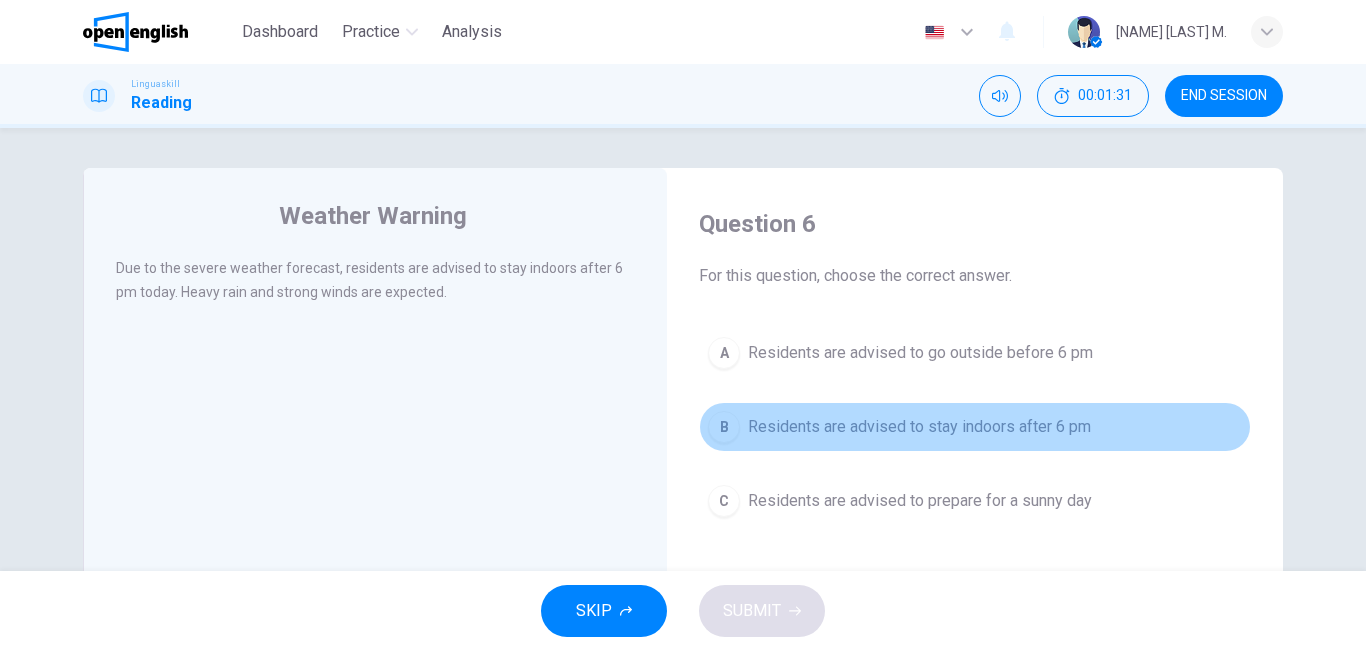 click on "Residents are advised to stay indoors after 6 pm" at bounding box center [919, 427] 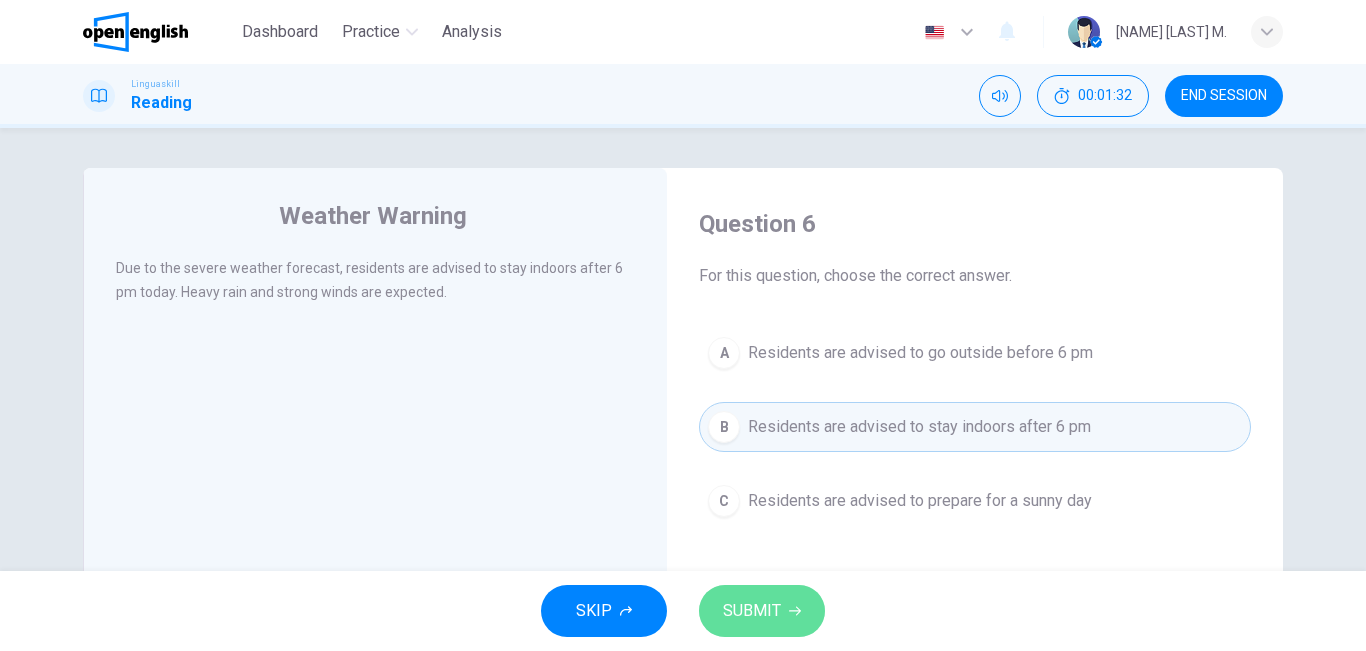 click on "SUBMIT" at bounding box center [752, 611] 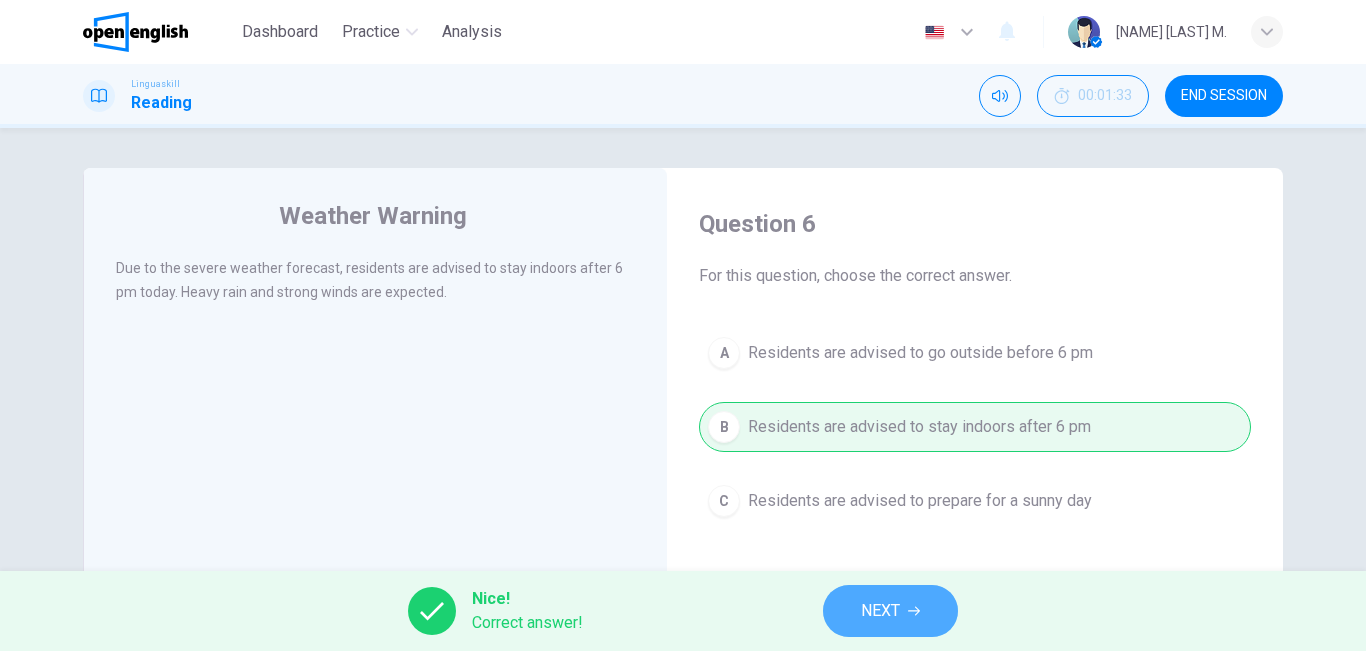 click on "NEXT" at bounding box center (880, 611) 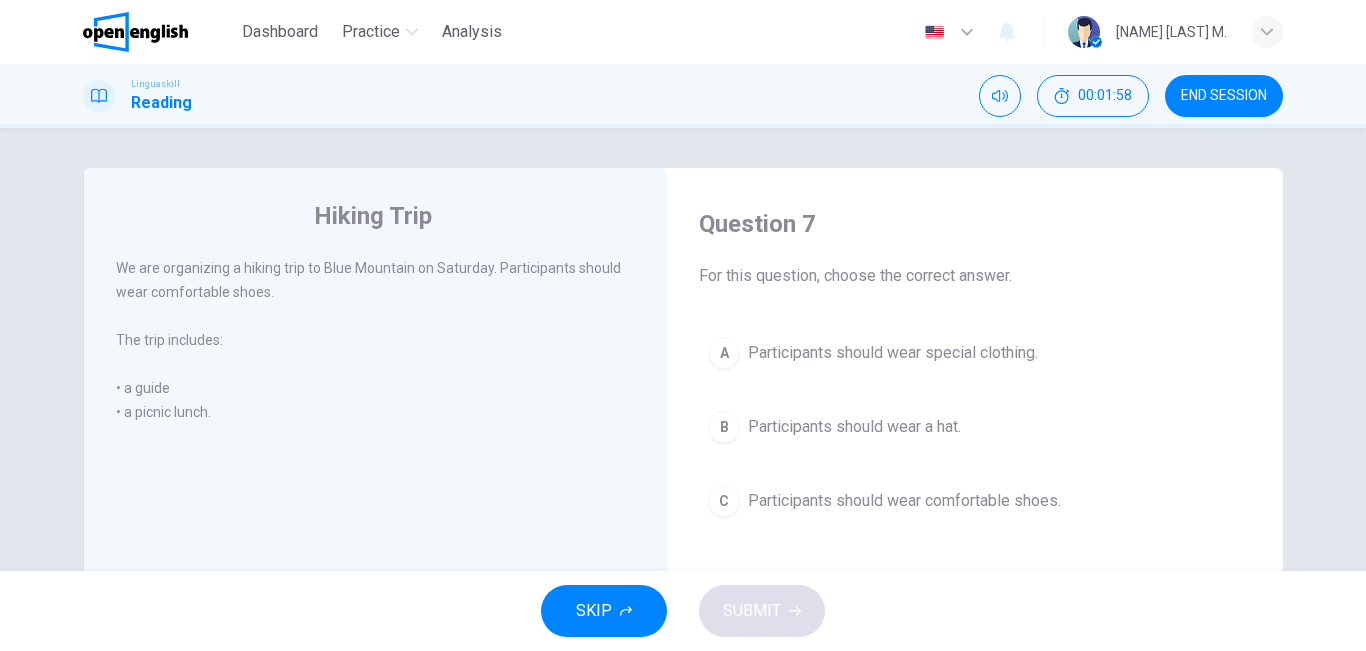 click on "Participants should wear comfortable shoes." at bounding box center (904, 501) 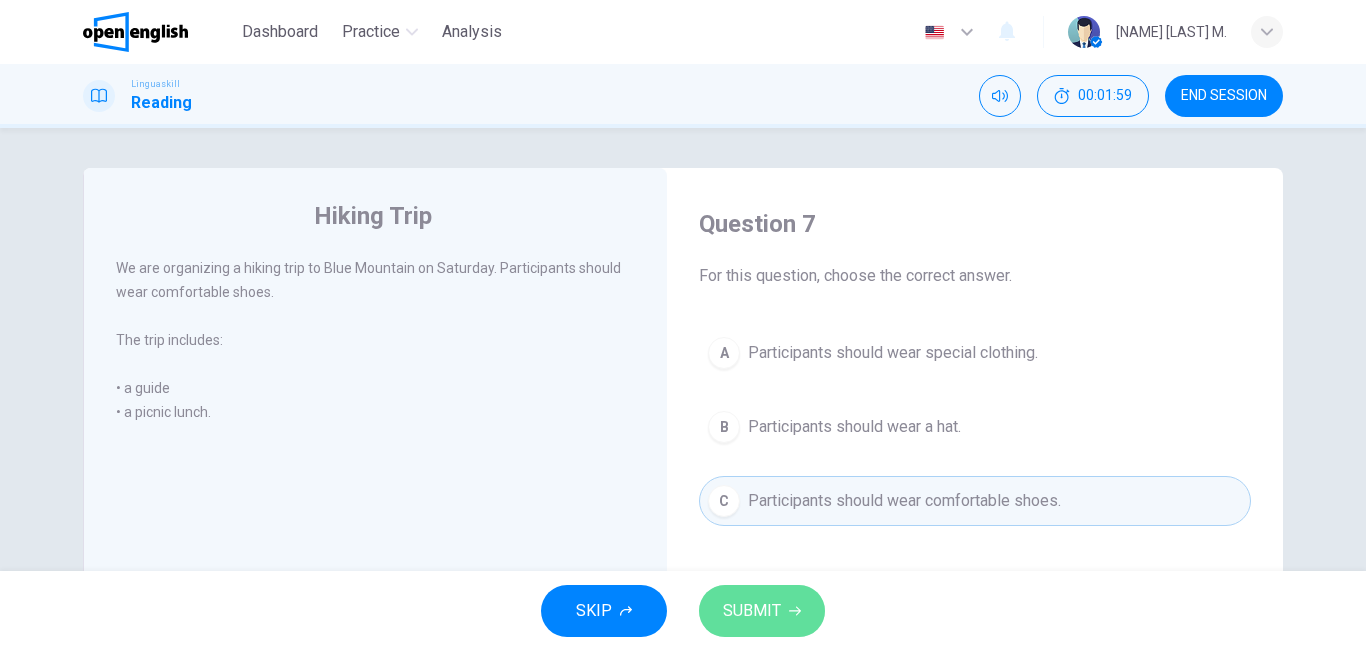 click on "SUBMIT" at bounding box center (762, 611) 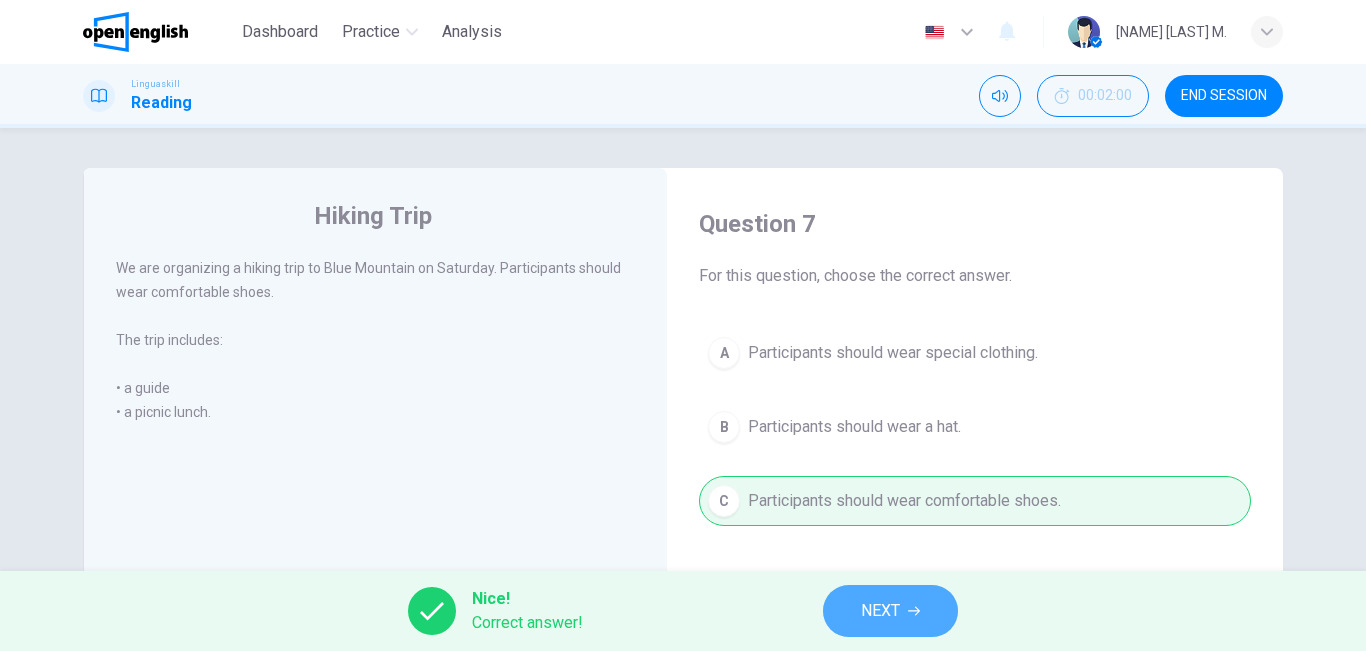 click on "NEXT" at bounding box center [890, 611] 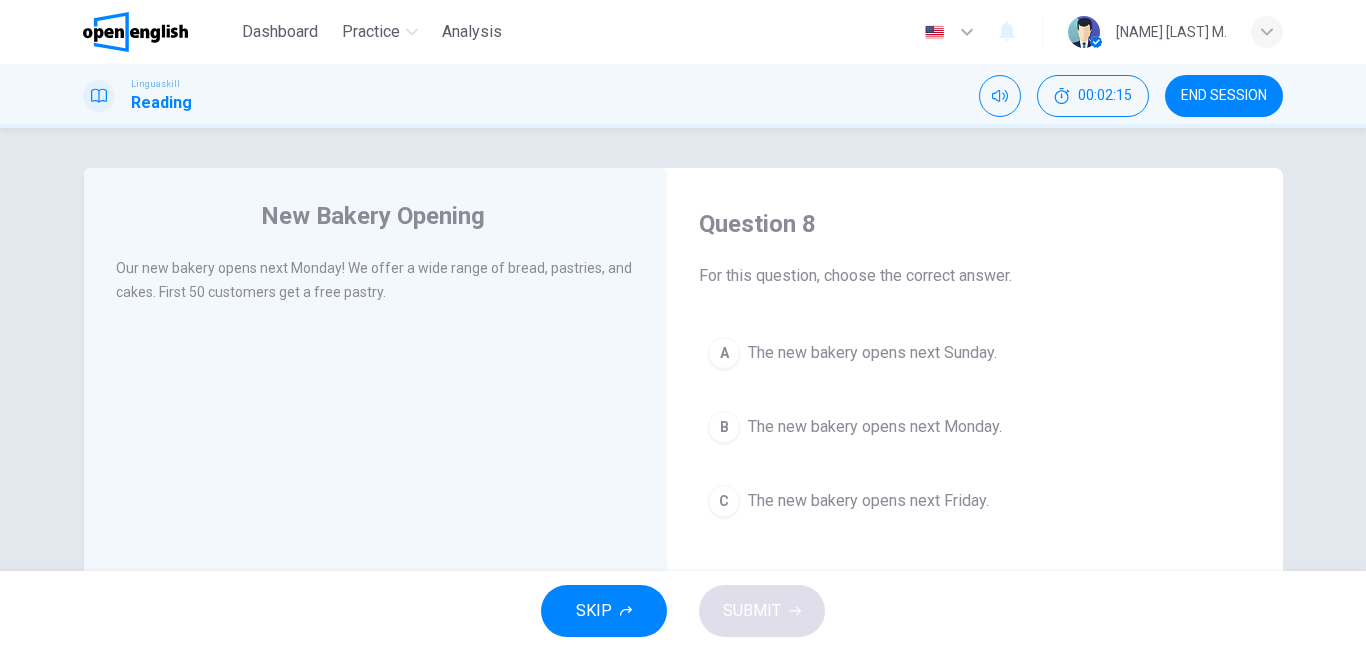 click on "The new bakery opens next Monday." at bounding box center (875, 427) 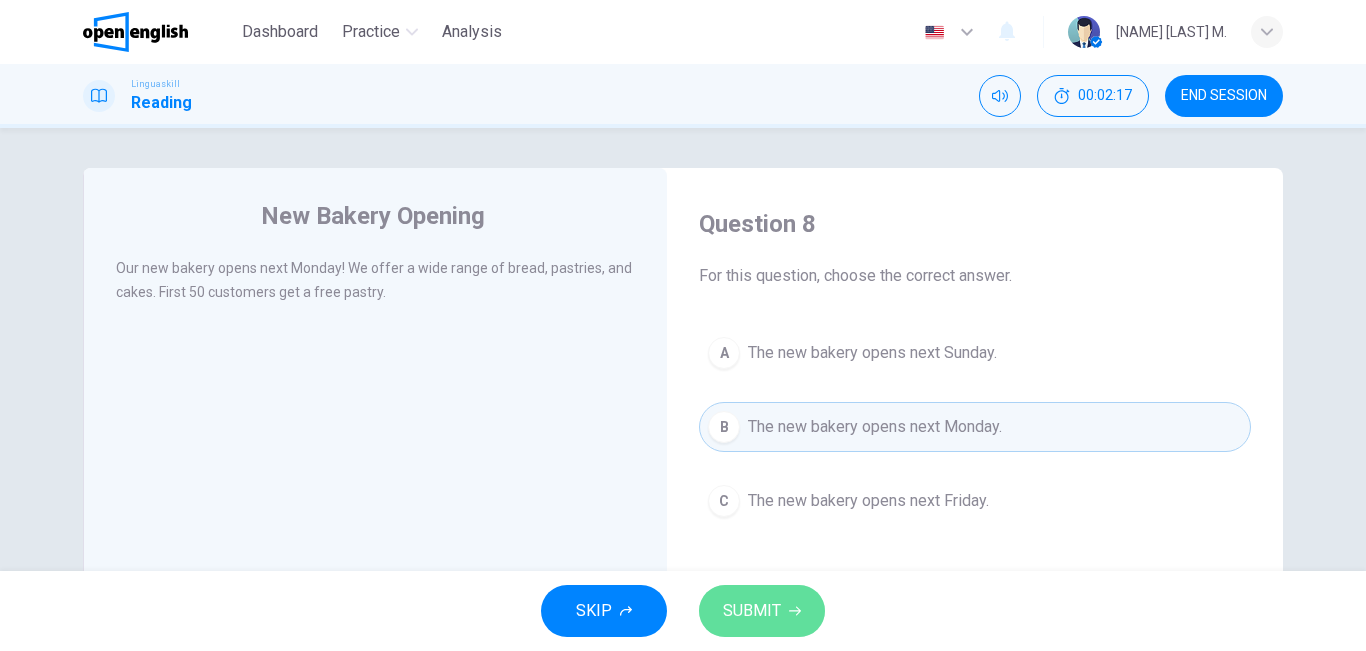 click on "SUBMIT" at bounding box center [762, 611] 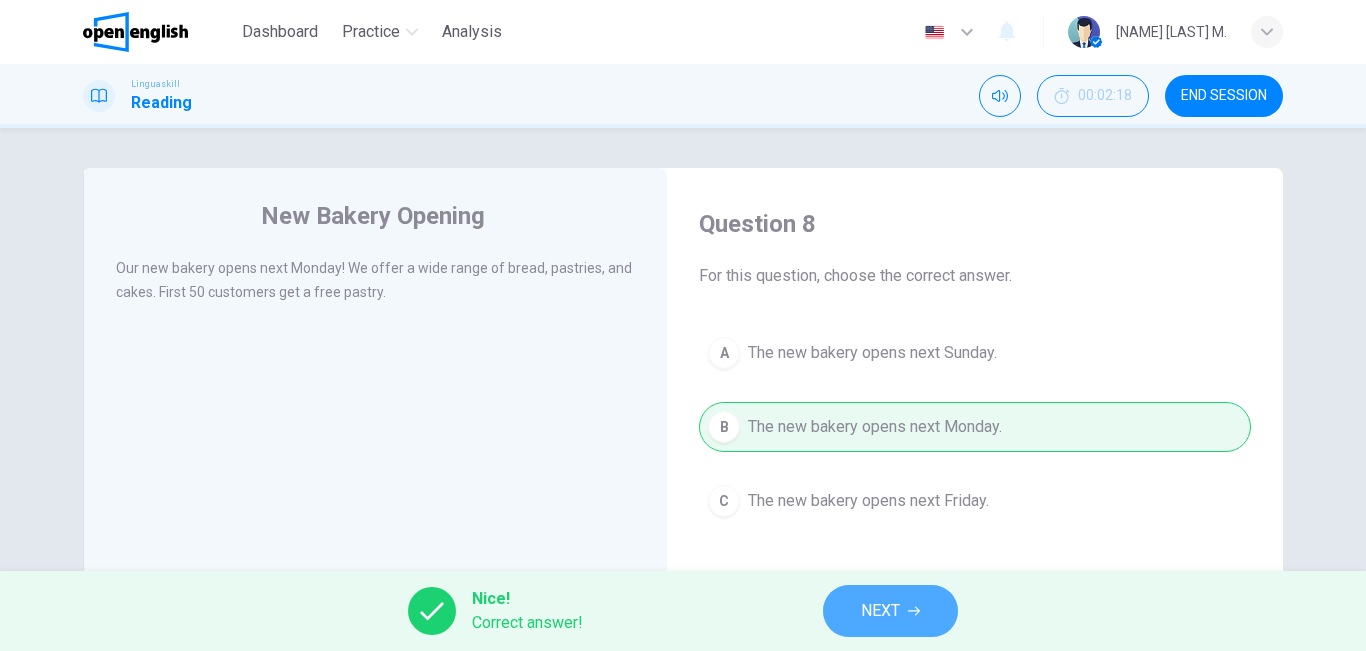 click on "NEXT" at bounding box center (890, 611) 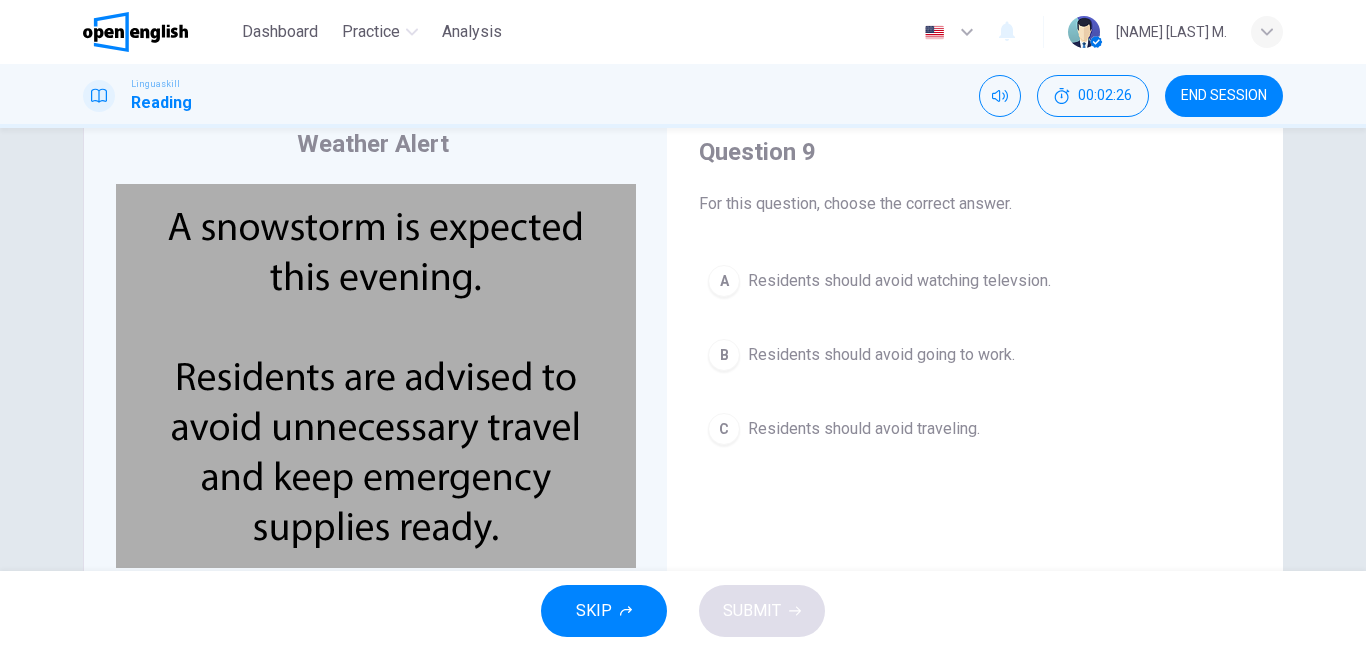 scroll, scrollTop: 93, scrollLeft: 0, axis: vertical 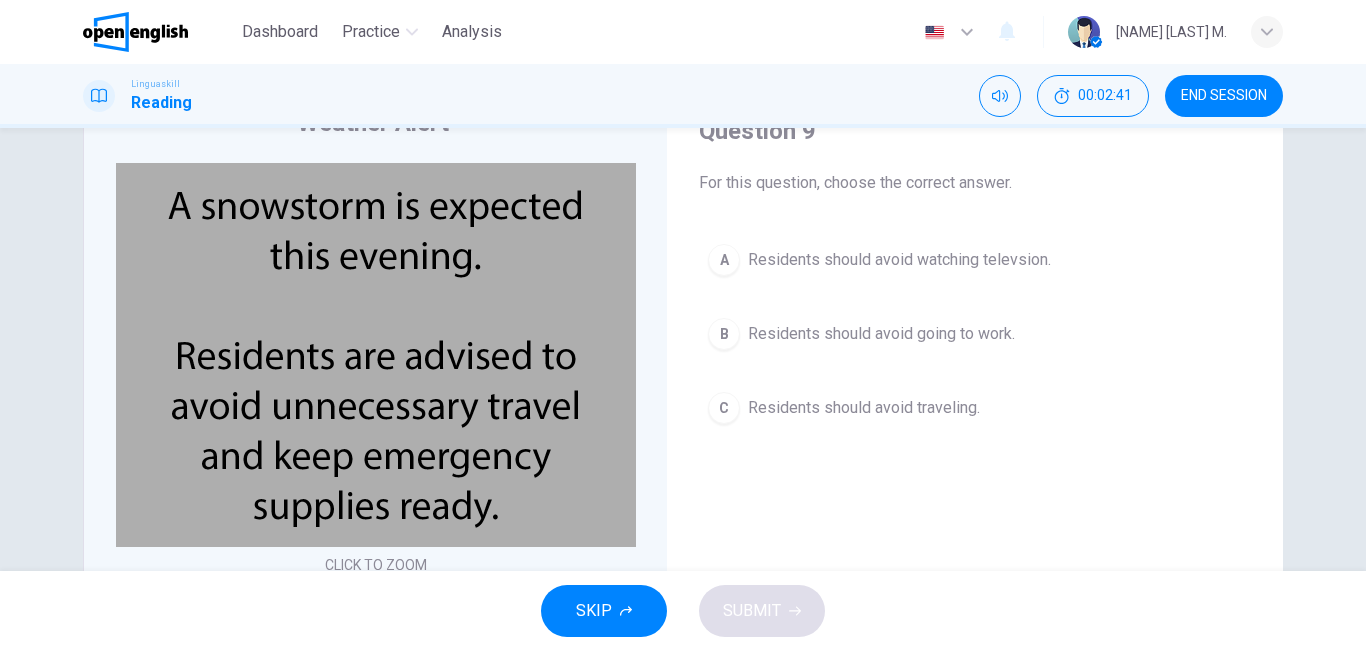 click on "C Residents should avoid traveling." at bounding box center (975, 408) 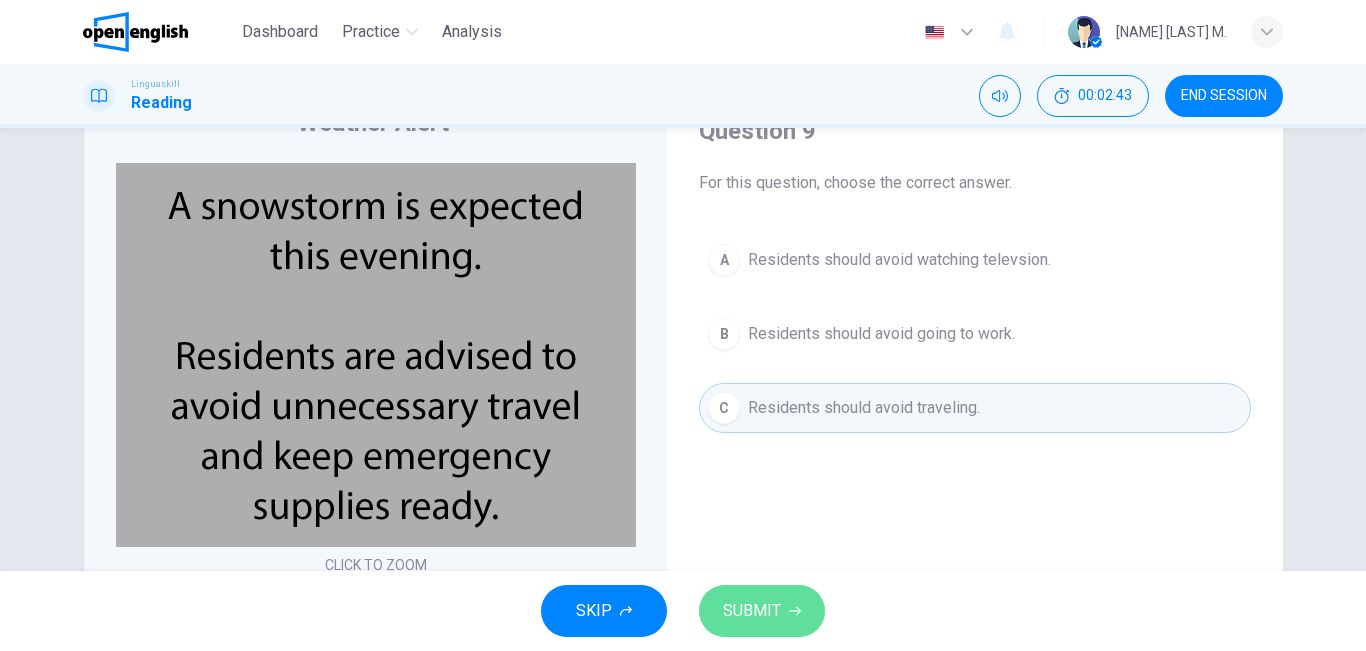 click on "SUBMIT" at bounding box center (752, 611) 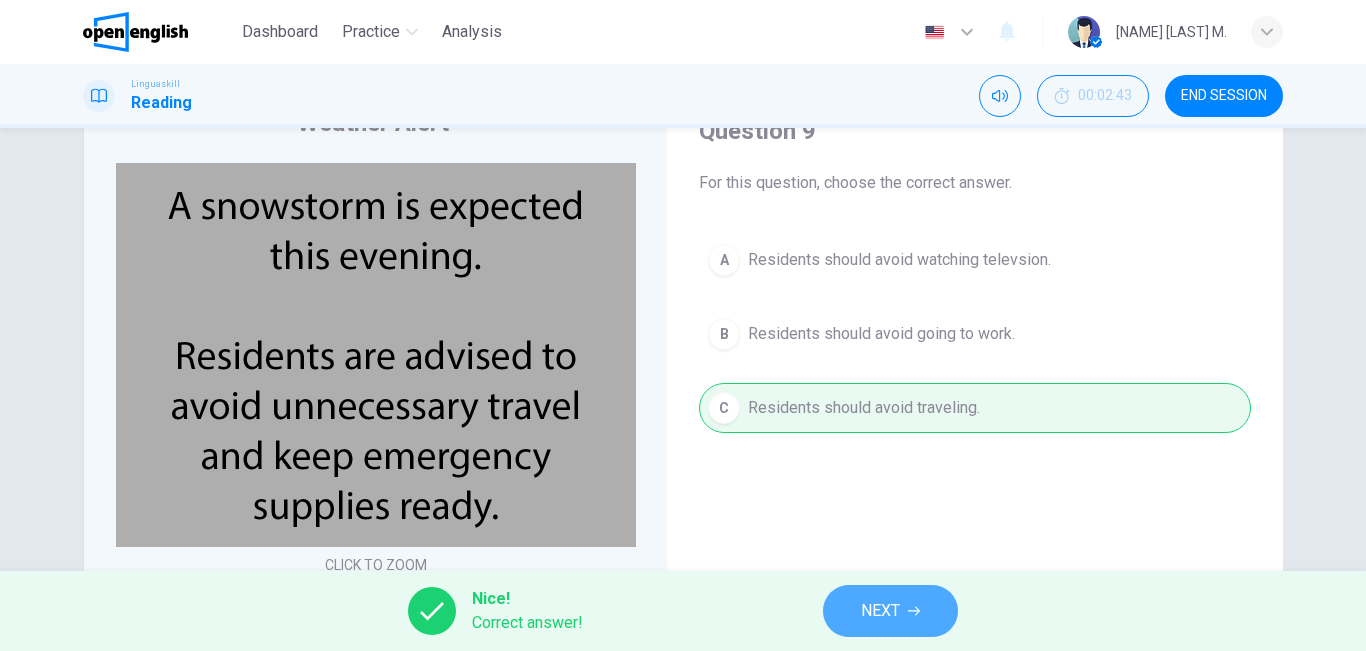 click on "NEXT" at bounding box center [880, 611] 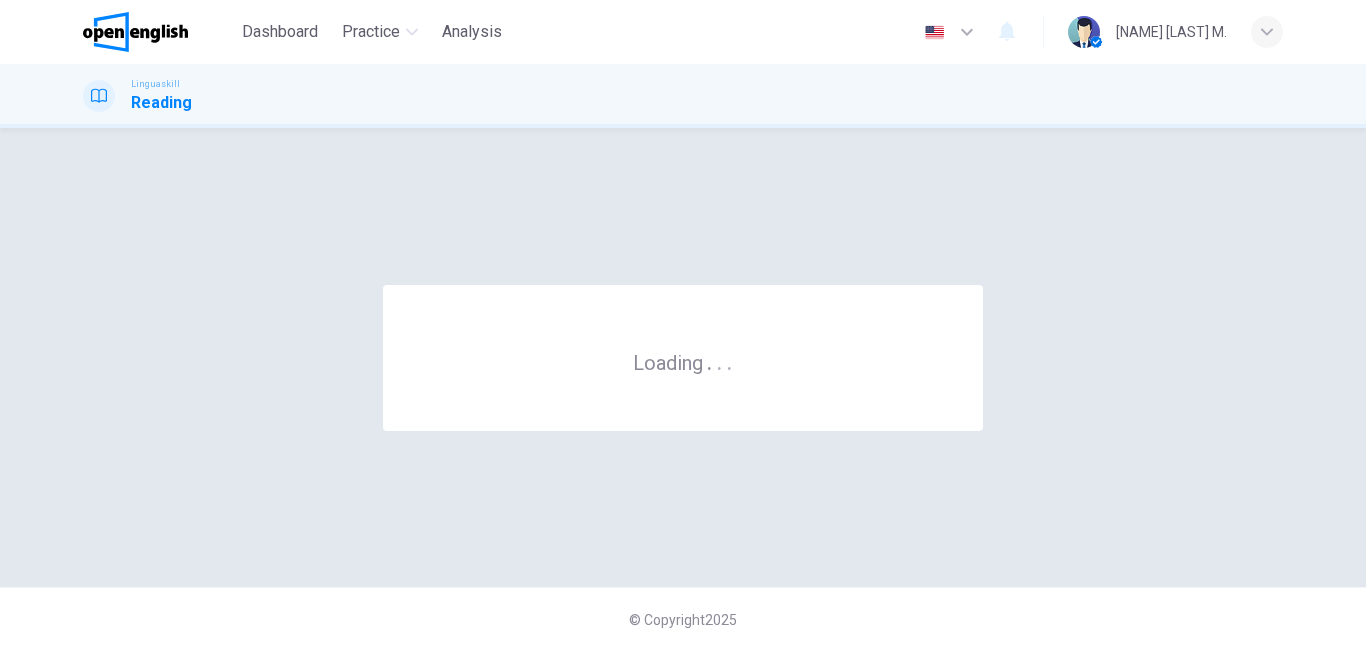 scroll, scrollTop: 0, scrollLeft: 0, axis: both 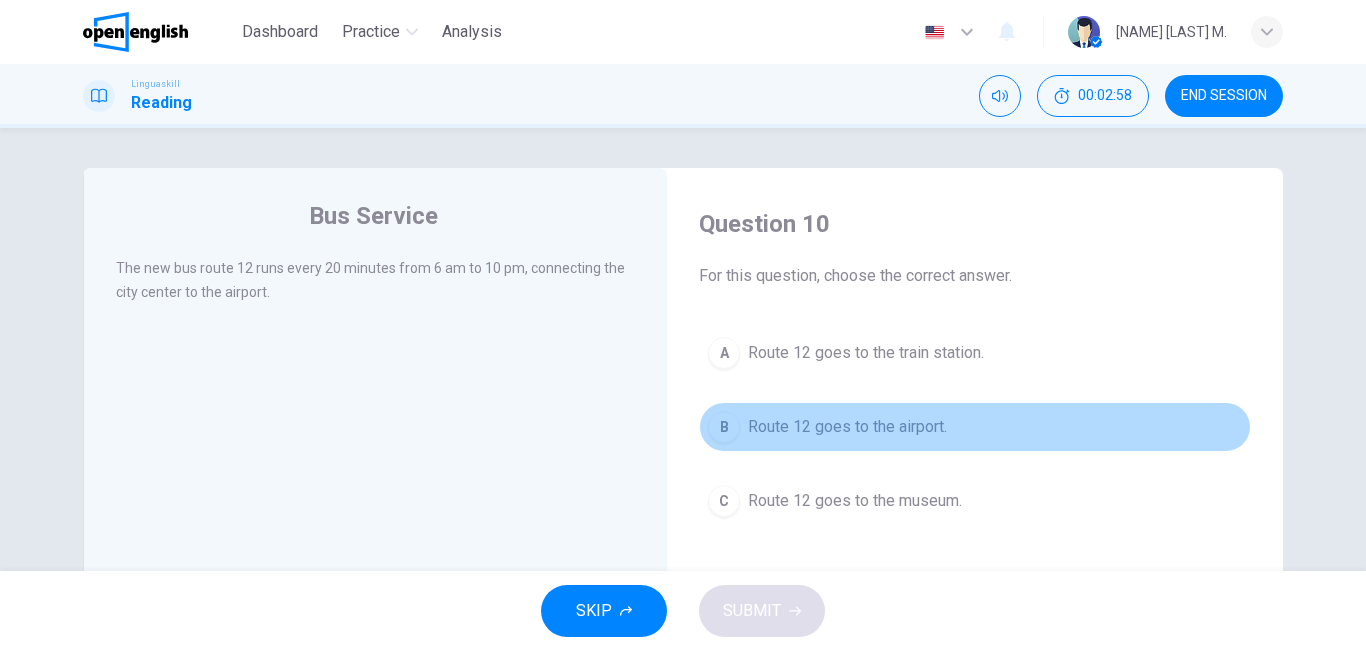 click on "Route 12 goes to the airport." at bounding box center (847, 427) 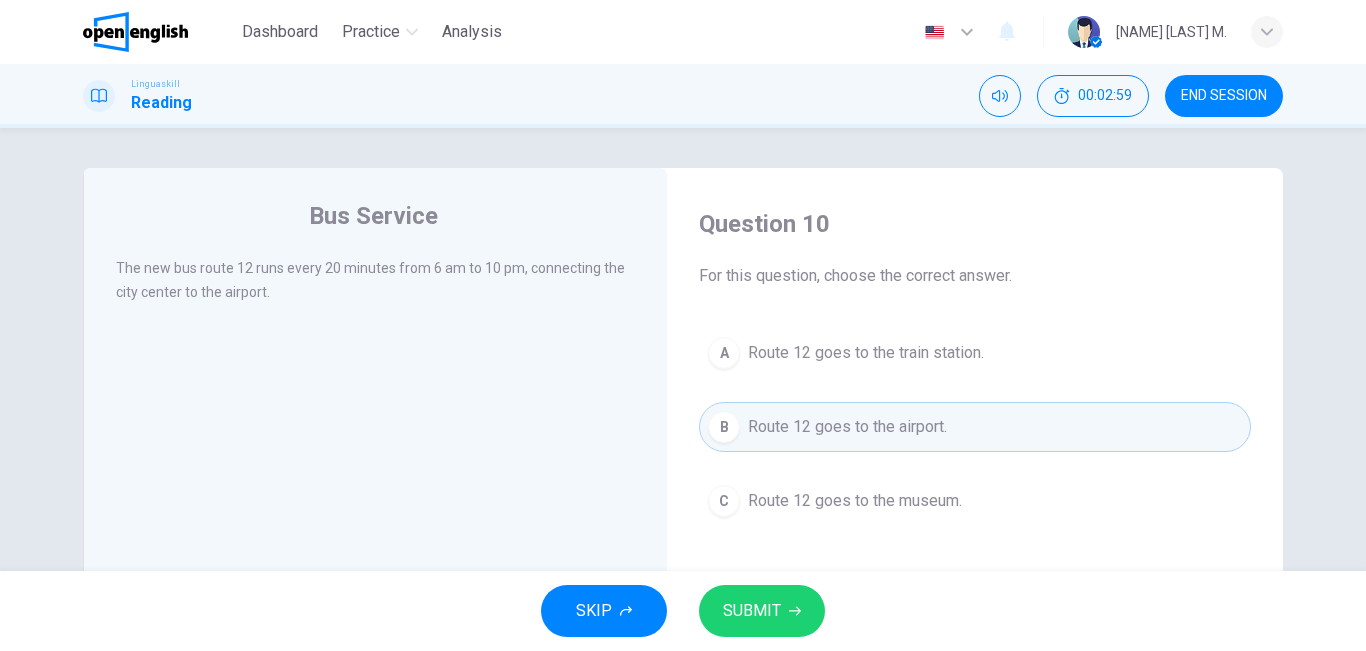 click on "SUBMIT" at bounding box center [752, 611] 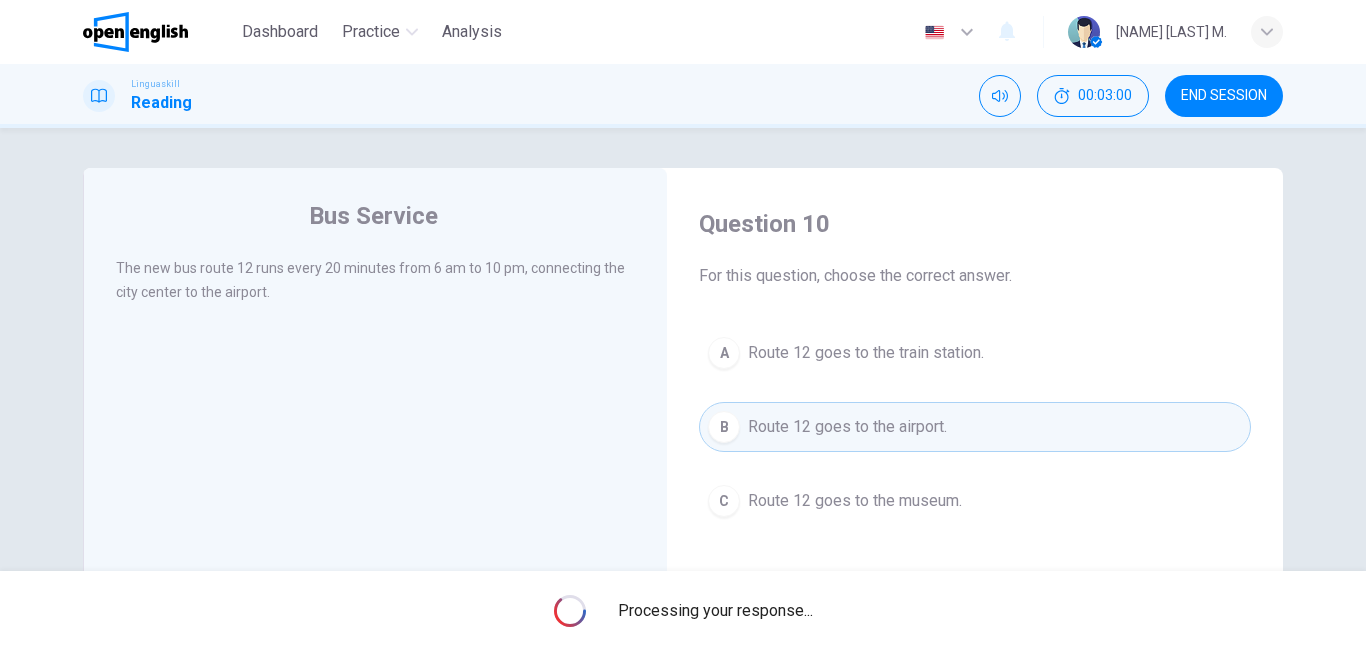 click on "Processing your response..." at bounding box center (715, 611) 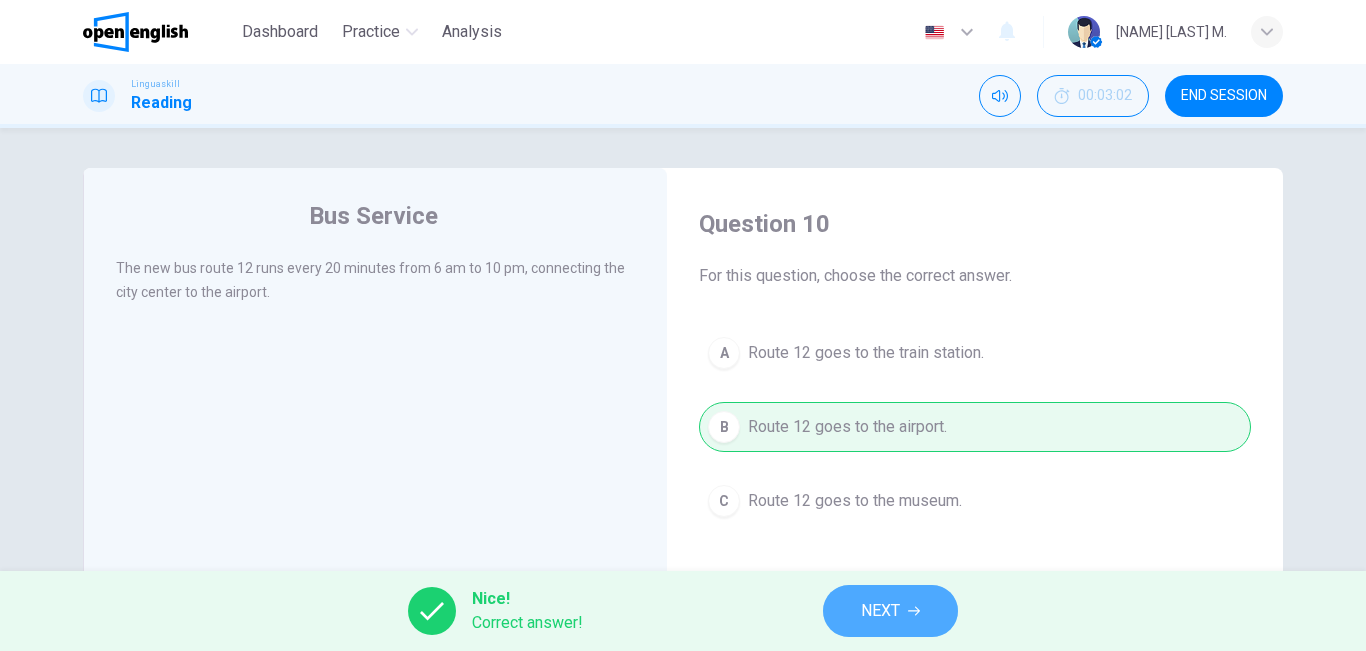 click on "NEXT" at bounding box center [890, 611] 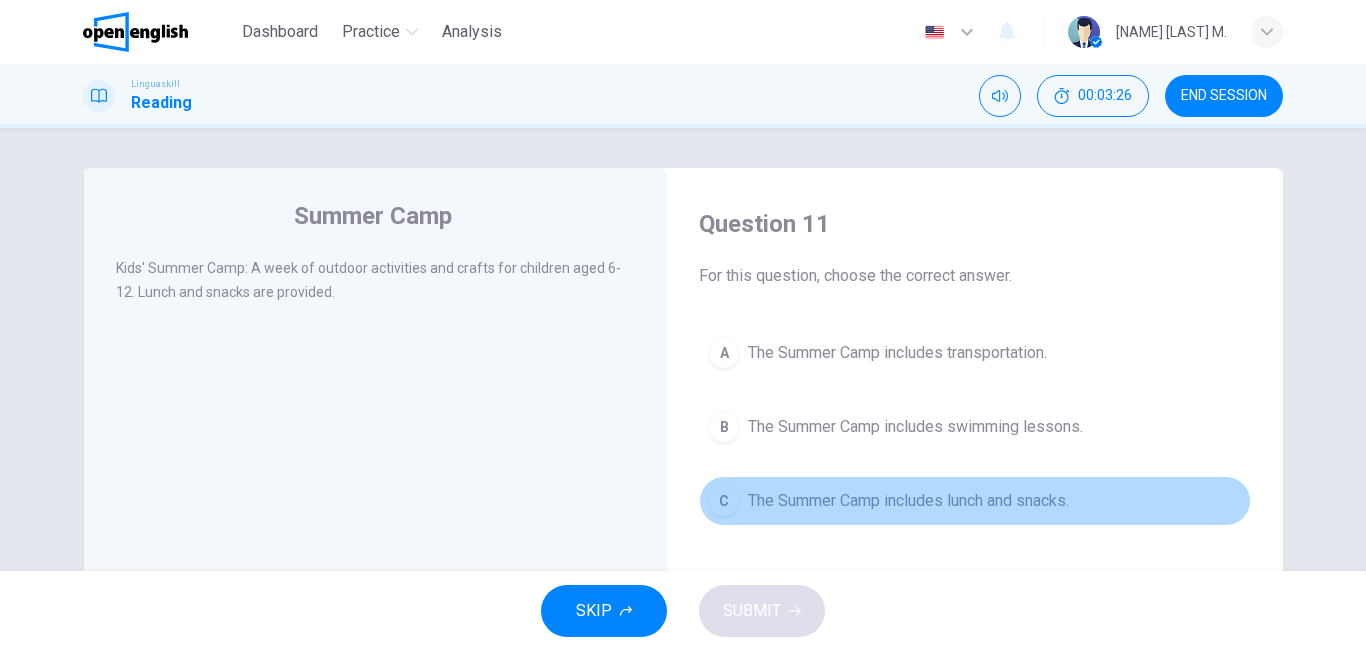click on "The Summer Camp includes lunch and snacks." at bounding box center (908, 501) 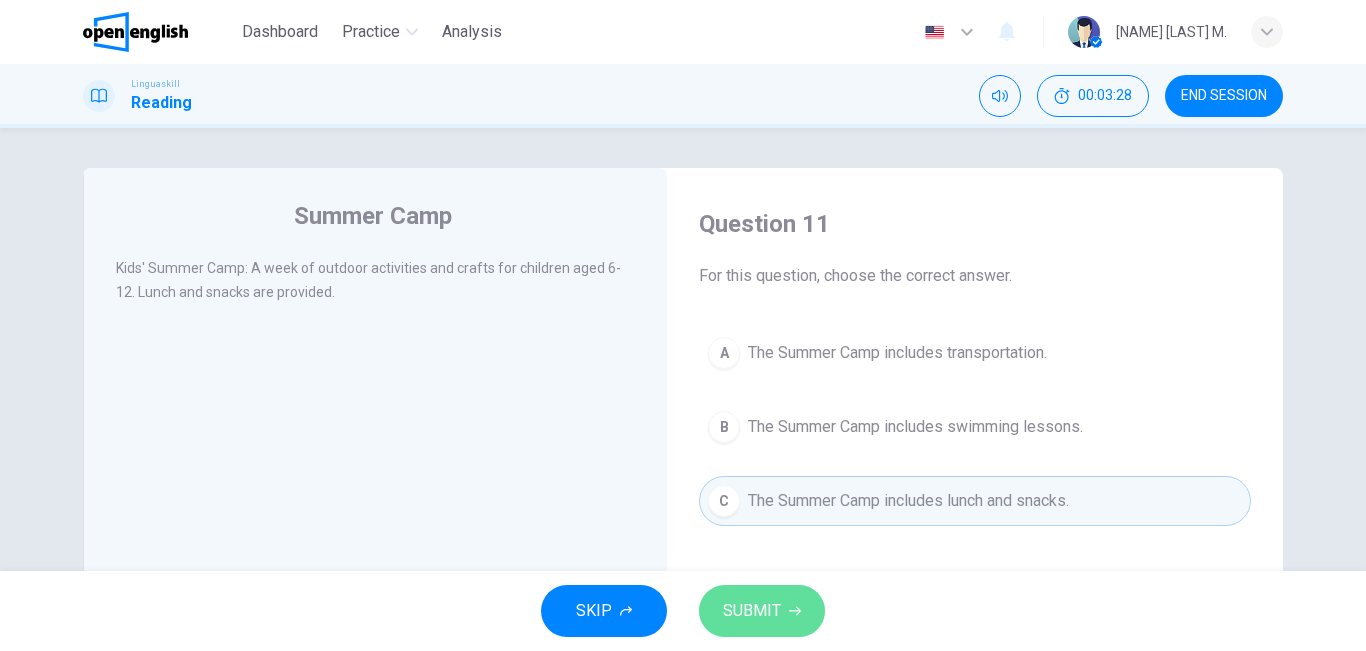 click 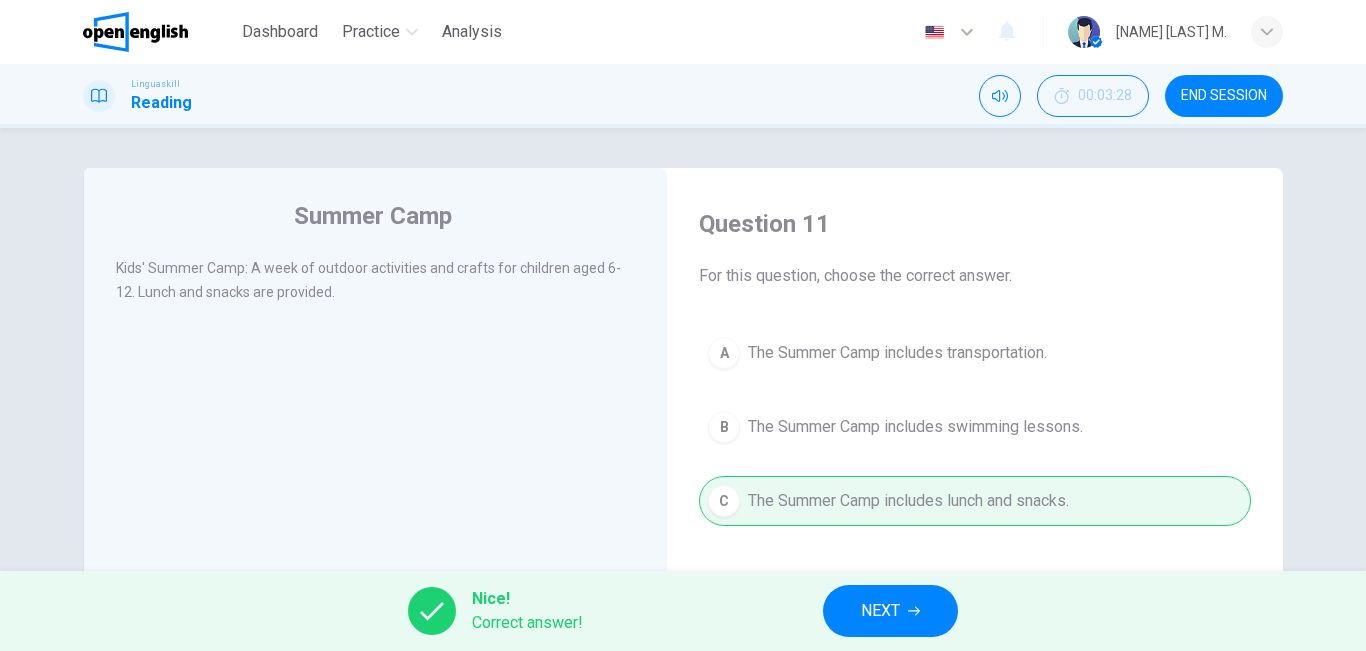drag, startPoint x: 787, startPoint y: 615, endPoint x: 868, endPoint y: 618, distance: 81.055534 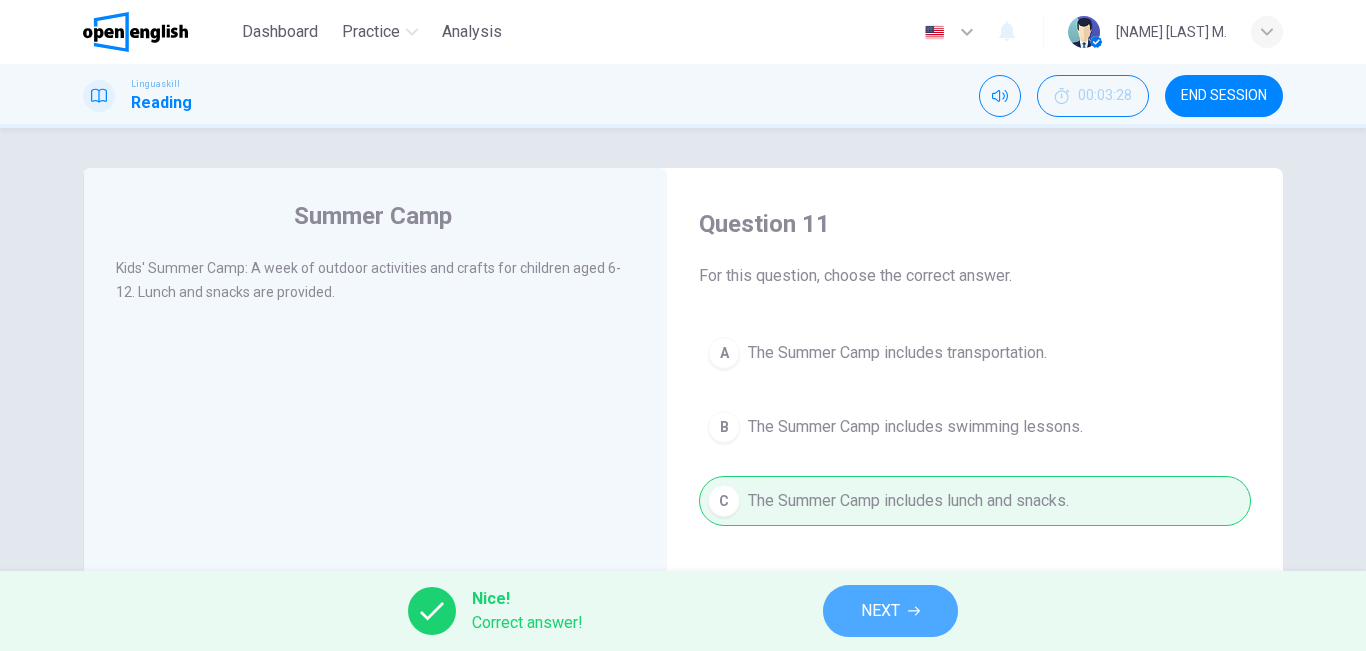 click on "NEXT" at bounding box center [880, 611] 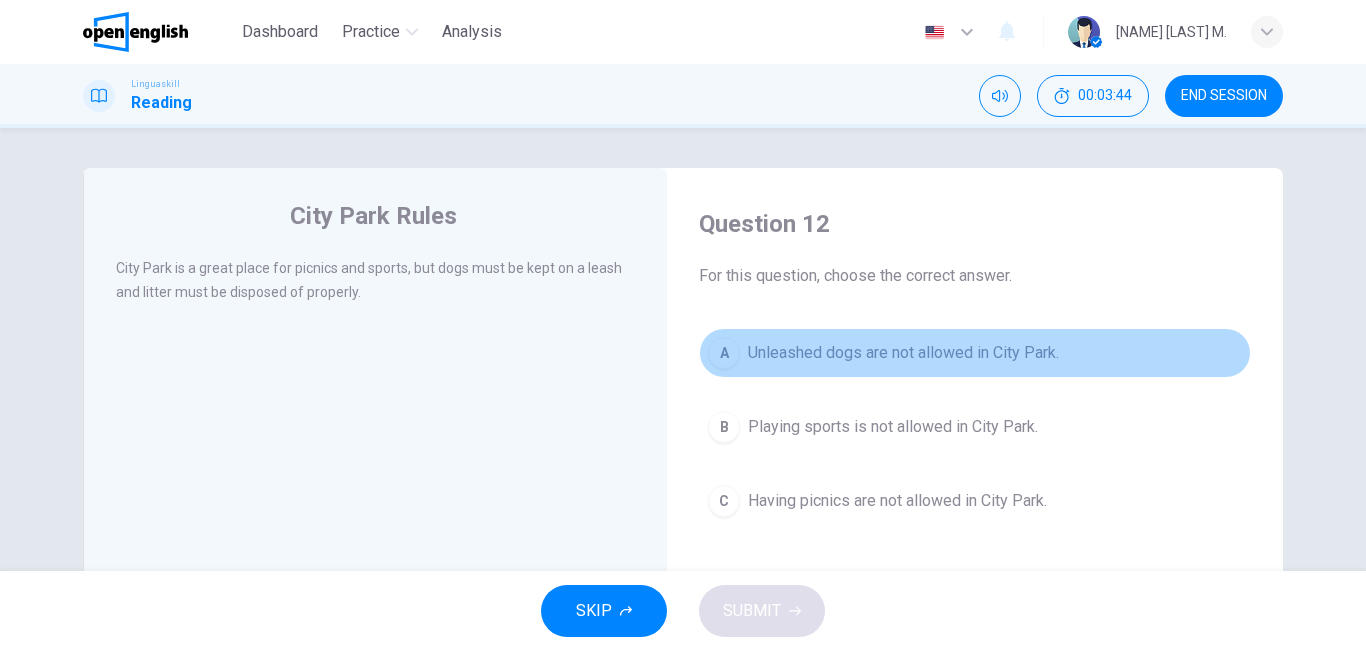click on "A Unleashed dogs are not allowed in City Park." at bounding box center (975, 353) 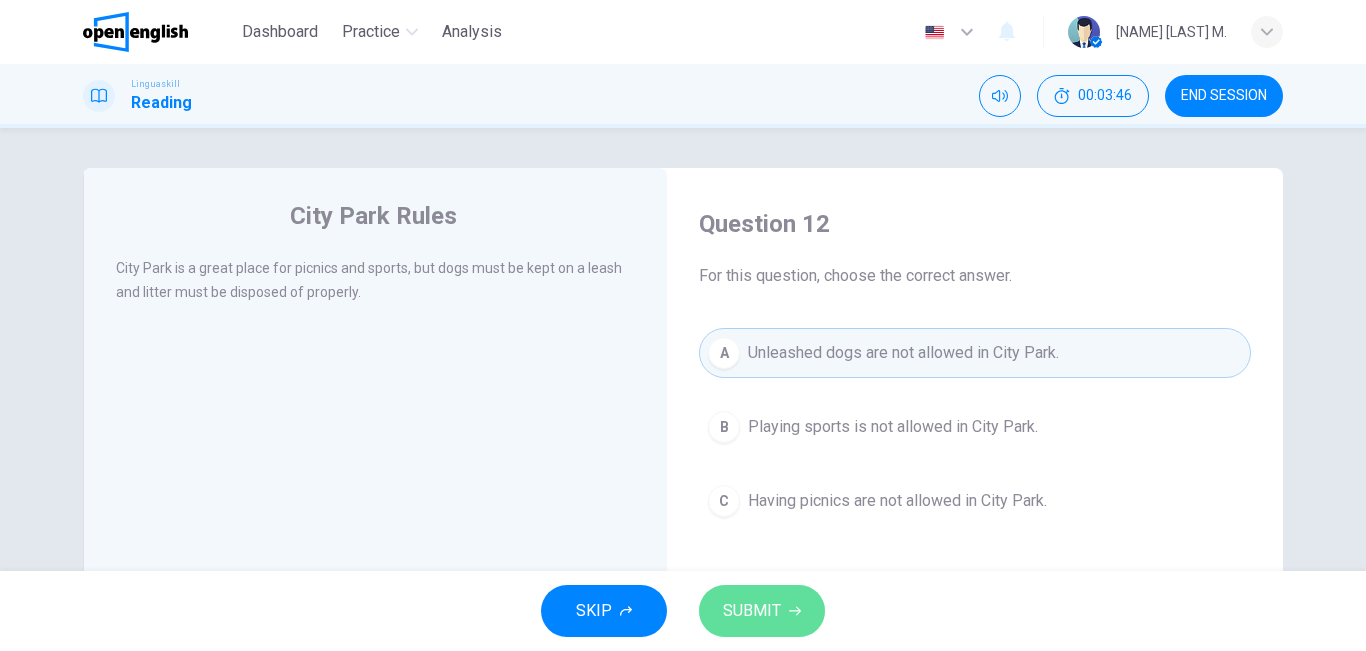 click on "SUBMIT" at bounding box center [762, 611] 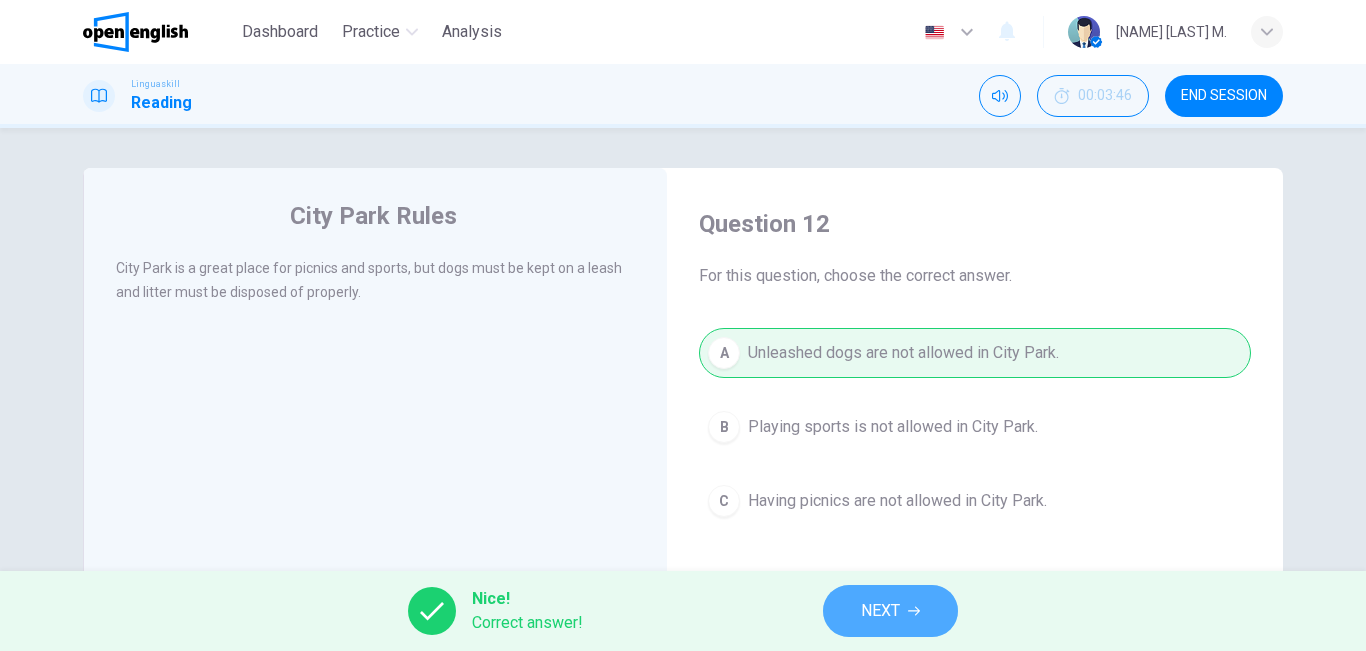 click on "NEXT" at bounding box center (890, 611) 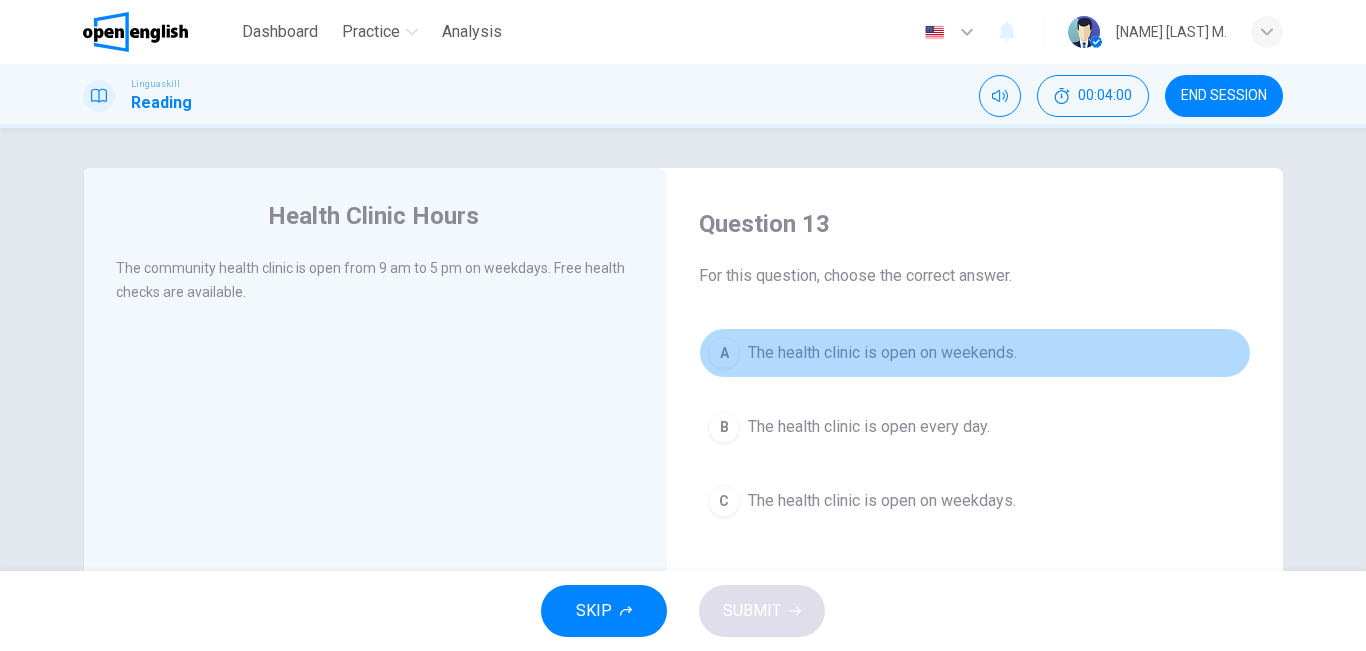 click on "The health clinic is open on weekends." at bounding box center (882, 353) 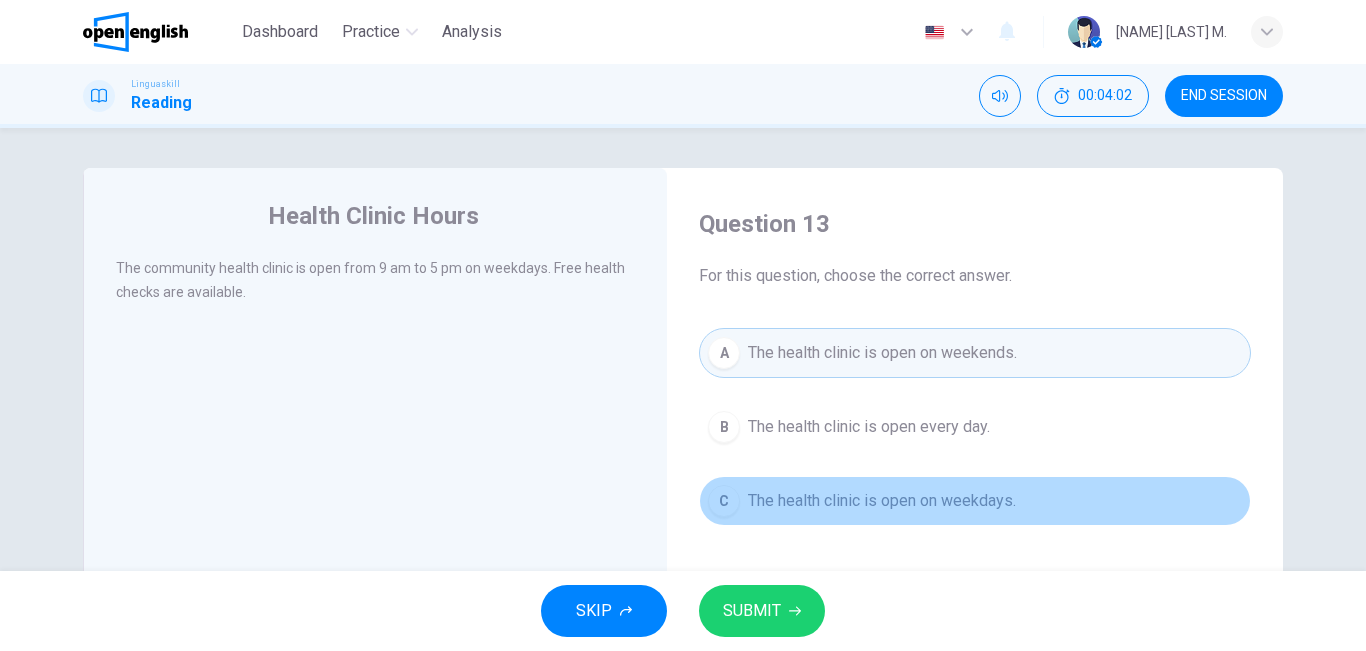 click on "C The health clinic is open on weekdays." at bounding box center (975, 501) 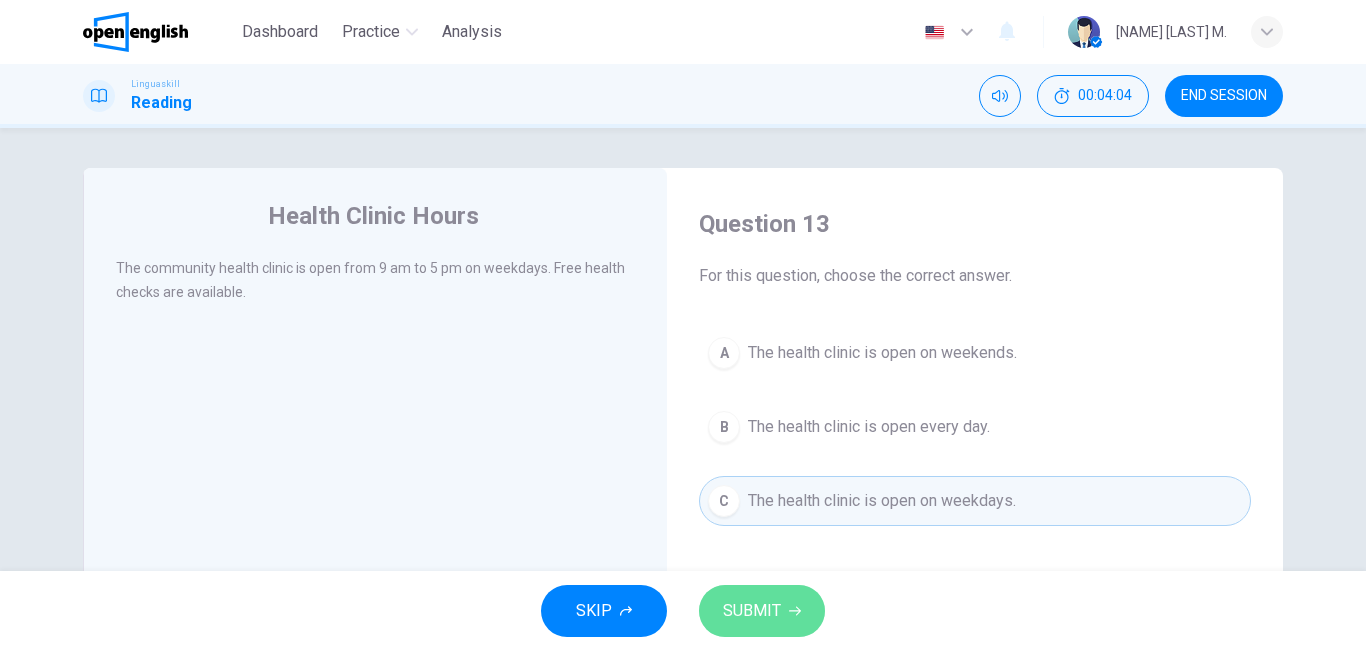 click 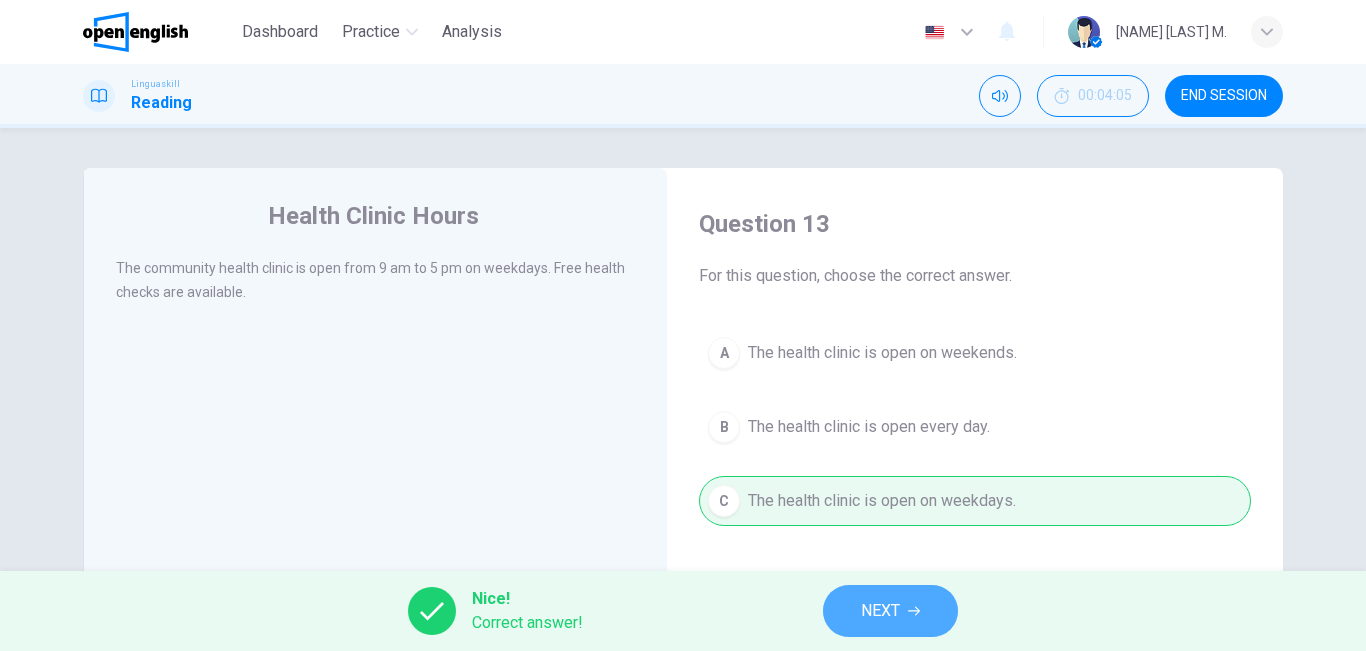 click on "NEXT" at bounding box center (890, 611) 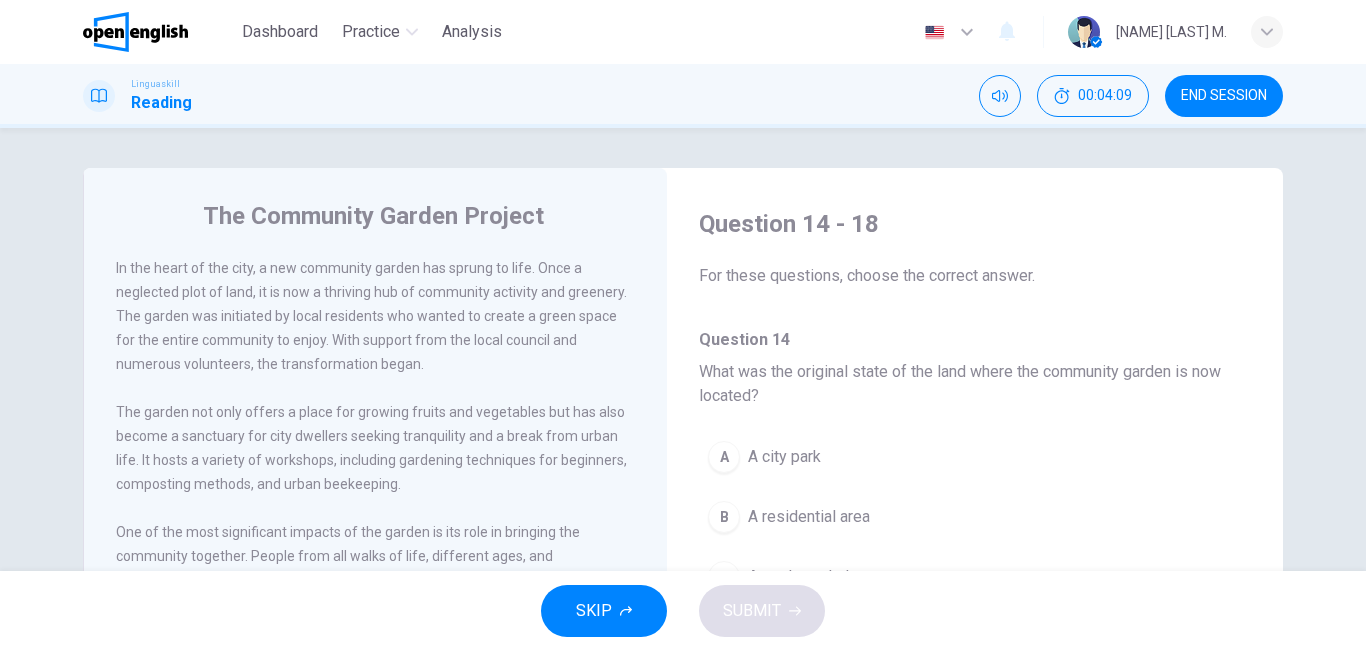 click on "Question 14 - 18 For these questions, choose the correct answer. Question   14 What was the original state of the land where the community garden is now located? A A city park B A residential area C A neglected plot D A commercial district Question   15 What activities does the community garden host? A Sports events B Art exhibitions C Gardening workshops D  Musical concerts Question   16 How does the community garden contribute to children's education? A By providing scholarships B By offering hands-on environmental learning C By organizing field trips D By conducting science fairs Question   17 Which of the following is not mentioned as a sustainability practice in the garden? A A. Solar energy use B Rainwater harvesting C Wildlife conservation D Composting Question   18 What impact has the garden had on the wider city? A Increased property values B Inspired similar projects C Reduced city traffic D Enhanced tourism" at bounding box center [975, 1165] 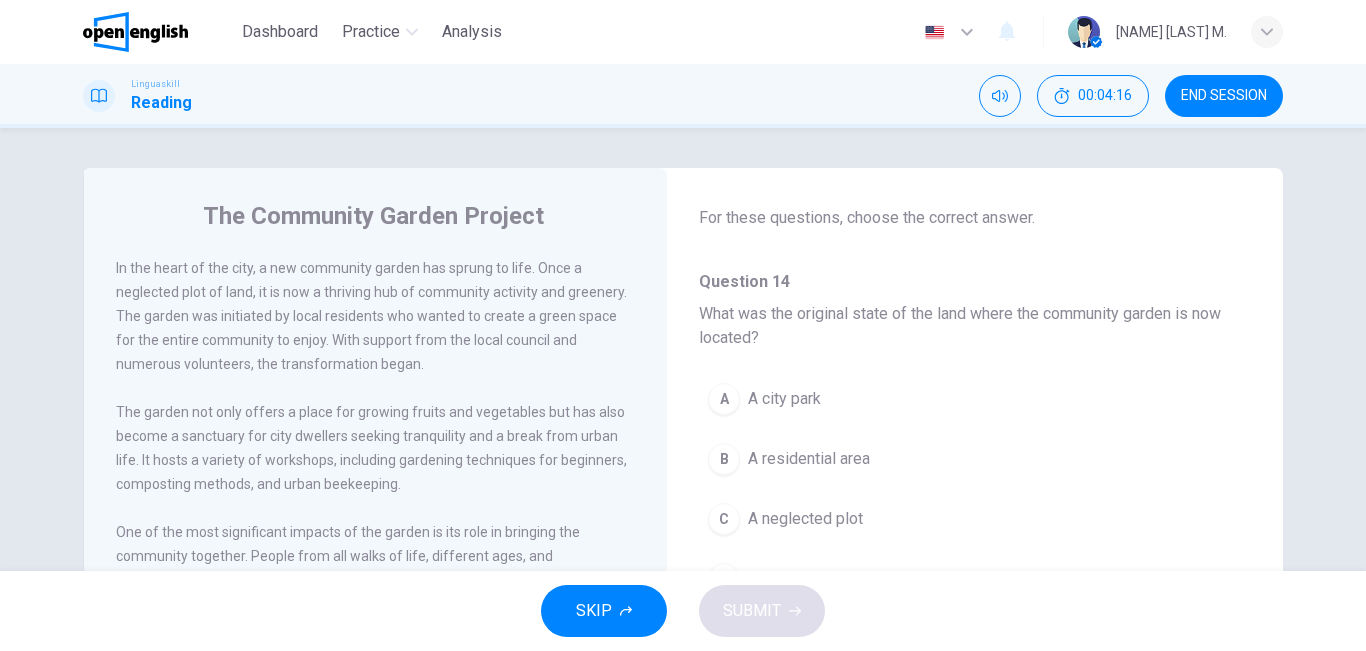 scroll, scrollTop: 73, scrollLeft: 0, axis: vertical 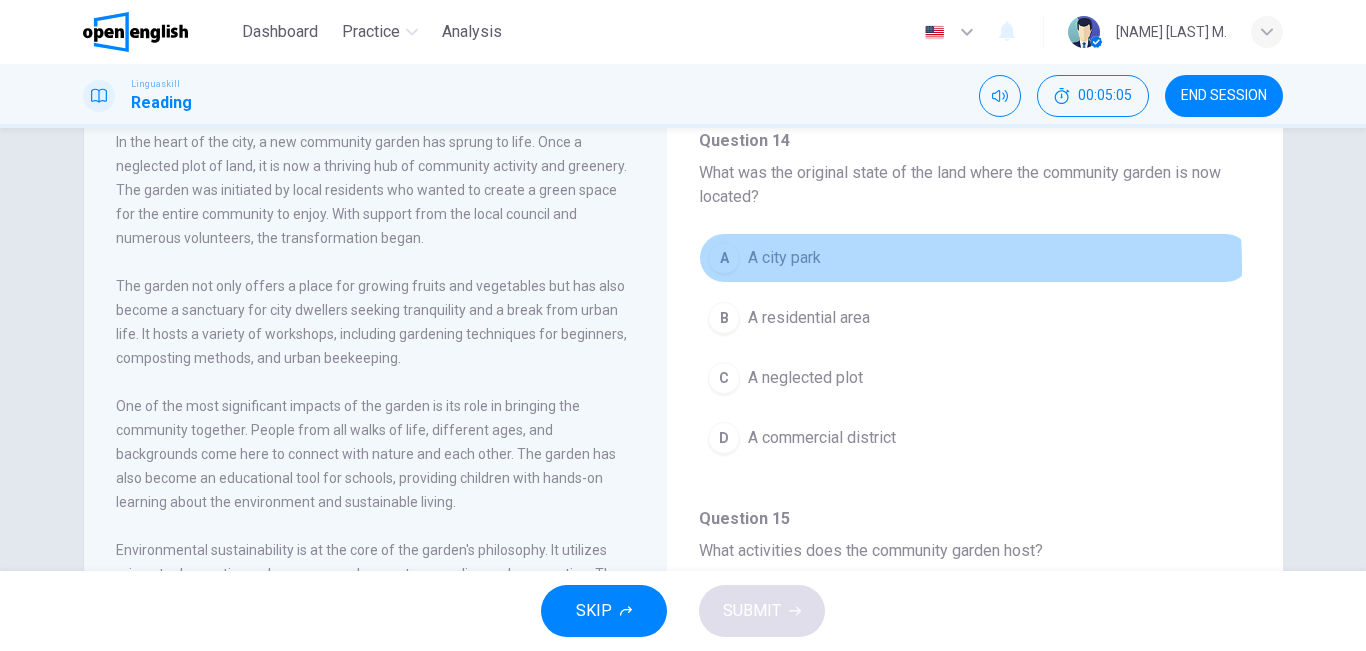 click on "A city park" at bounding box center (784, 258) 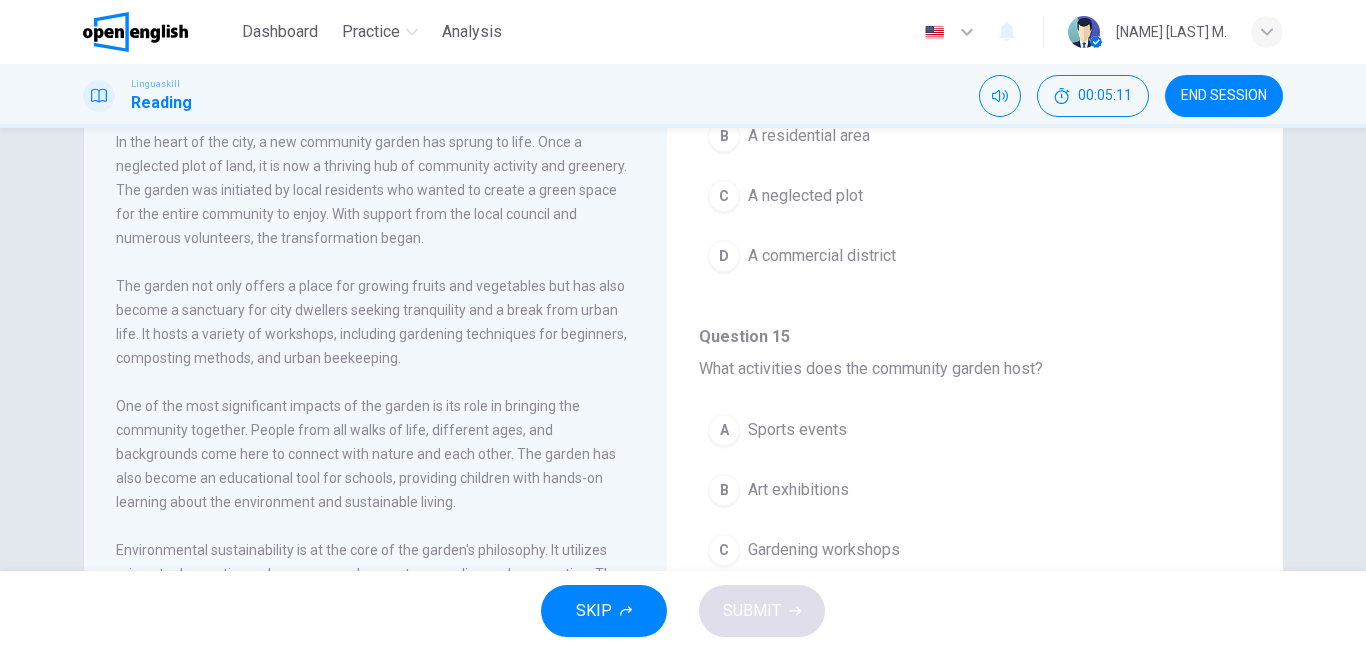 scroll, scrollTop: 267, scrollLeft: 0, axis: vertical 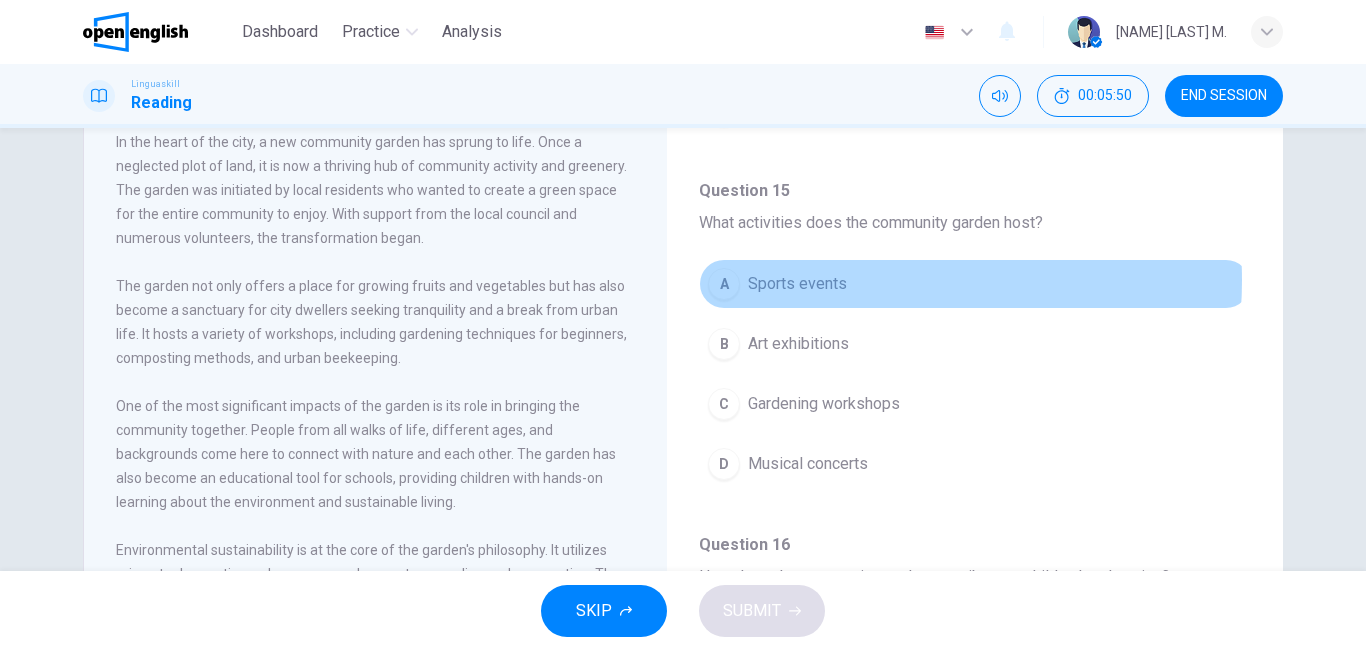 click on "Sports events" at bounding box center (797, 284) 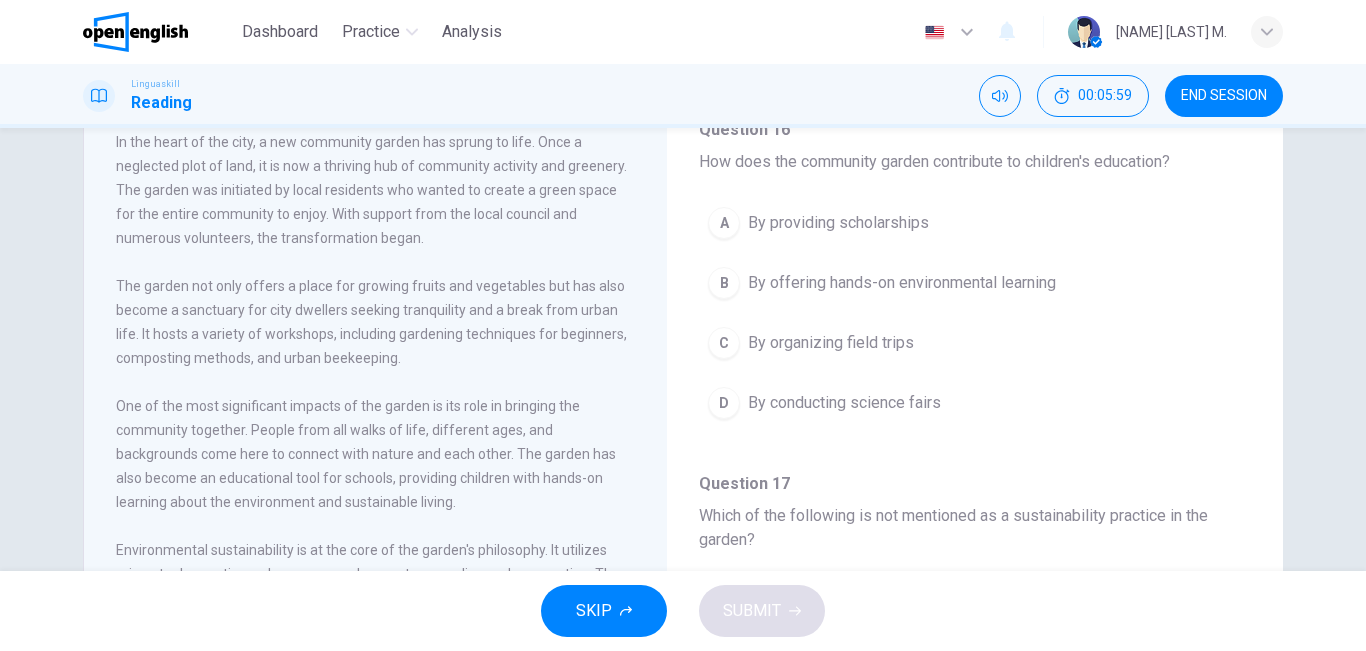 scroll, scrollTop: 819, scrollLeft: 0, axis: vertical 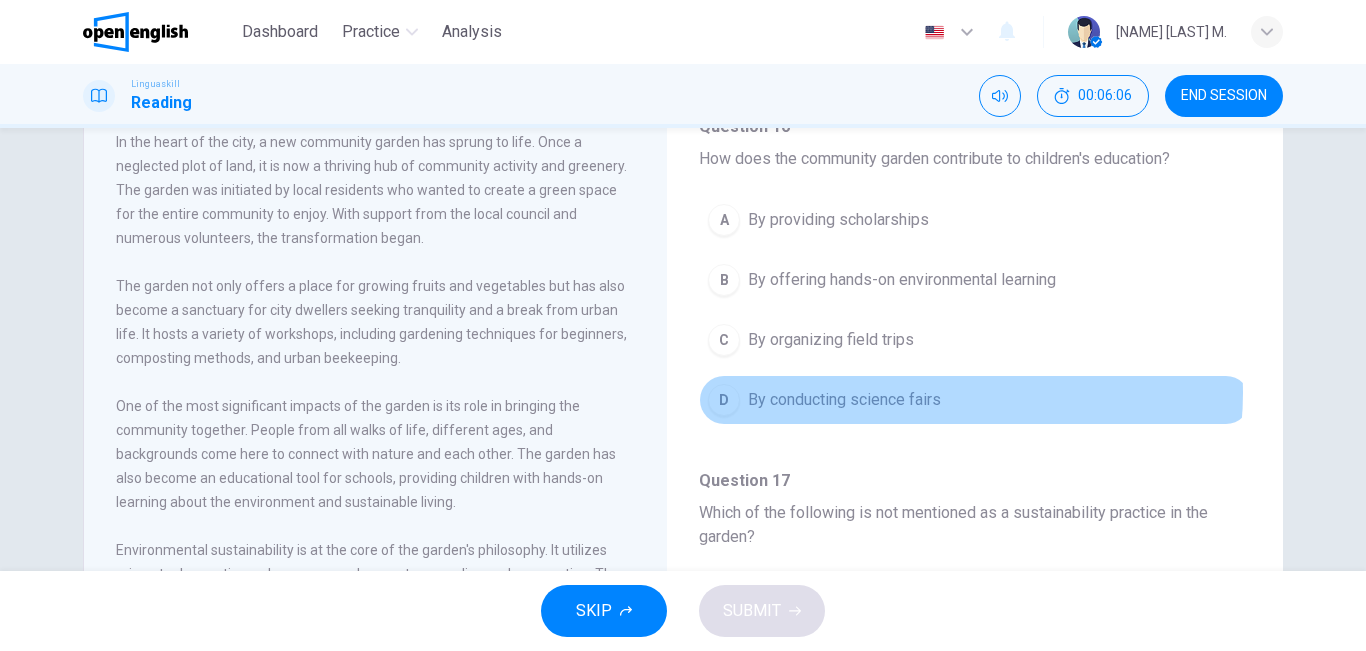 click on "By conducting science fairs" at bounding box center [844, 400] 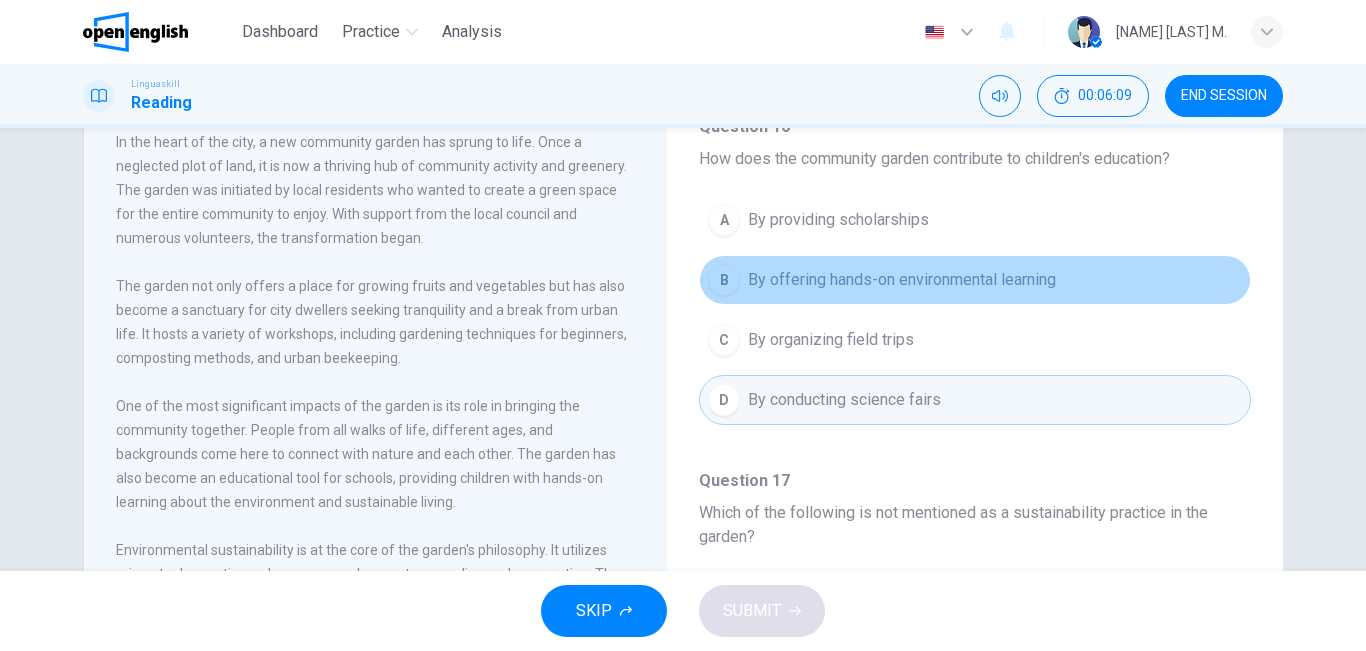click on "B By offering hands-on environmental learning" at bounding box center [975, 280] 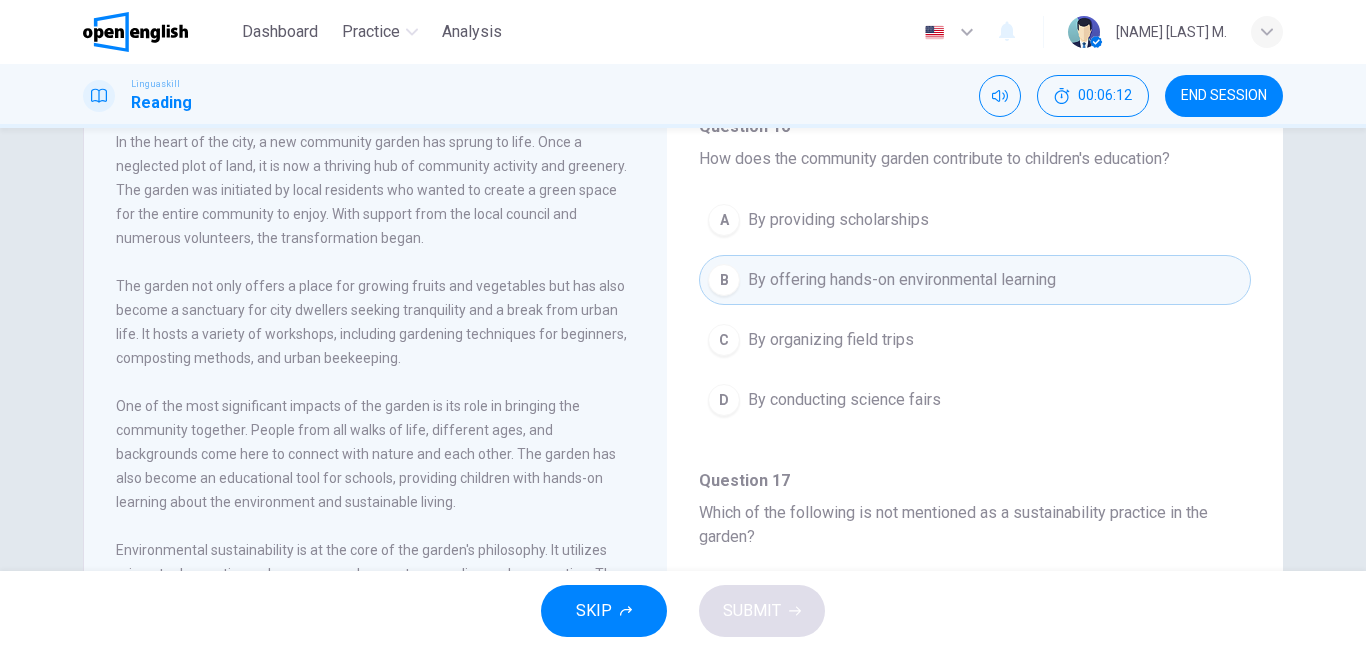 click on "The Community Garden Project In the heart of the city, a new community garden has sprung to life. Once a neglected plot of land, it is now a thriving hub of community activity and greenery. The garden was initiated by local residents who wanted to create a green space for the entire community to enjoy. With support from the local council and numerous volunteers, the transformation began. The garden not only offers a place for growing fruits and vegetables but has also become a sanctuary for city dwellers seeking tranquility and a break from urban life. It hosts a variety of workshops, including gardening techniques for beginners, composting methods, and urban beekeeping. Environmental sustainability is at the core of the garden's philosophy. It utilizes rainwater harvesting, solar energy, and promotes recycling and composting. The garden has inspired similar projects in other parts of the city, sparking a movement towards urban greening and community engagement. Question 14 - 18 Question   14 A A city park B" at bounding box center (683, 389) 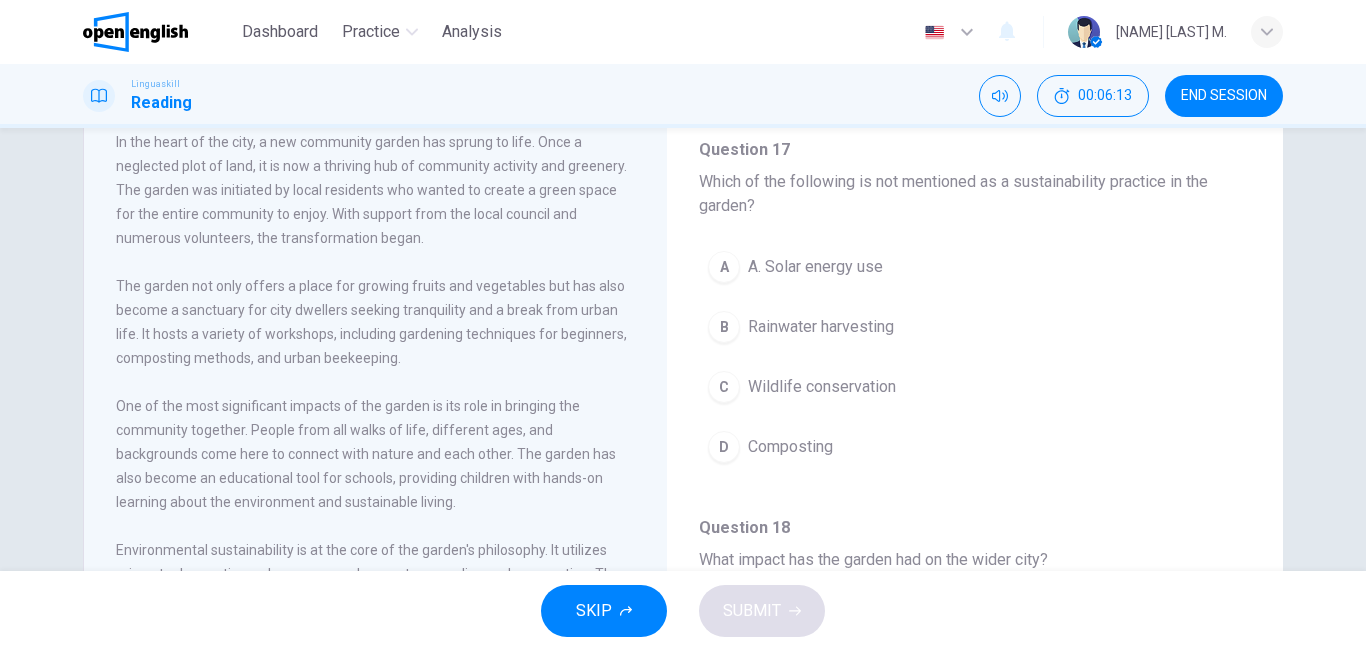 scroll, scrollTop: 1156, scrollLeft: 0, axis: vertical 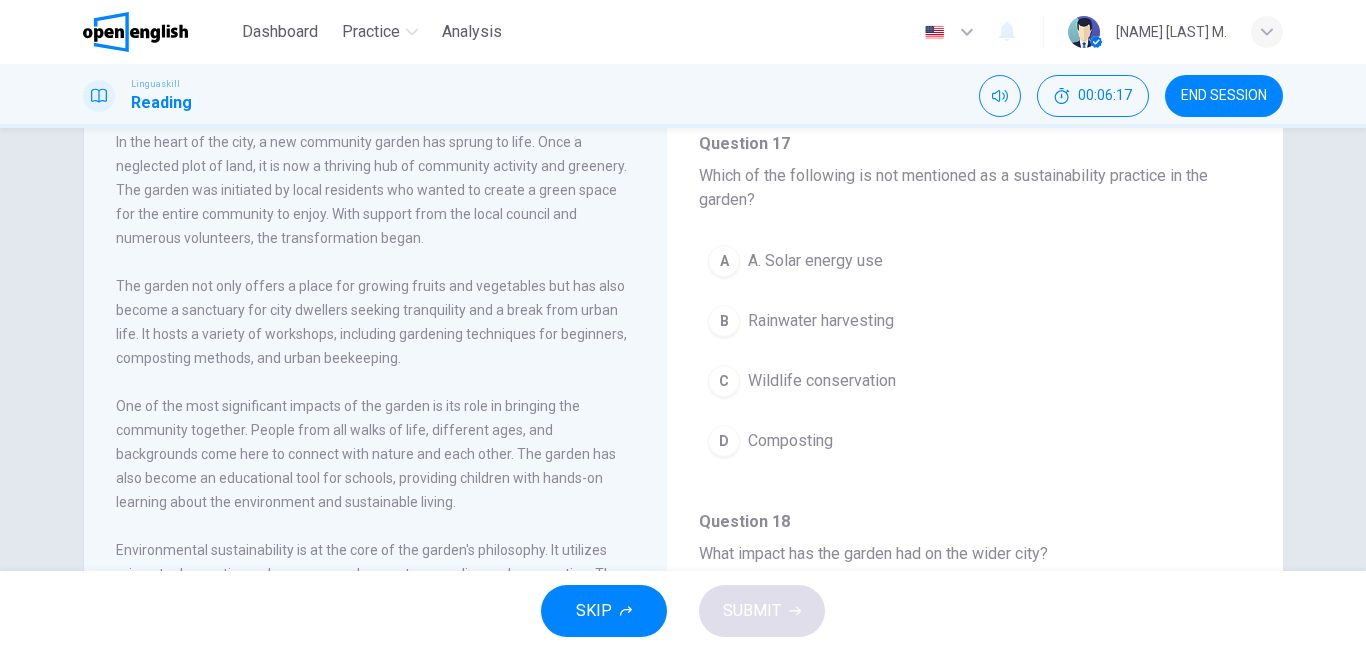 click on "A A. Solar energy use" at bounding box center [975, 261] 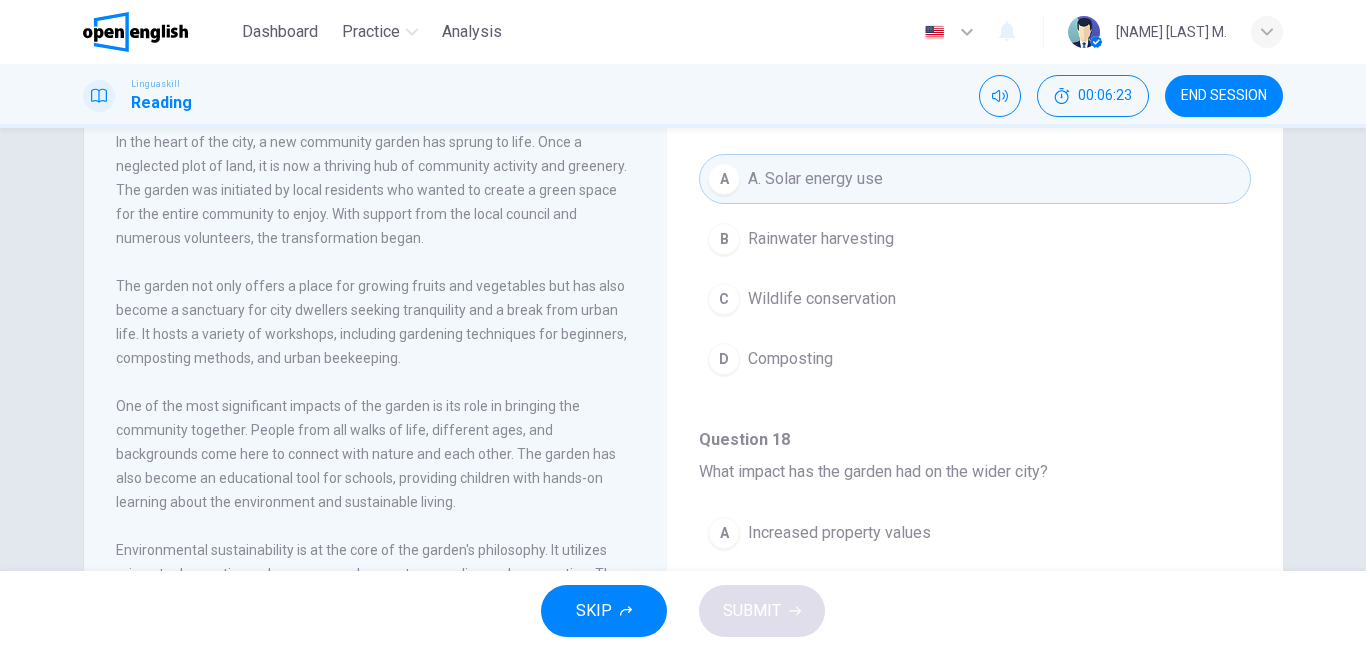 scroll, scrollTop: 1299, scrollLeft: 0, axis: vertical 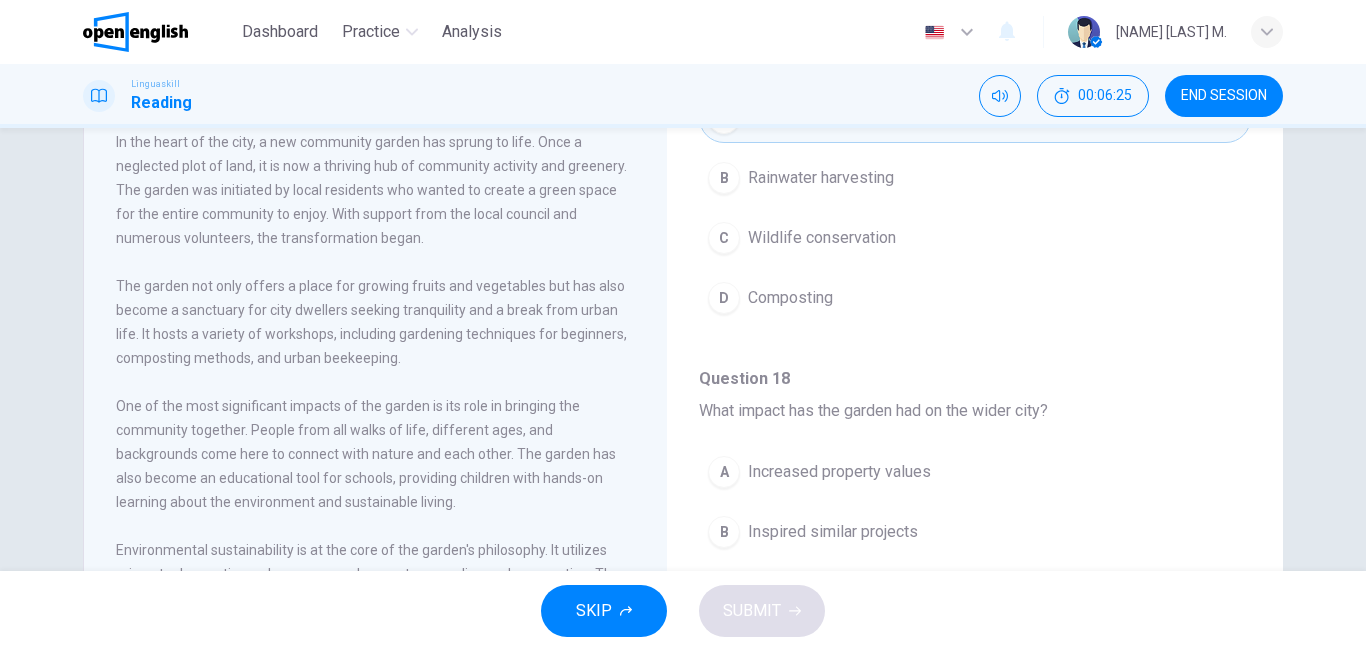 drag, startPoint x: 1248, startPoint y: 548, endPoint x: 1251, endPoint y: 571, distance: 23.194826 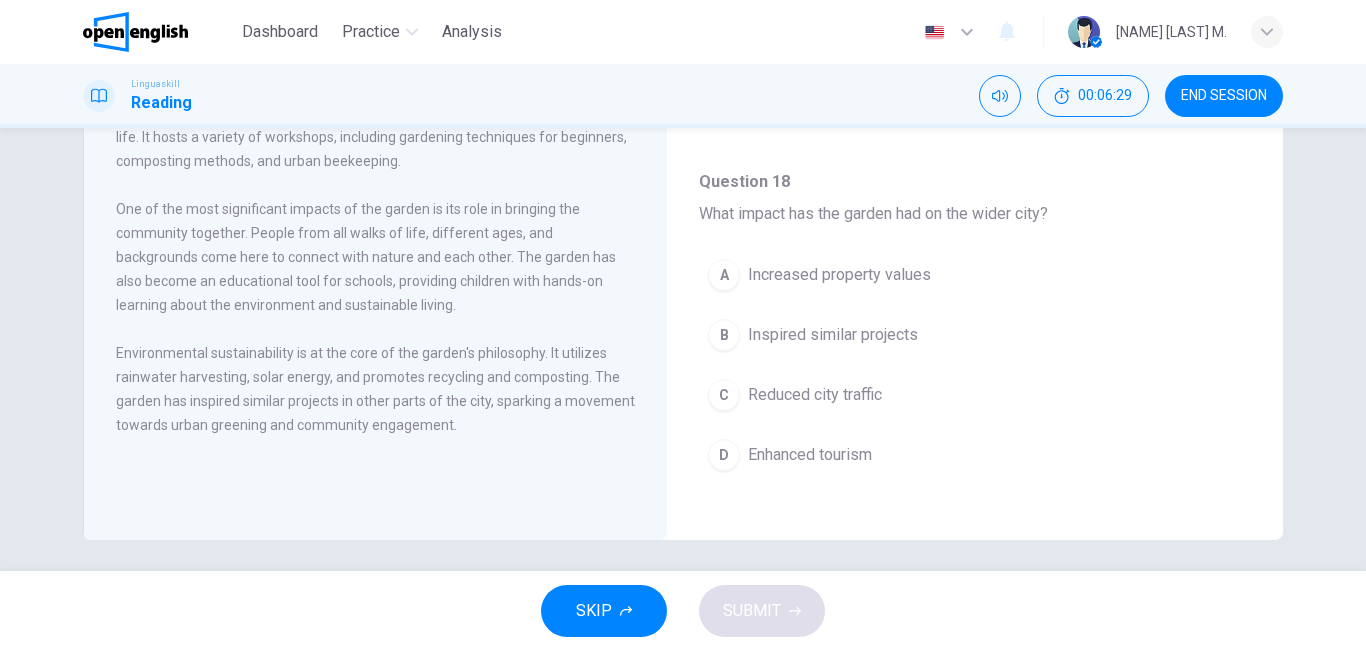 scroll, scrollTop: 332, scrollLeft: 0, axis: vertical 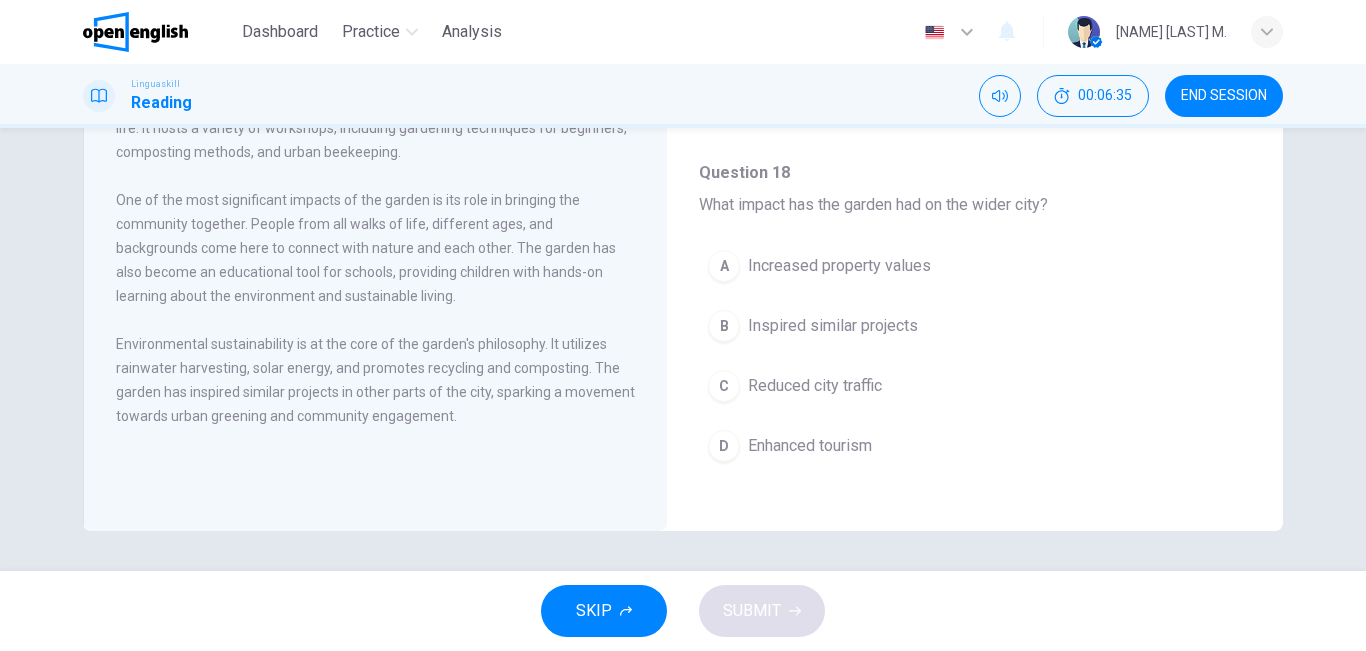 click on "A" at bounding box center [724, 266] 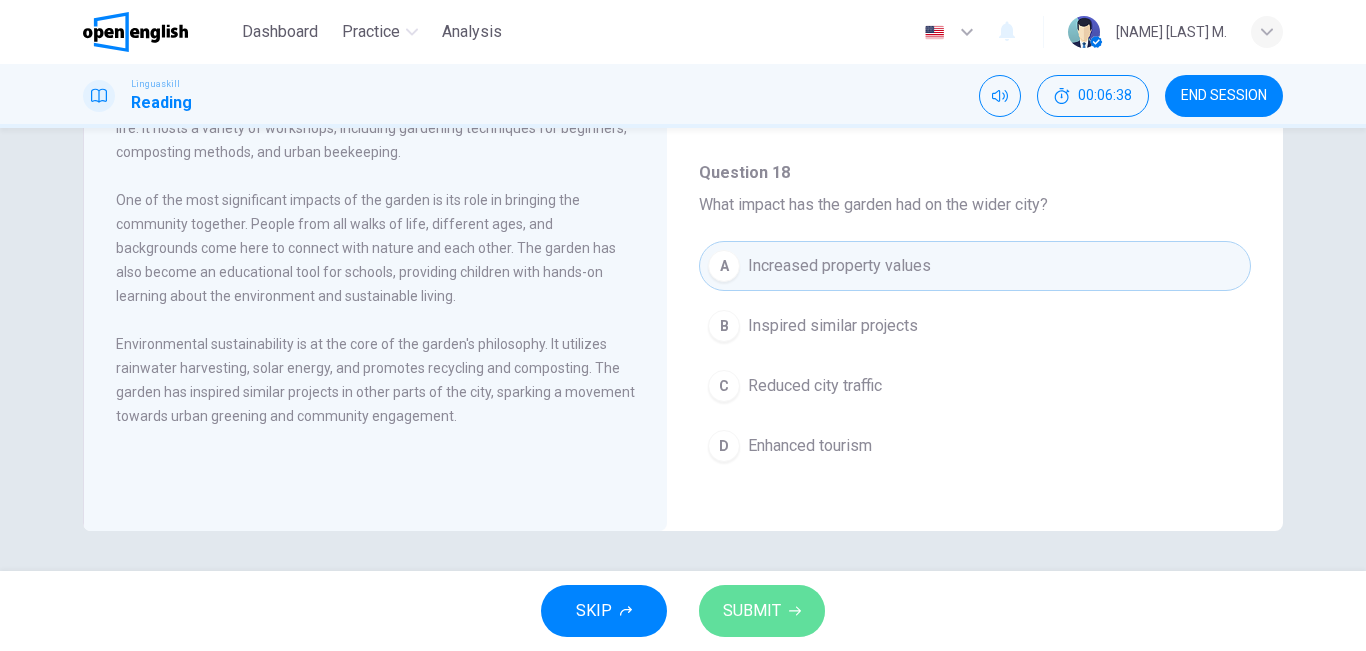 click on "SUBMIT" at bounding box center (752, 611) 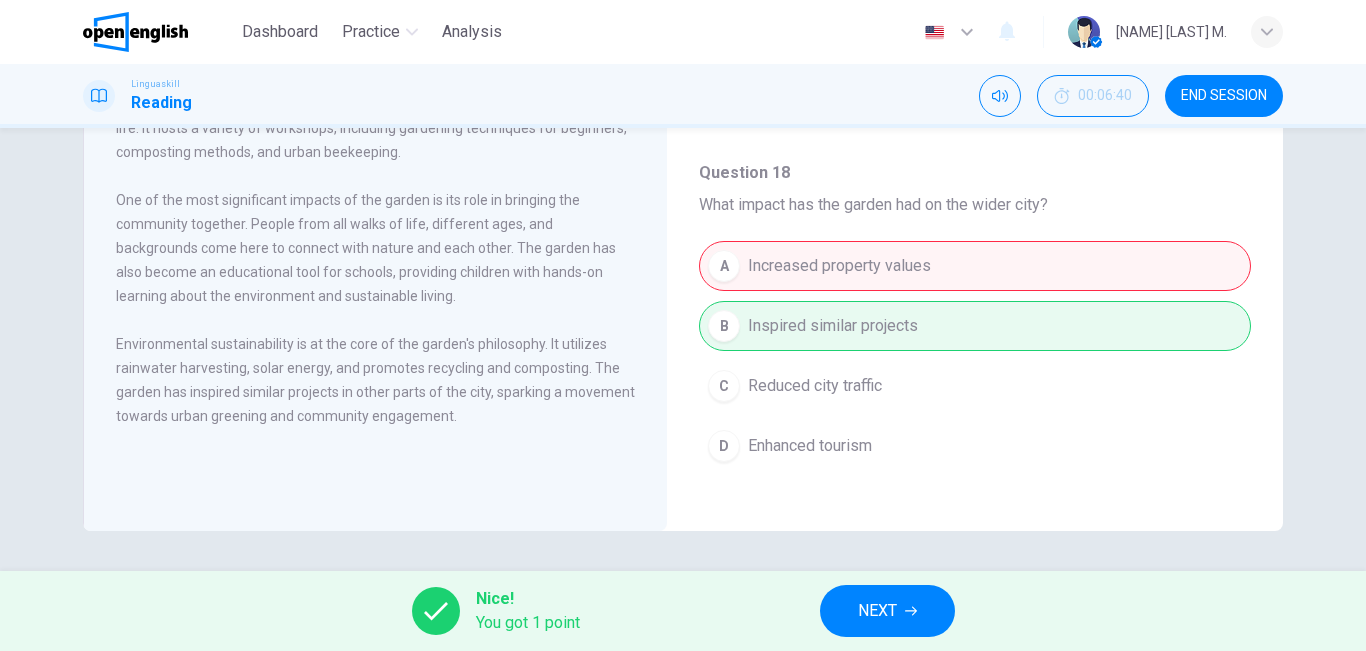 drag, startPoint x: 1251, startPoint y: 457, endPoint x: 1247, endPoint y: 420, distance: 37.215588 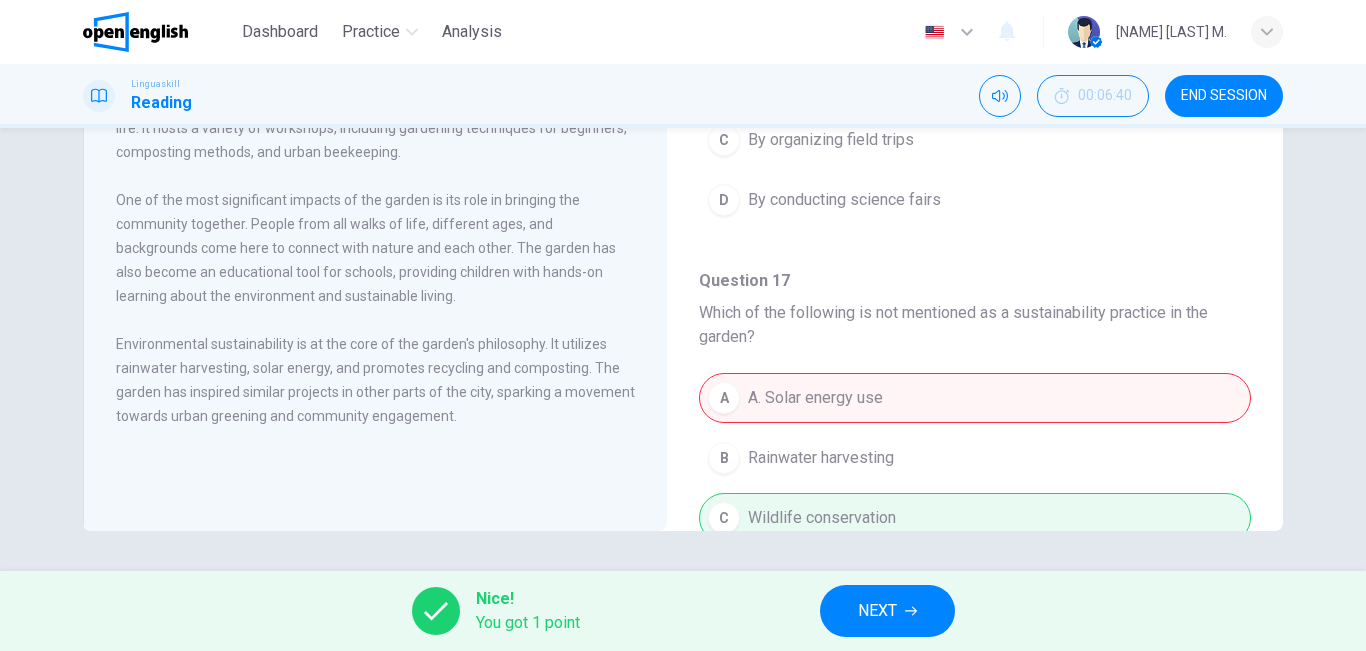 scroll, scrollTop: 1299, scrollLeft: 0, axis: vertical 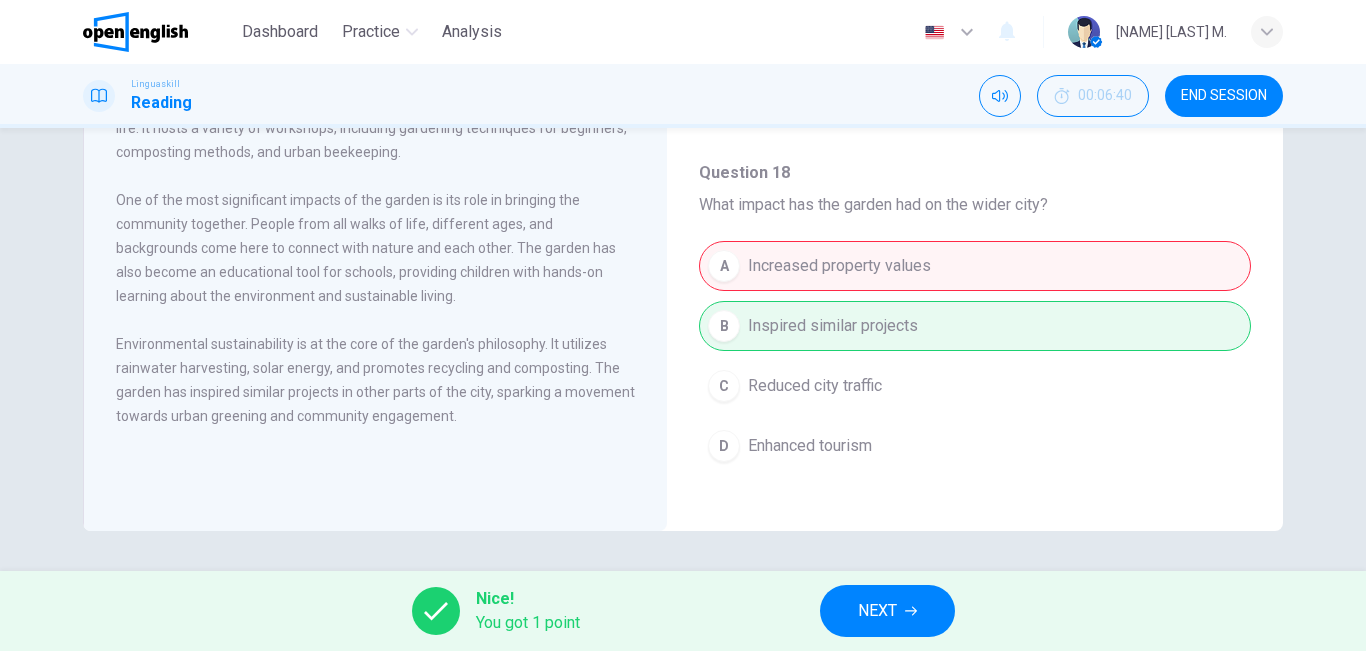 click on "NEXT" at bounding box center (887, 611) 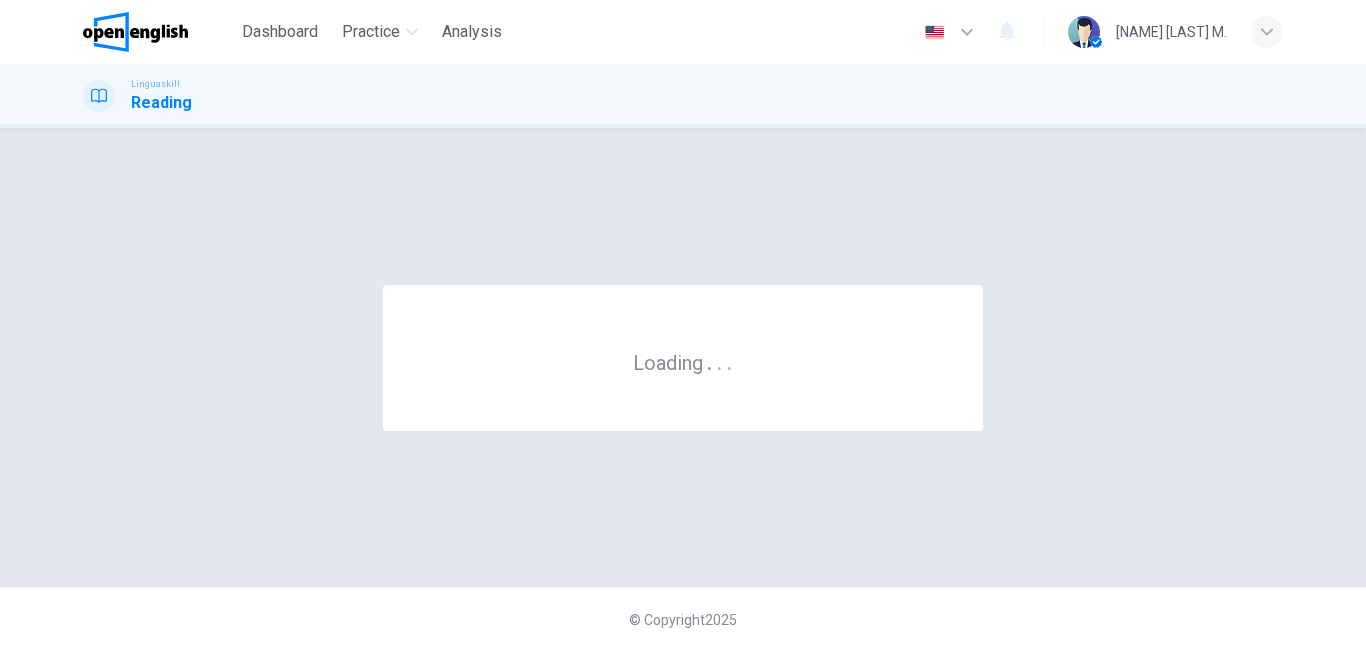 scroll, scrollTop: 0, scrollLeft: 0, axis: both 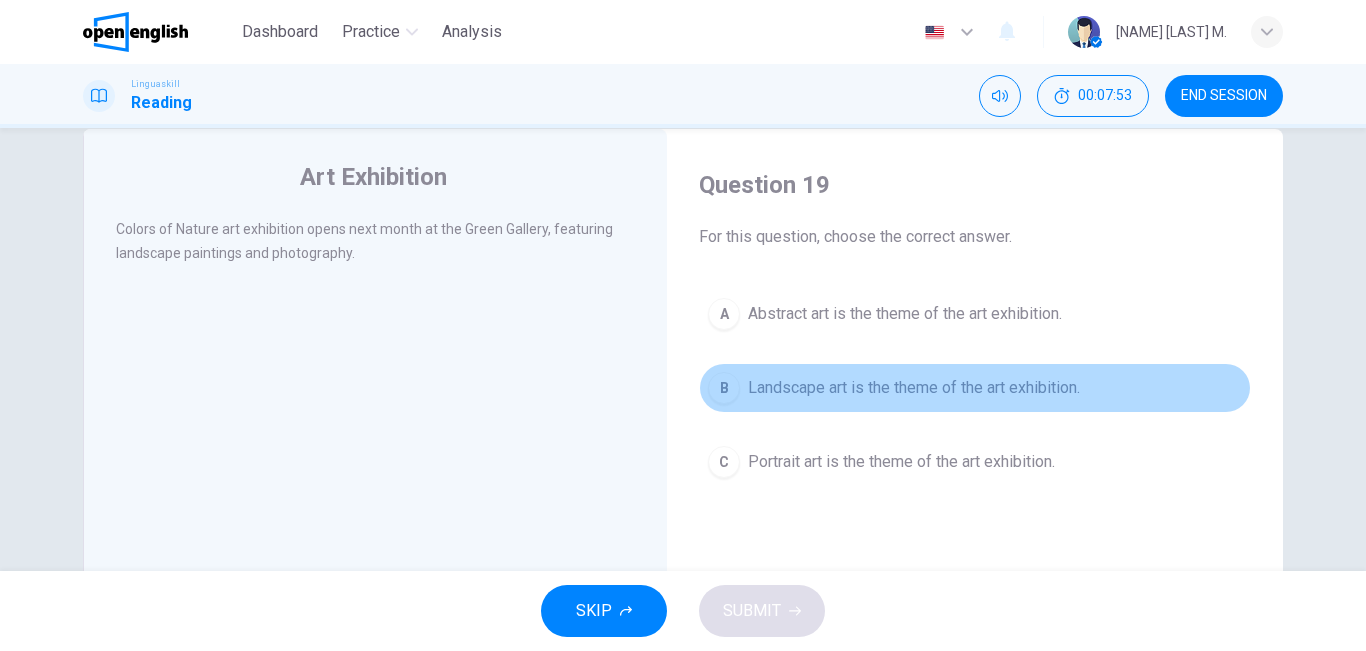 click on "B Landscape art is the theme of the art exhibition." at bounding box center [975, 388] 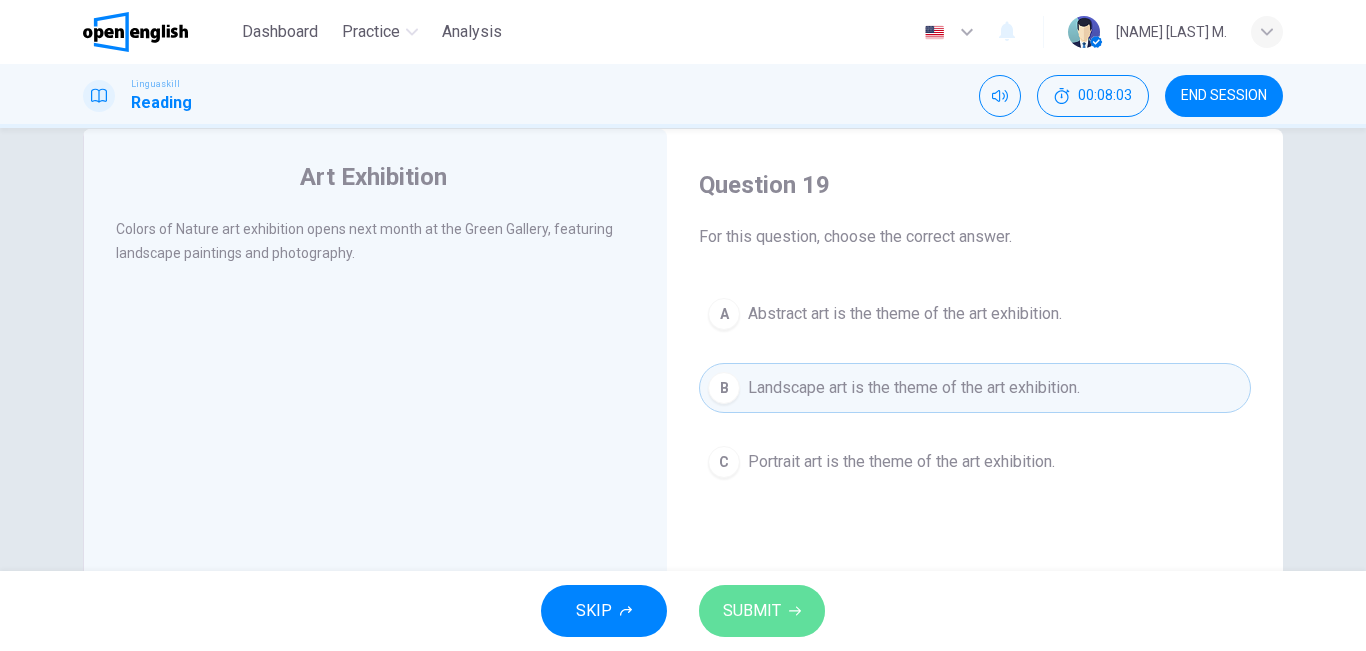 click on "SUBMIT" at bounding box center [762, 611] 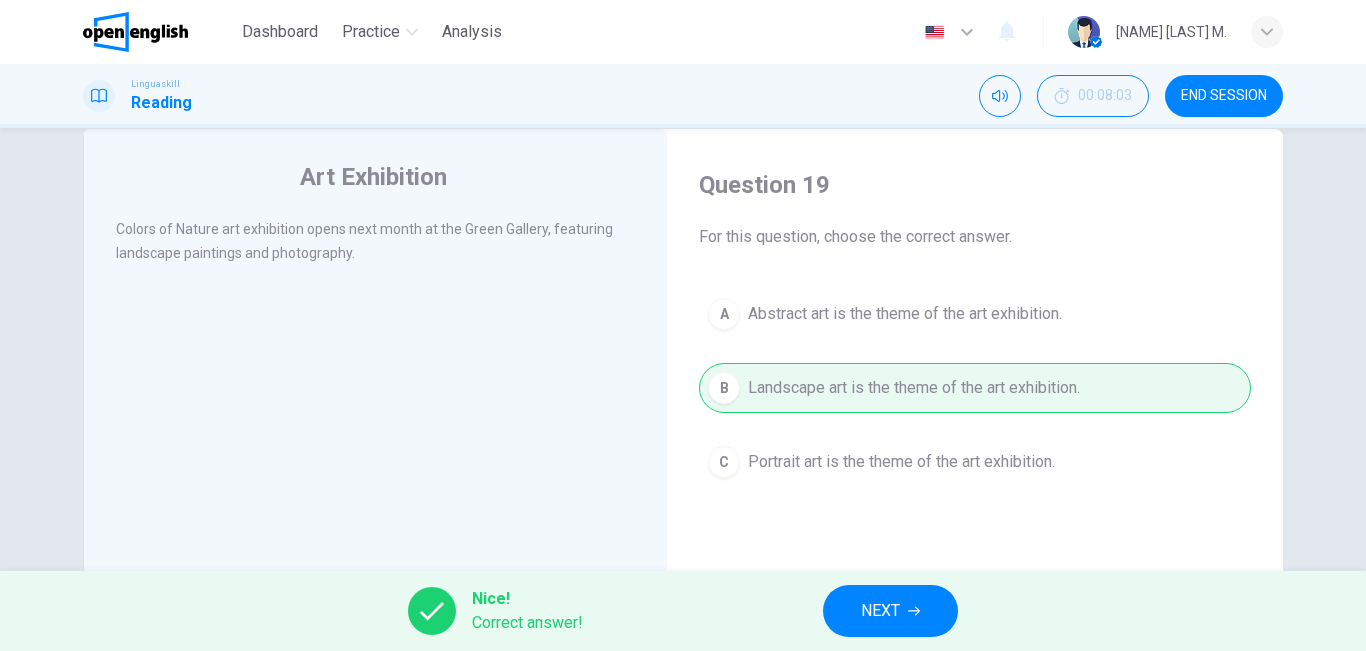 click on "NEXT" at bounding box center (880, 611) 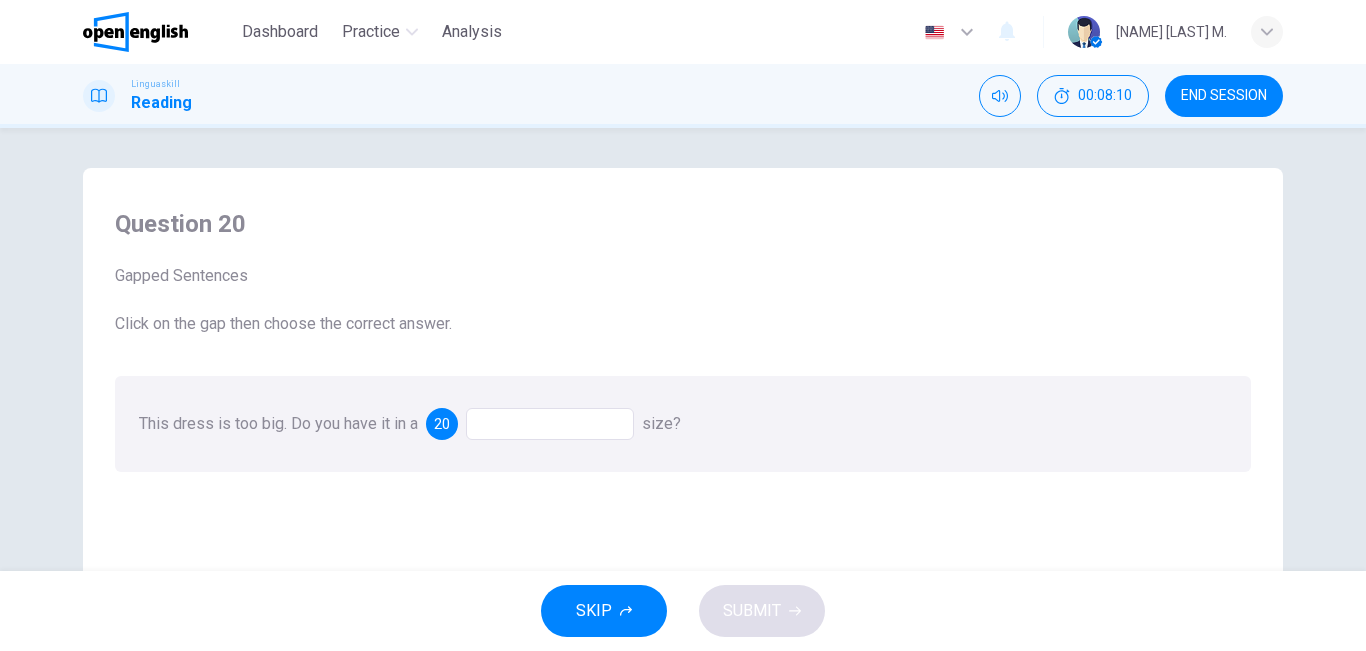 click at bounding box center [550, 424] 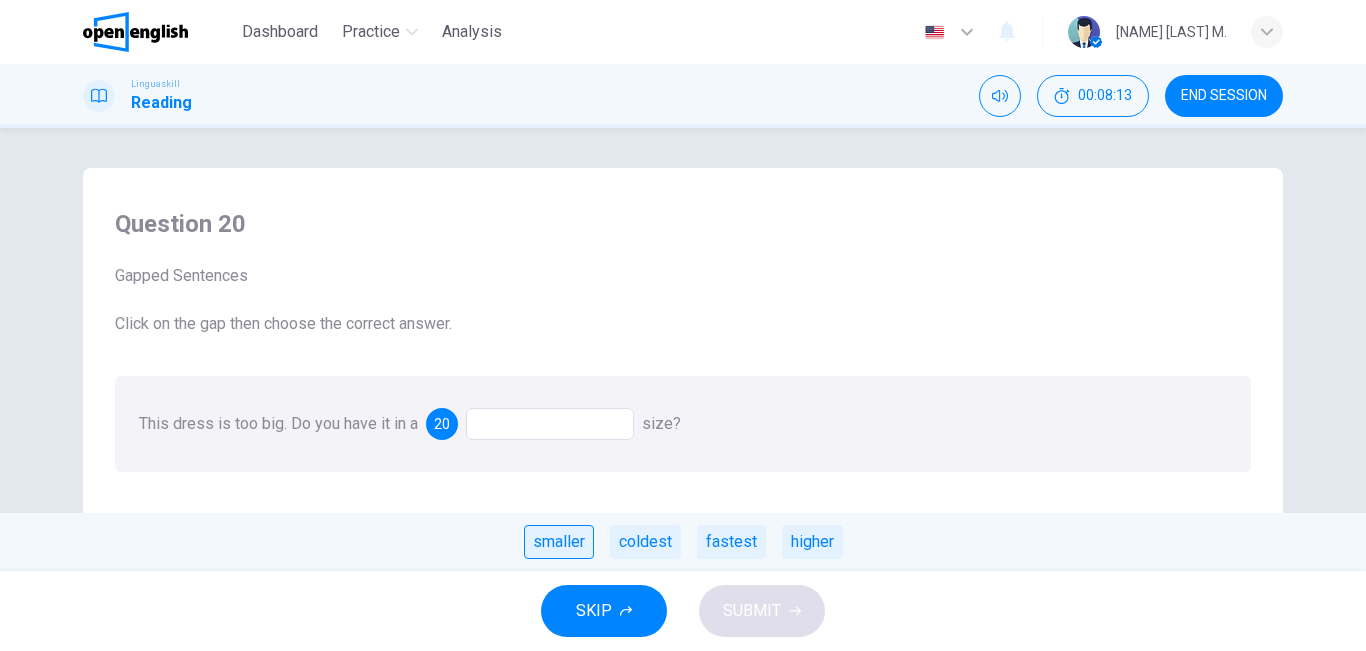 click on "smaller" at bounding box center [559, 542] 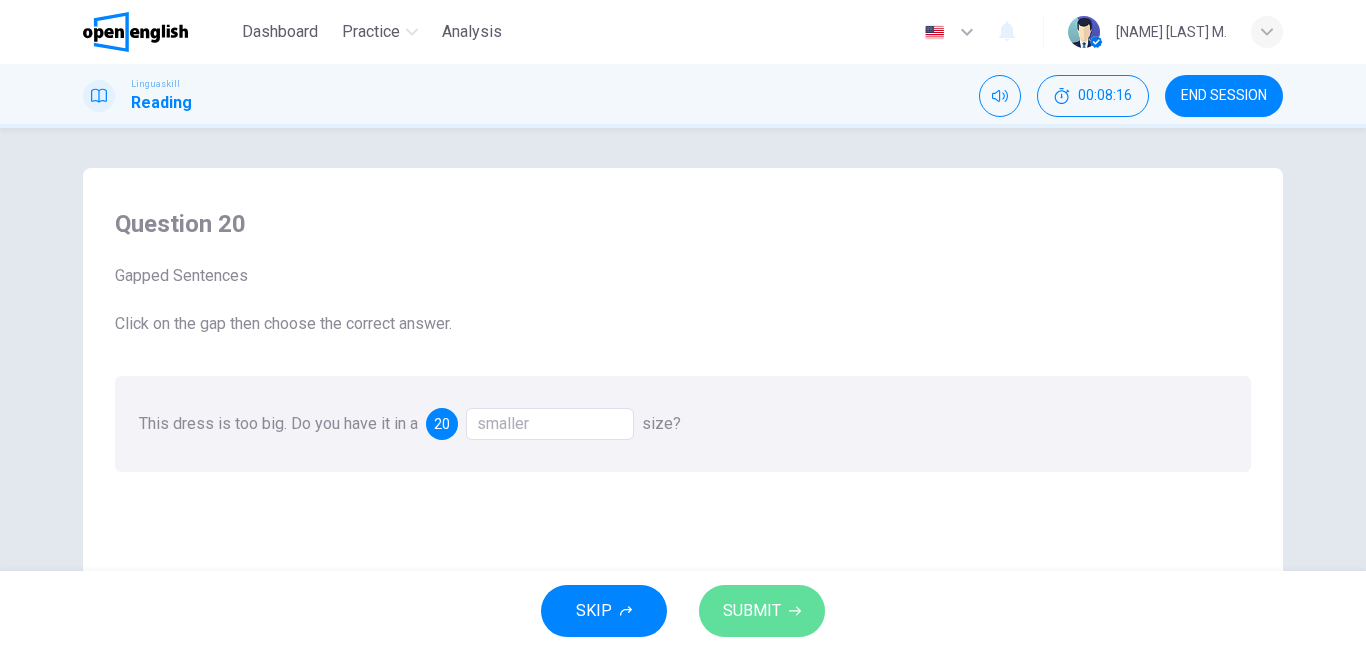 click on "SUBMIT" at bounding box center [752, 611] 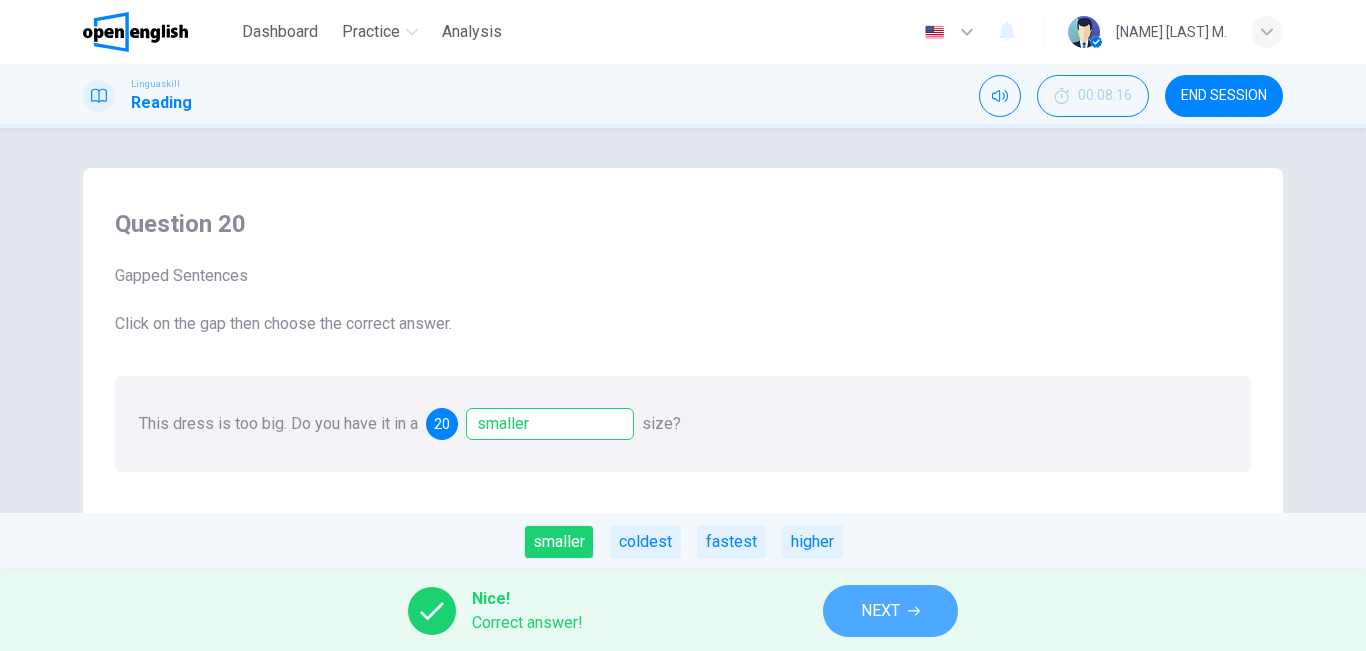 click on "NEXT" at bounding box center (880, 611) 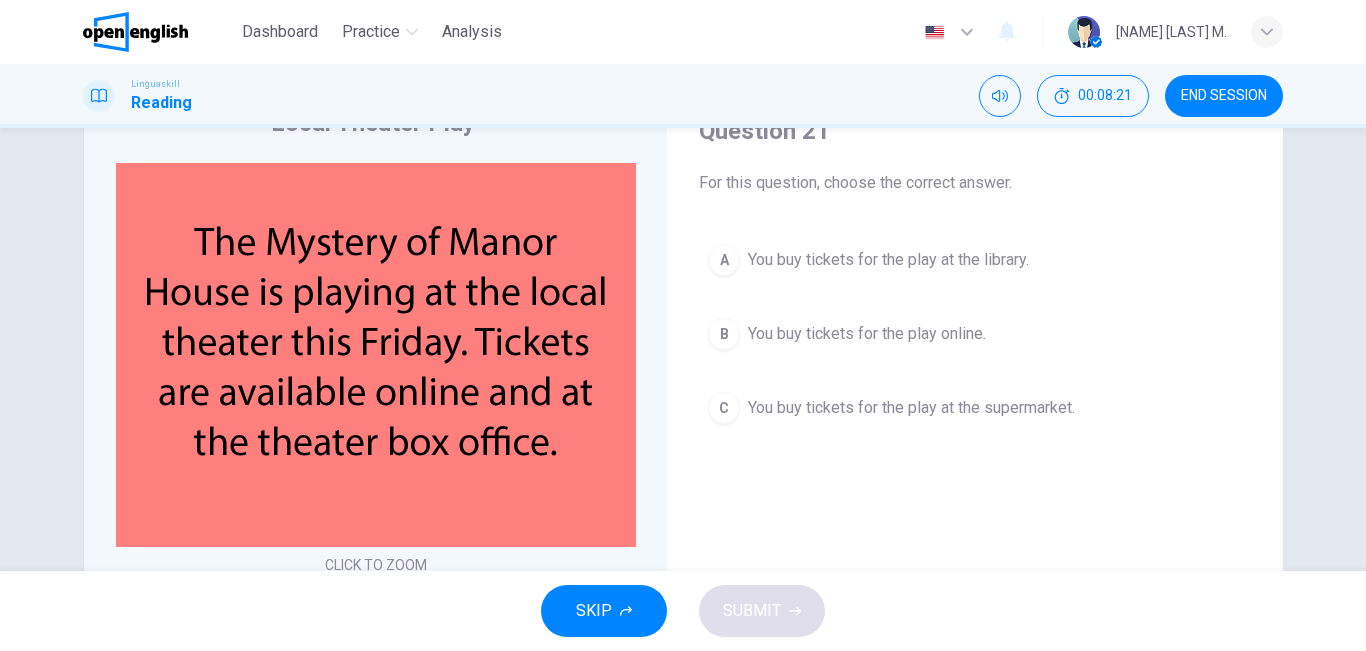 scroll, scrollTop: 95, scrollLeft: 0, axis: vertical 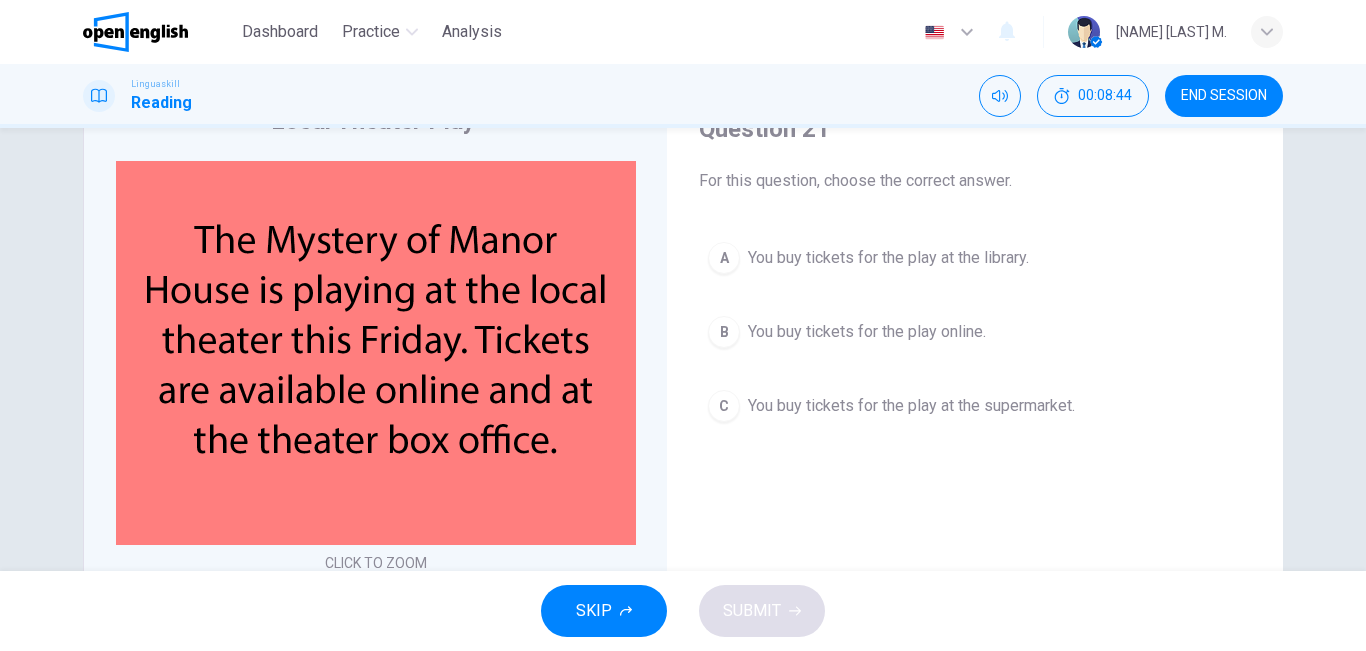 click on "A" at bounding box center [724, 258] 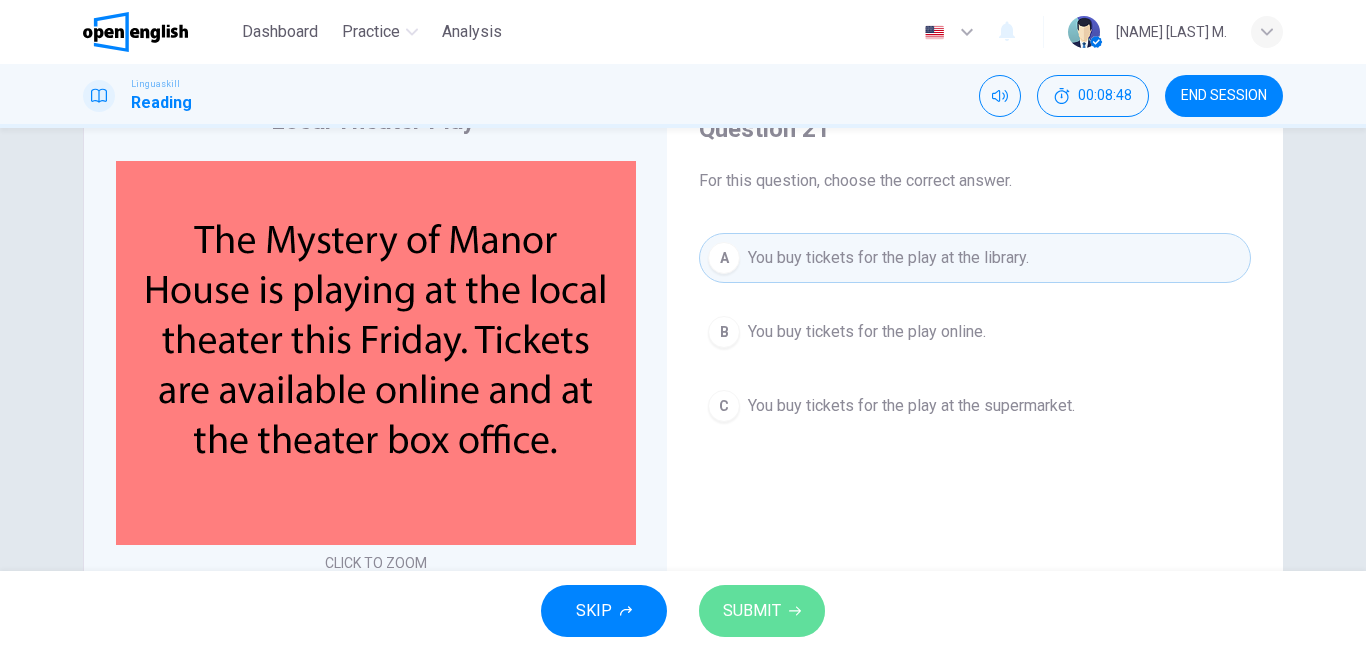 click on "SUBMIT" at bounding box center [762, 611] 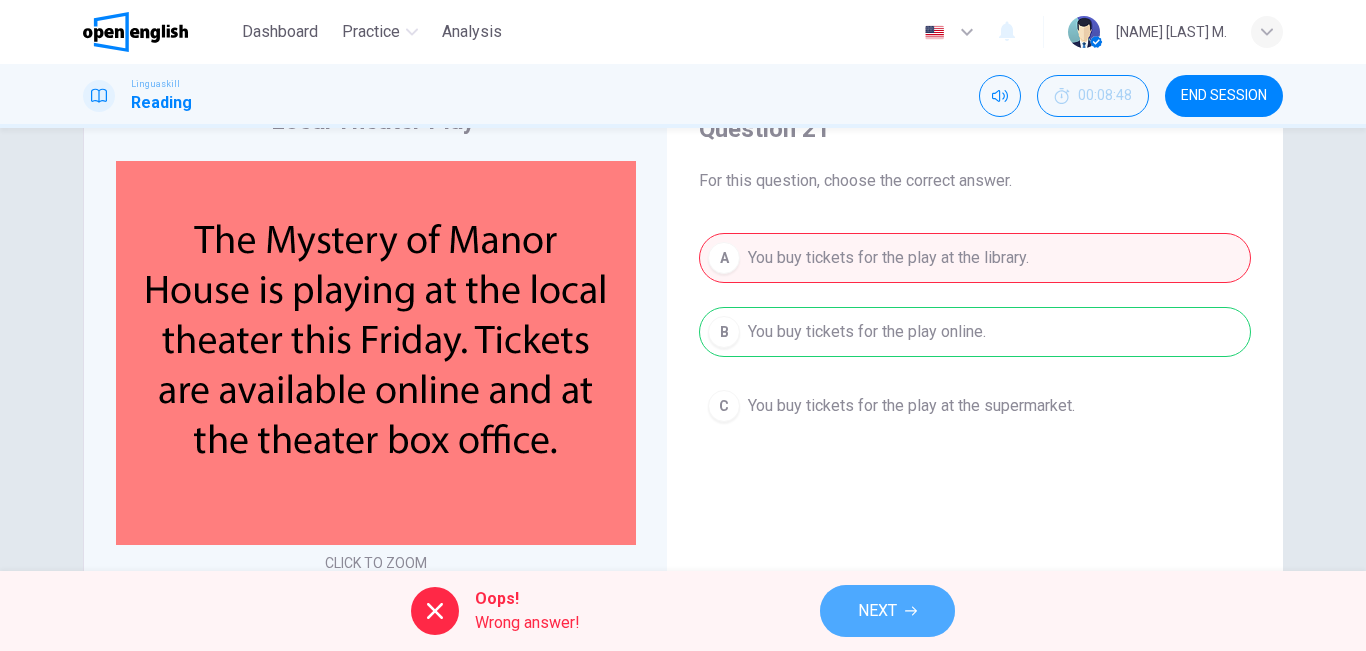 click on "NEXT" at bounding box center (877, 611) 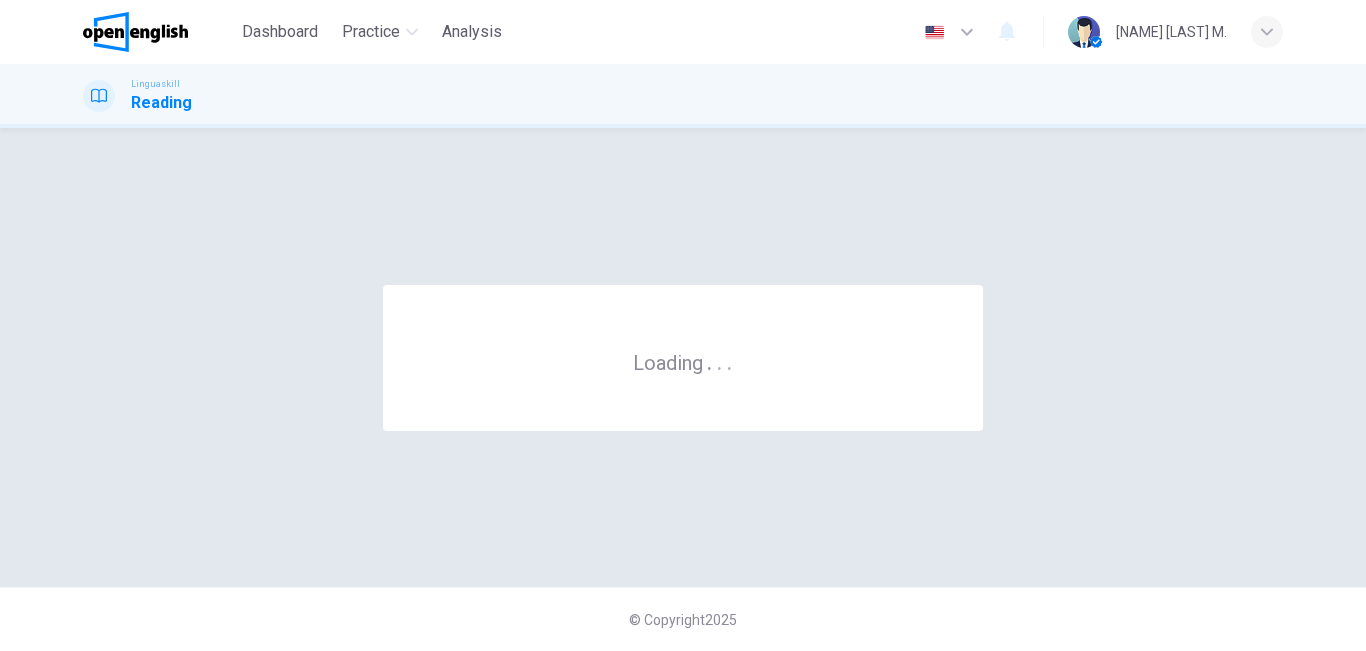 scroll, scrollTop: 0, scrollLeft: 0, axis: both 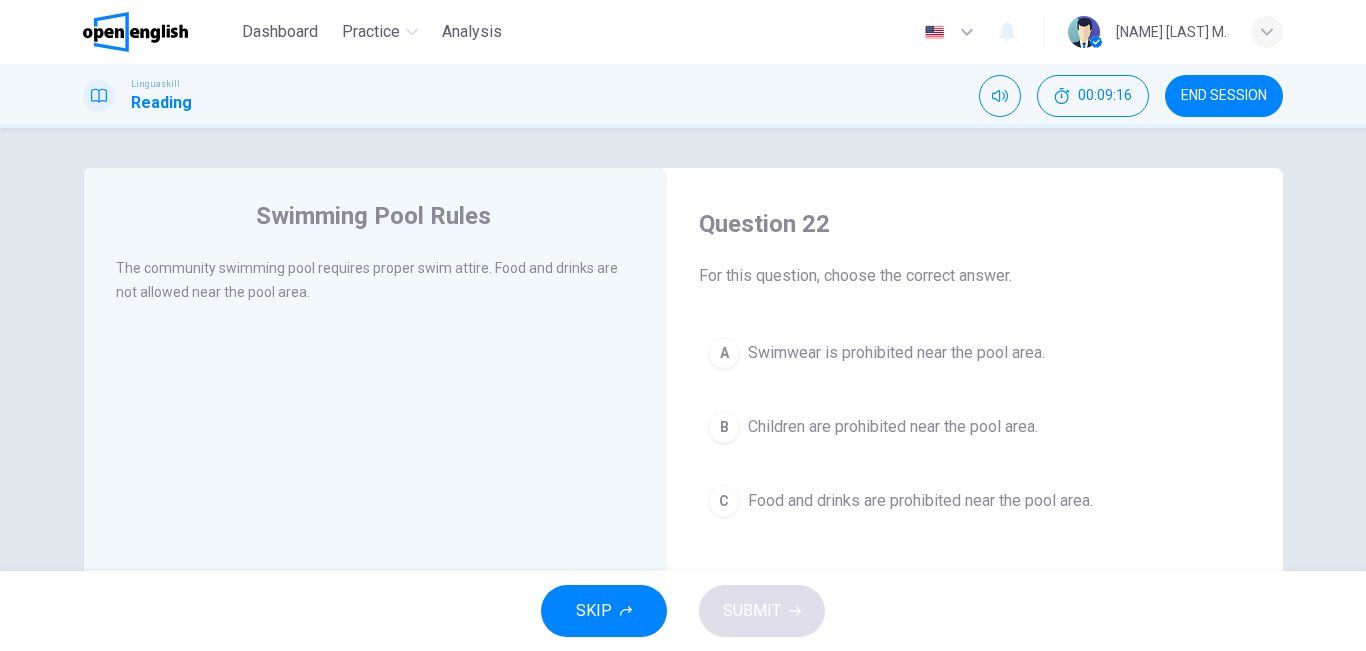 click on "C" at bounding box center [724, 501] 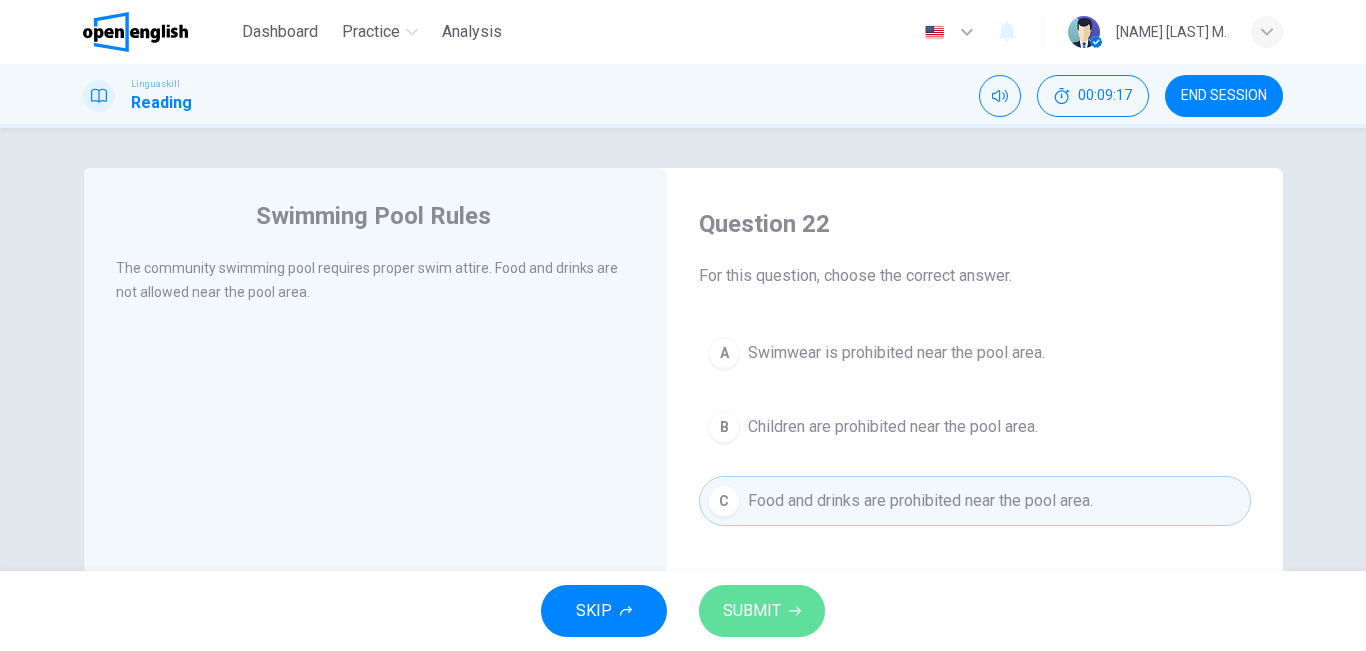 click on "SUBMIT" at bounding box center [752, 611] 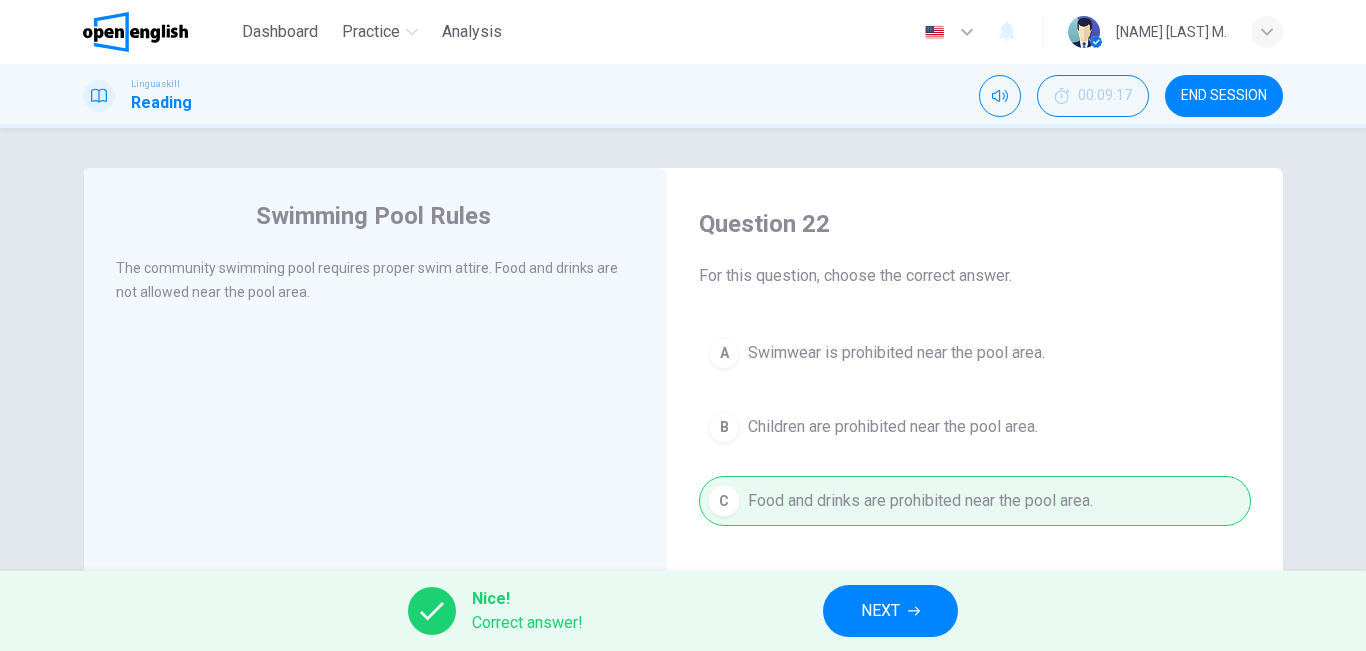 click on "NEXT" at bounding box center [880, 611] 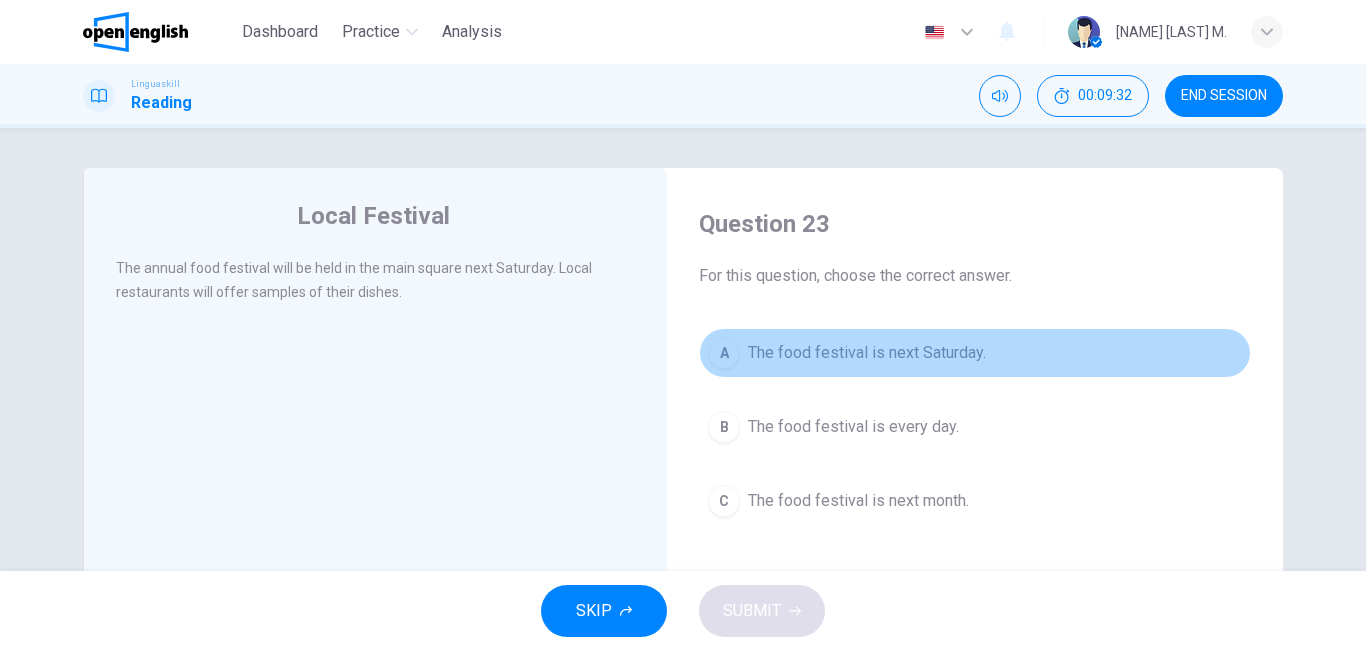 click on "The food festival is next Saturday." at bounding box center [867, 353] 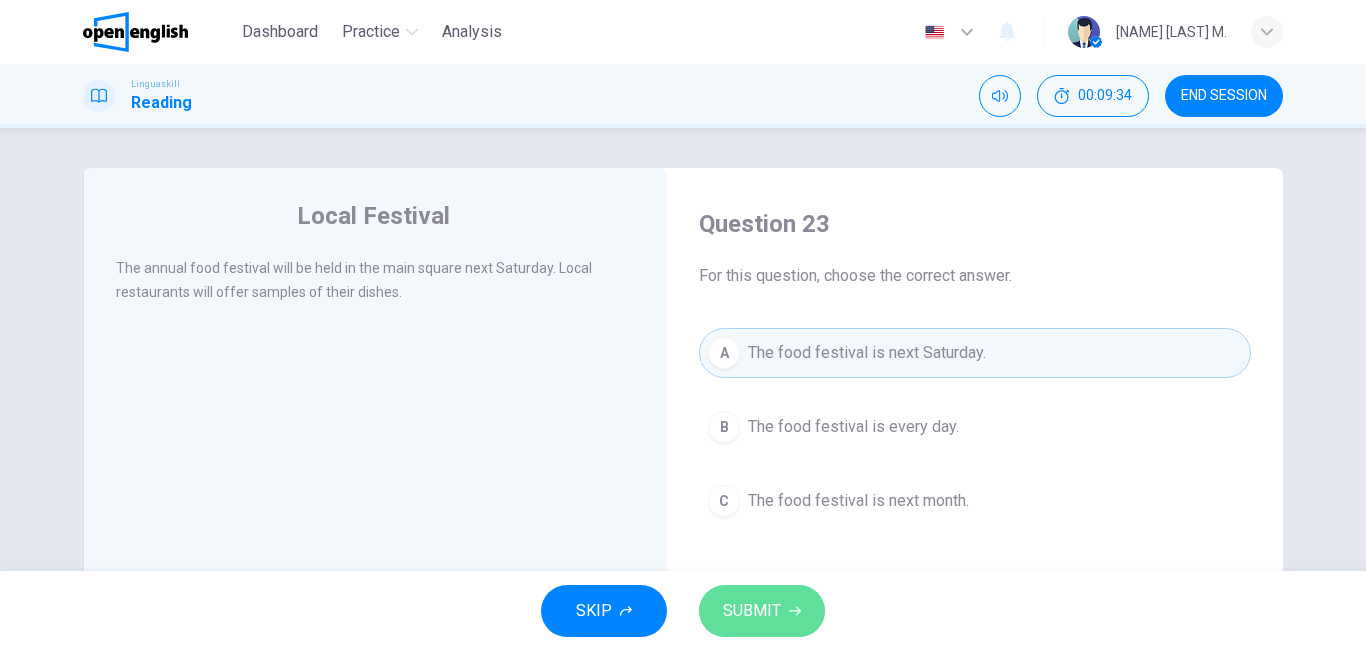 click on "SUBMIT" at bounding box center (762, 611) 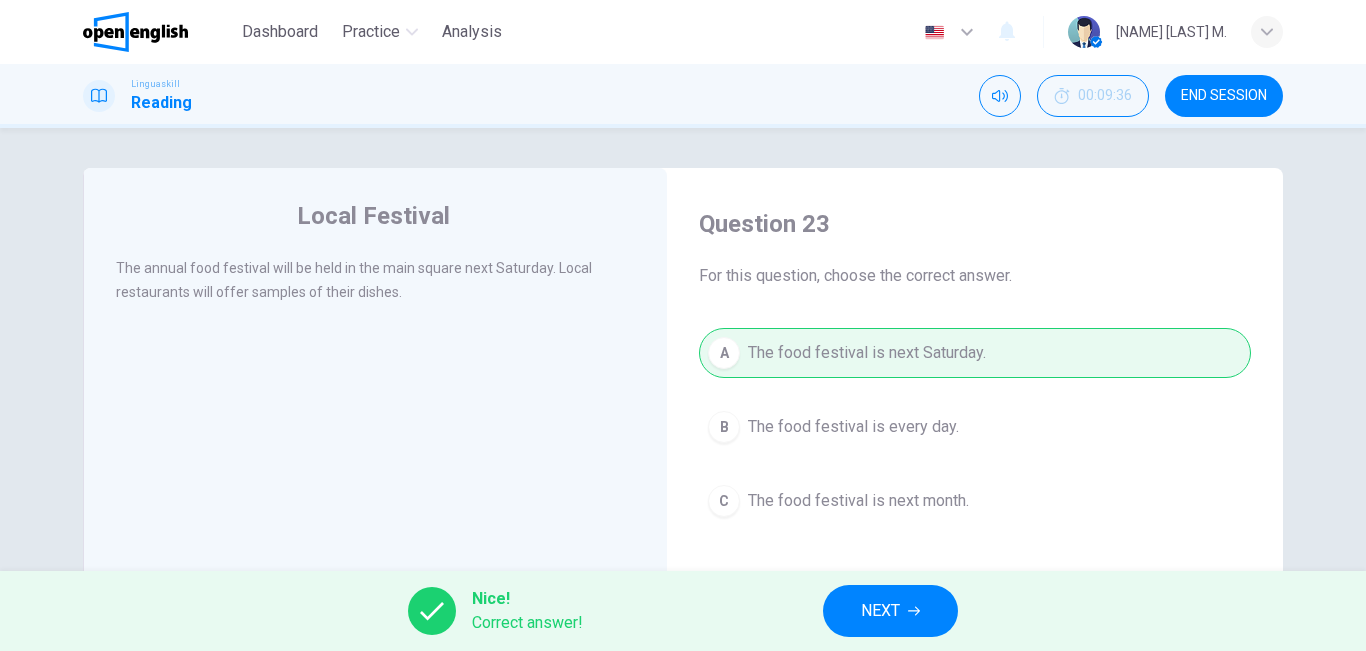 click on "NEXT" at bounding box center (890, 611) 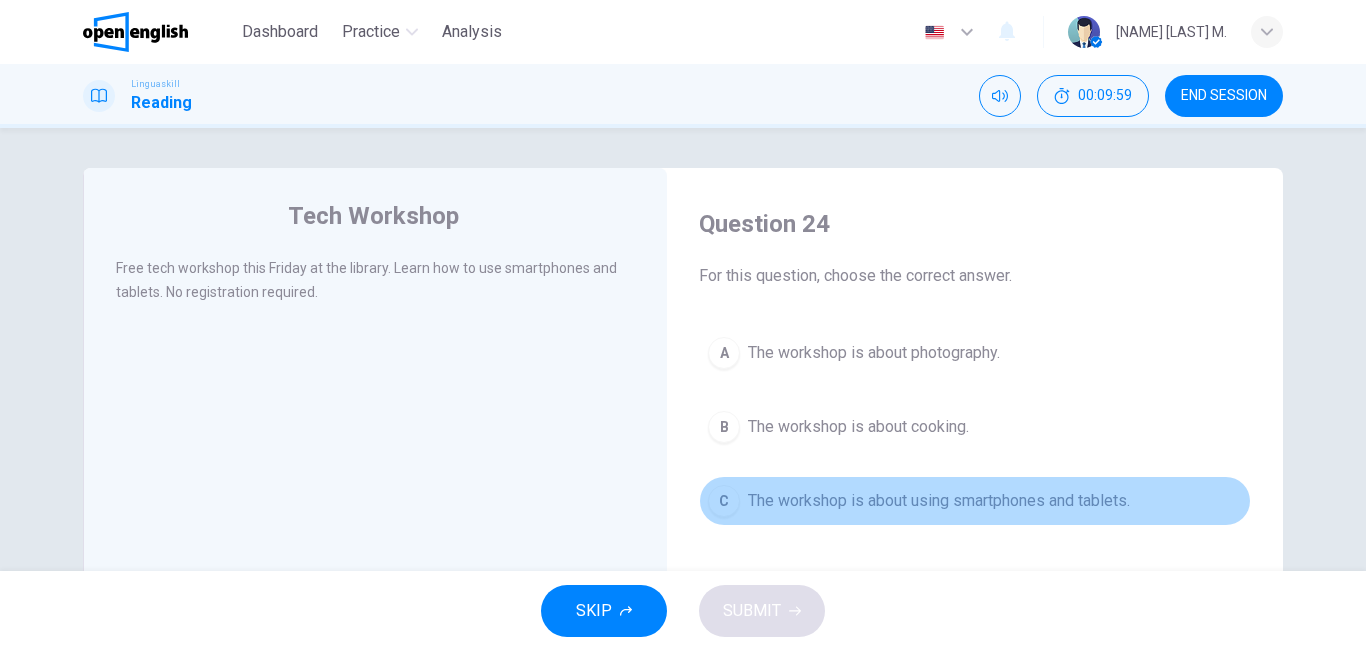 click on "The workshop is about using smartphones and tablets." at bounding box center [939, 501] 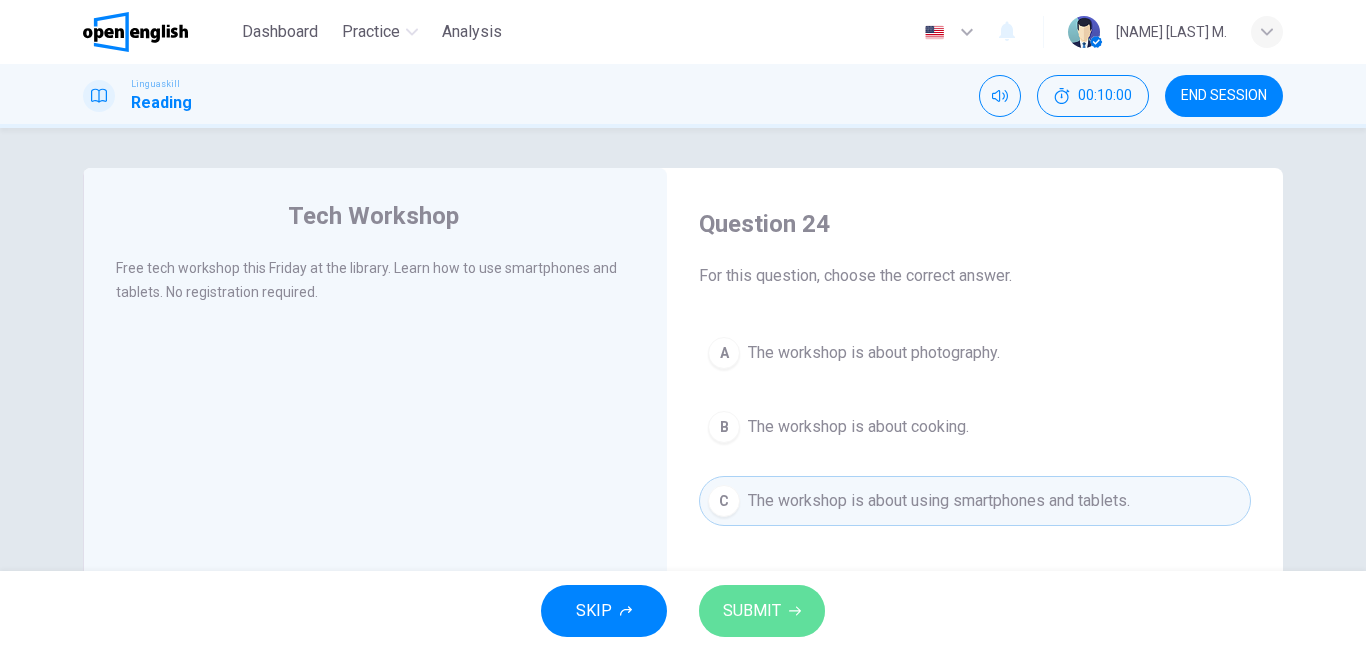 click on "SUBMIT" at bounding box center [762, 611] 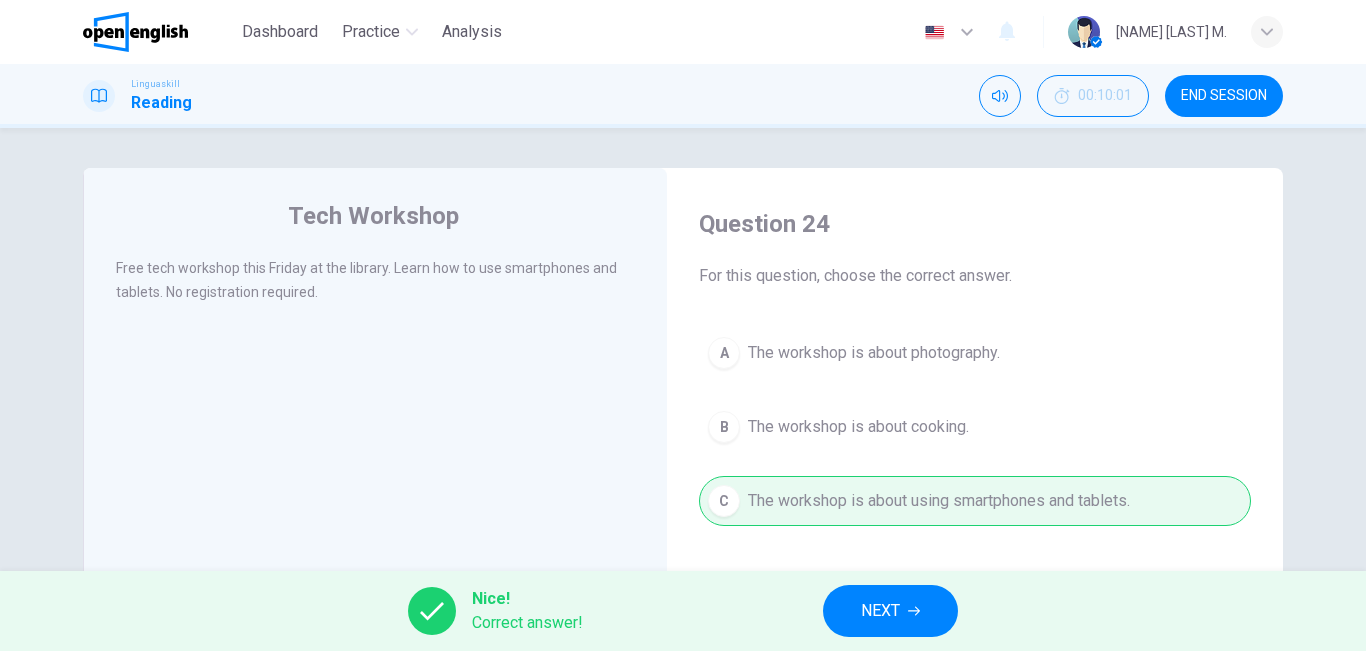 click on "NEXT" at bounding box center (880, 611) 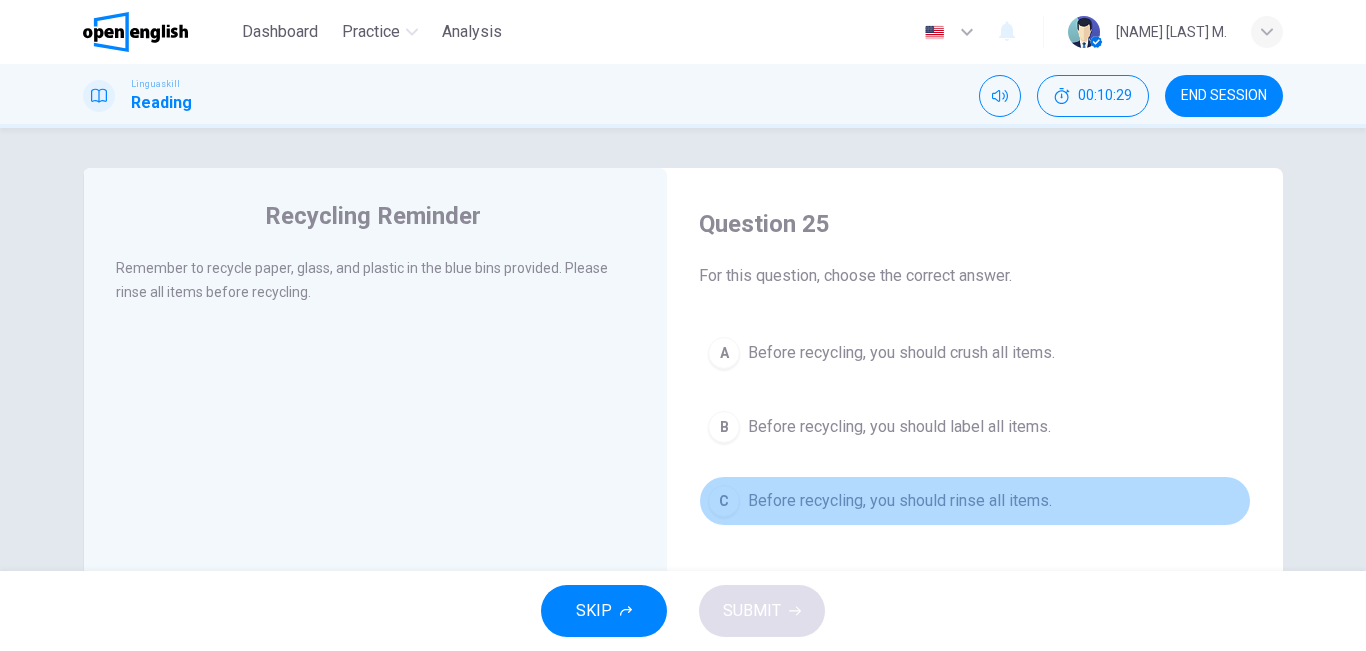 click on "C Before recycling, you should rinse all items." at bounding box center [975, 501] 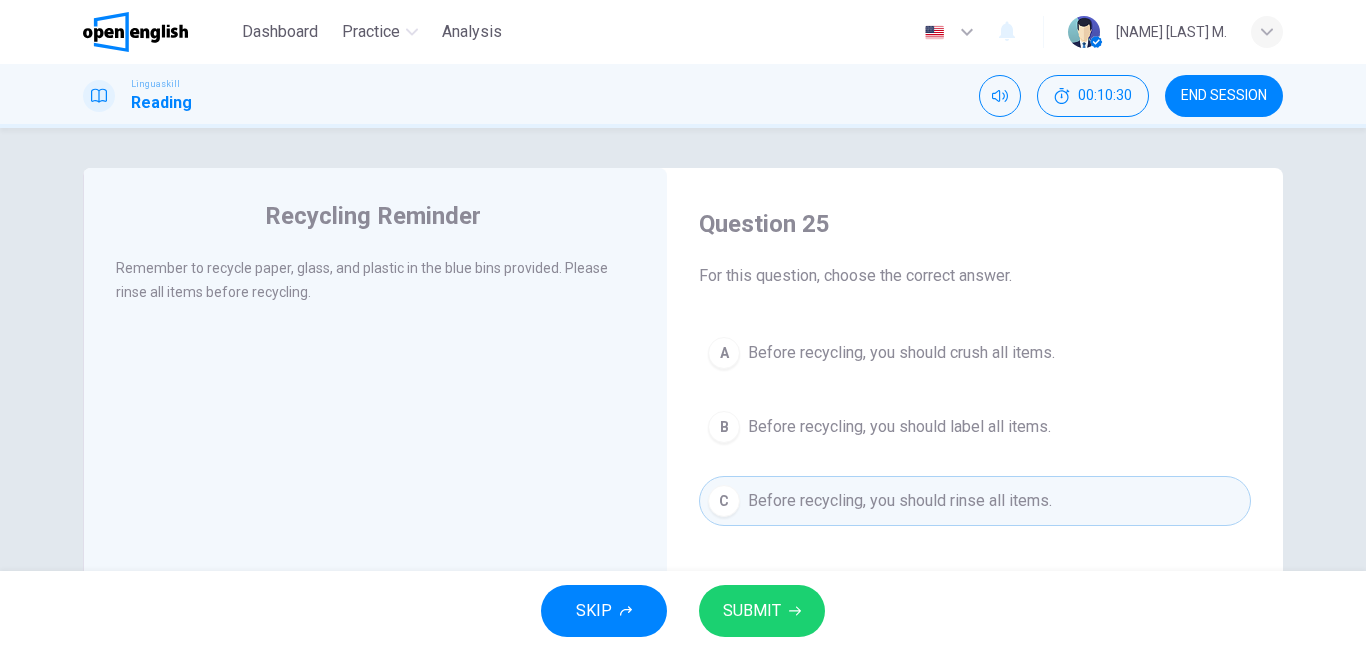 click on "B Before recycling, you should label all items." at bounding box center [975, 427] 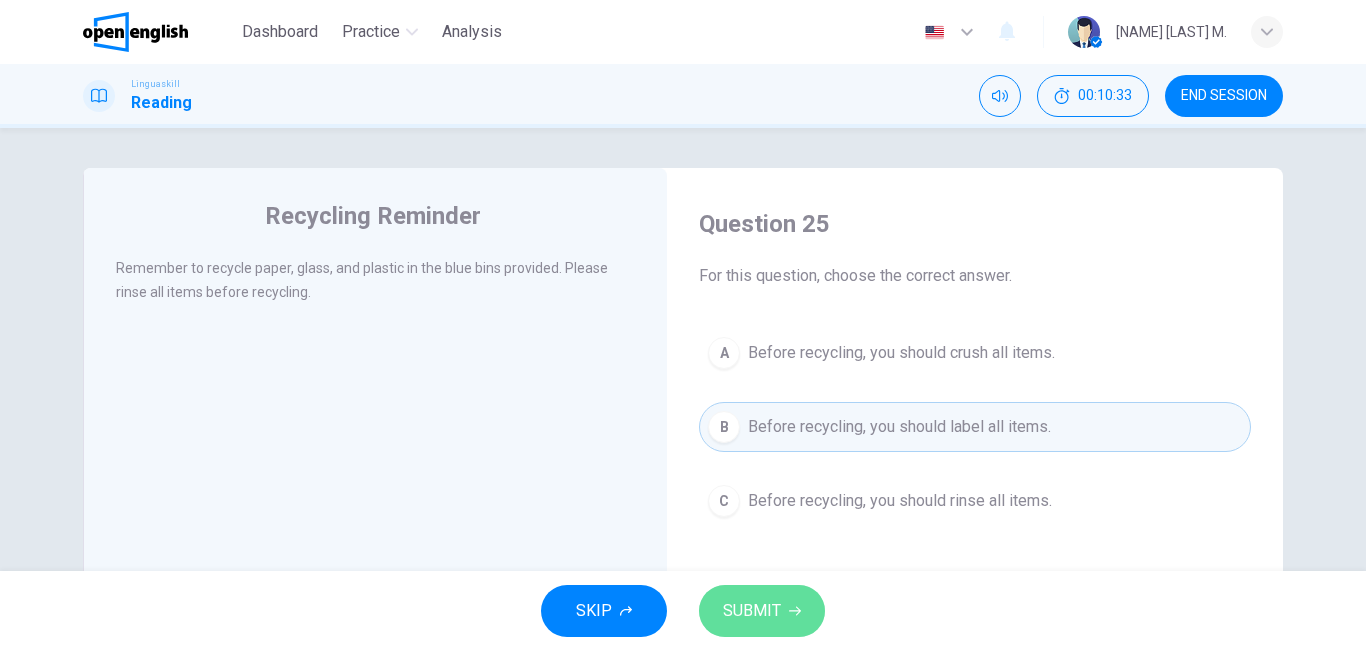 click on "SUBMIT" at bounding box center (762, 611) 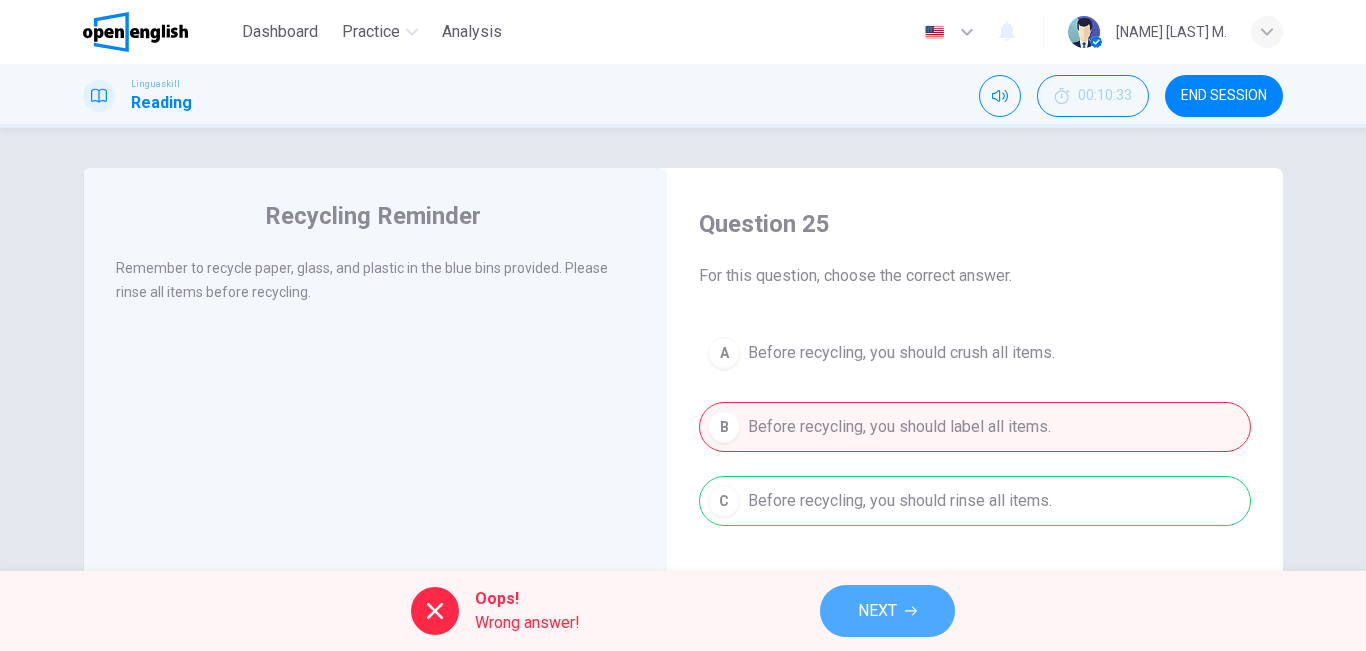 click on "NEXT" at bounding box center (877, 611) 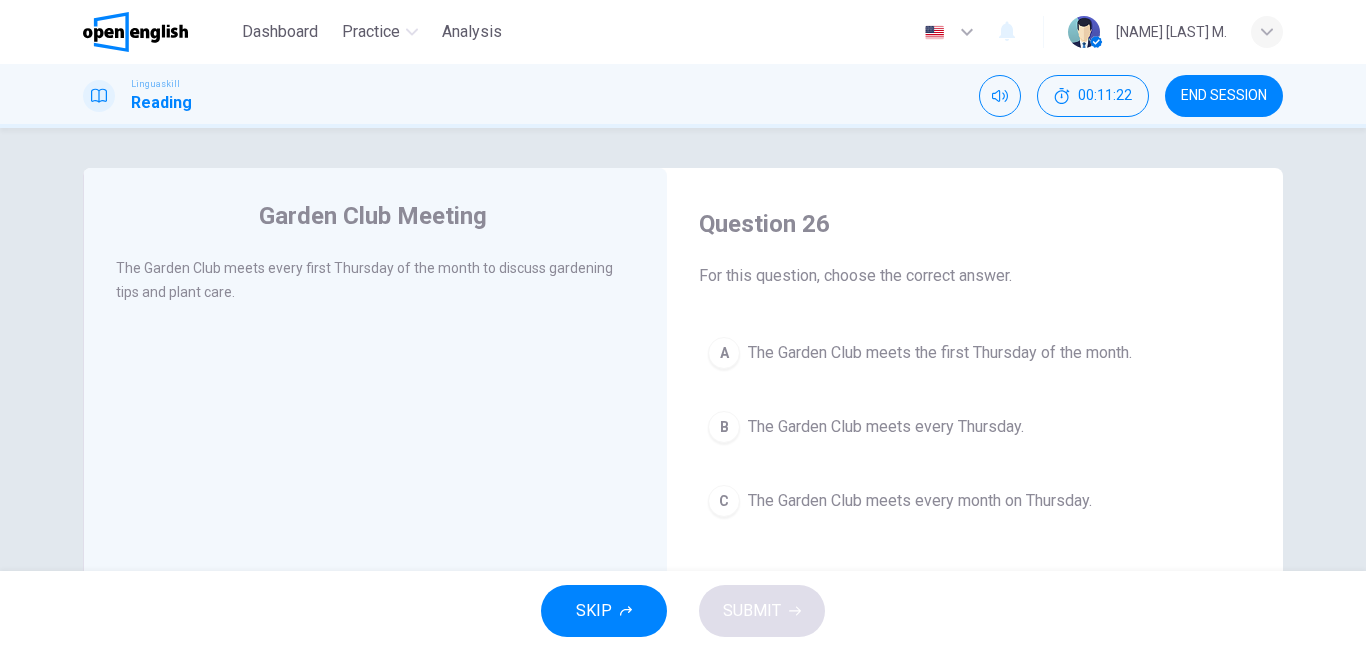 click on "A The Garden Club meets the first Thursday of the month." at bounding box center [975, 353] 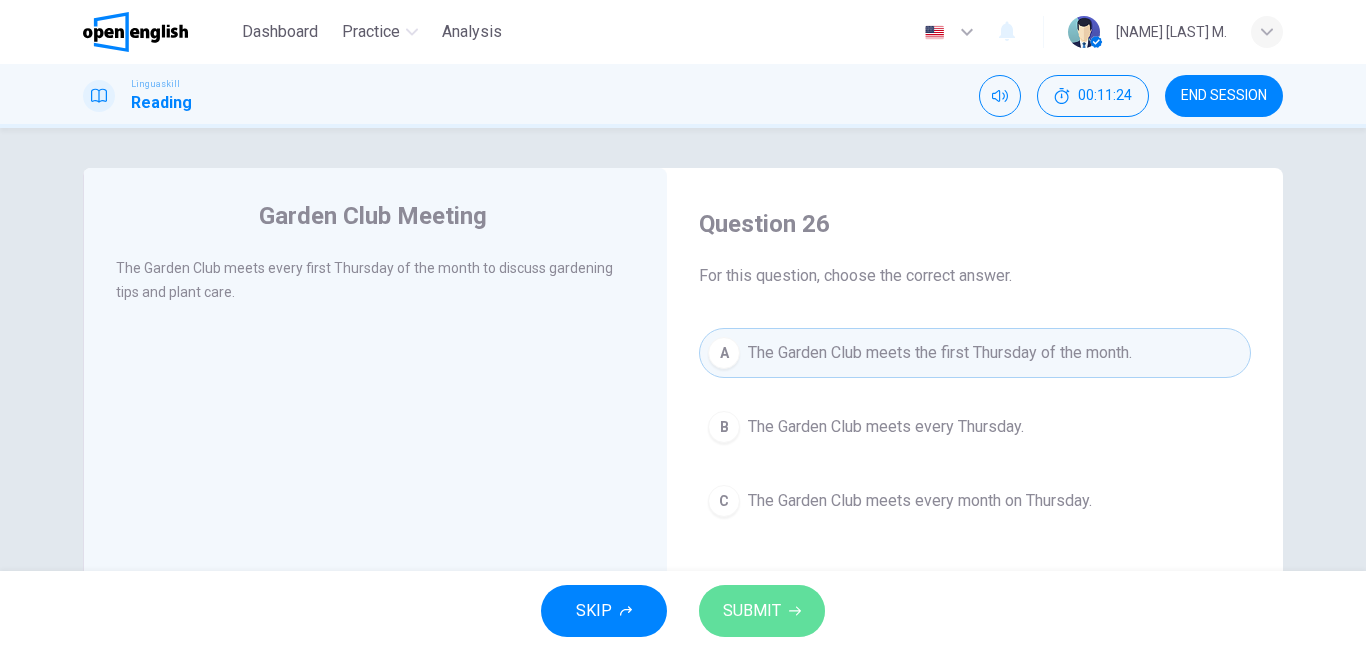 click on "SUBMIT" at bounding box center [752, 611] 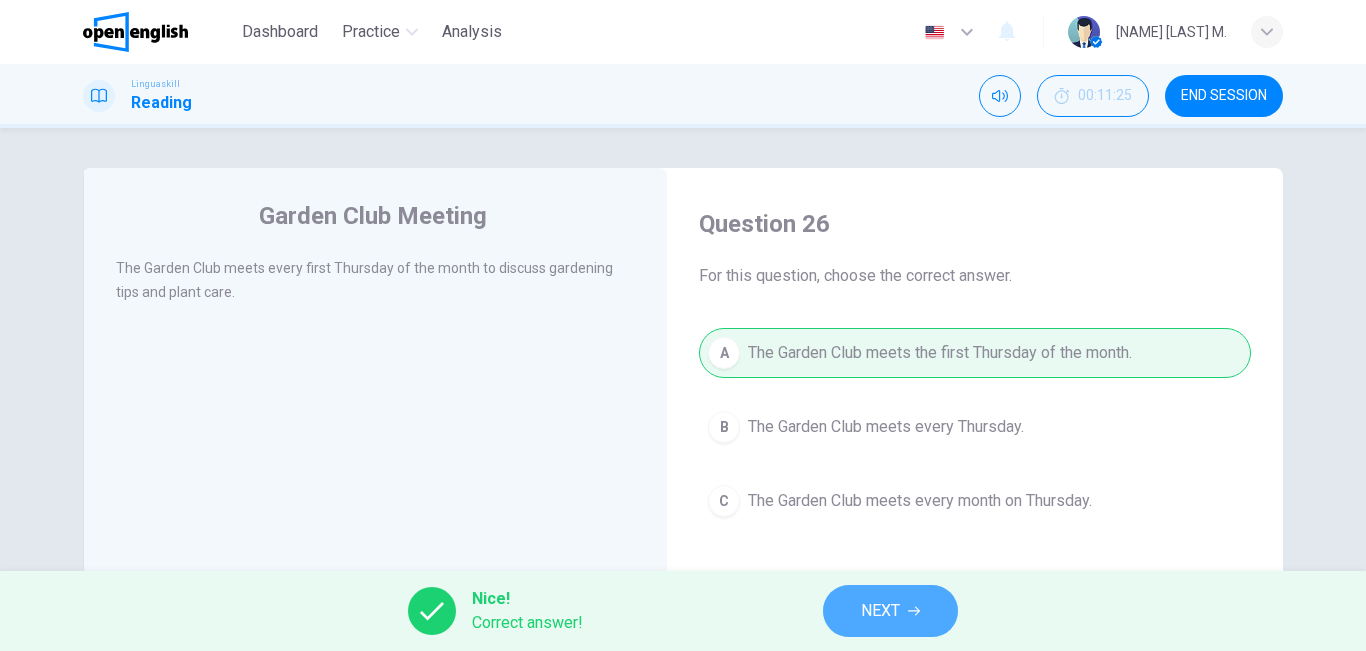 click on "NEXT" at bounding box center [880, 611] 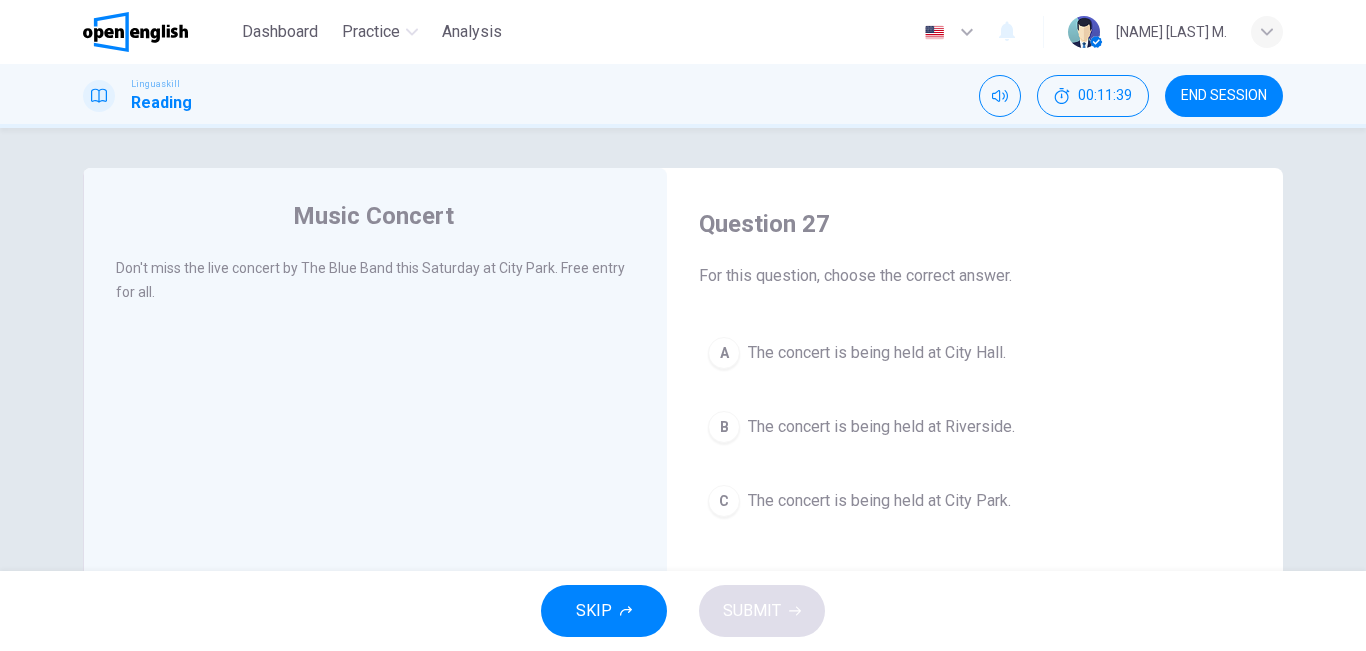 click on "The concert is being held at City Park." at bounding box center (879, 501) 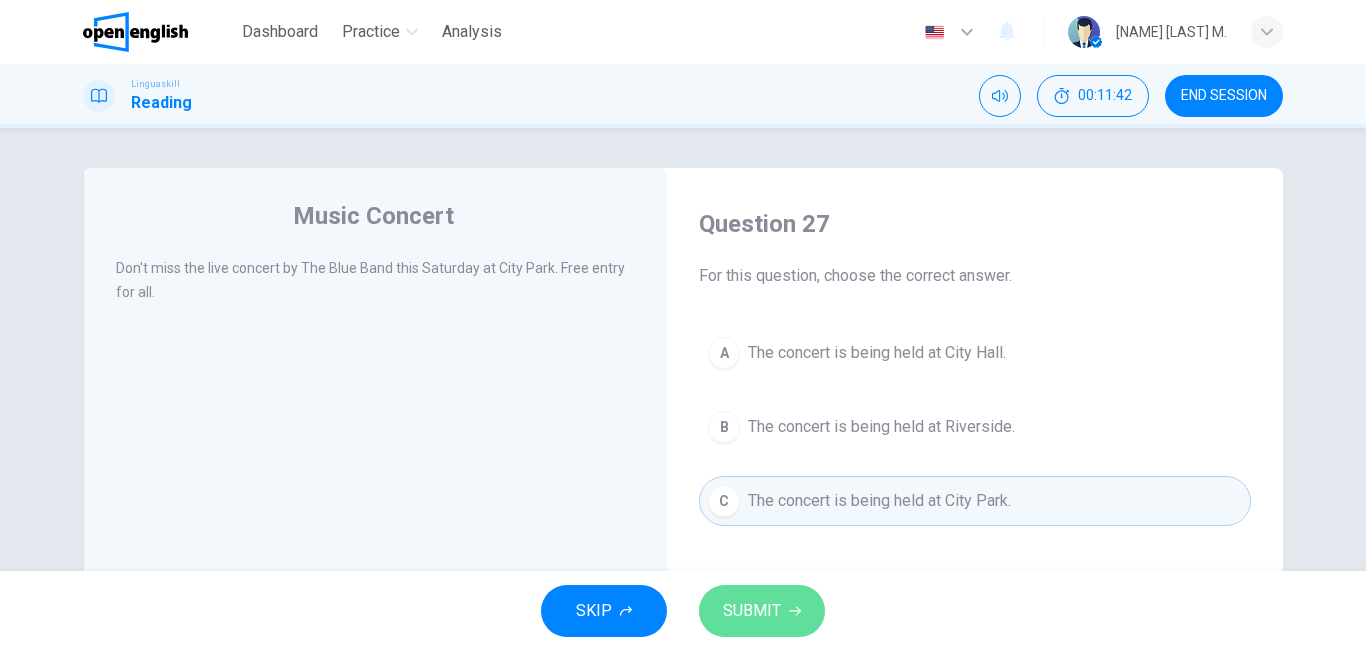 click on "SUBMIT" at bounding box center [752, 611] 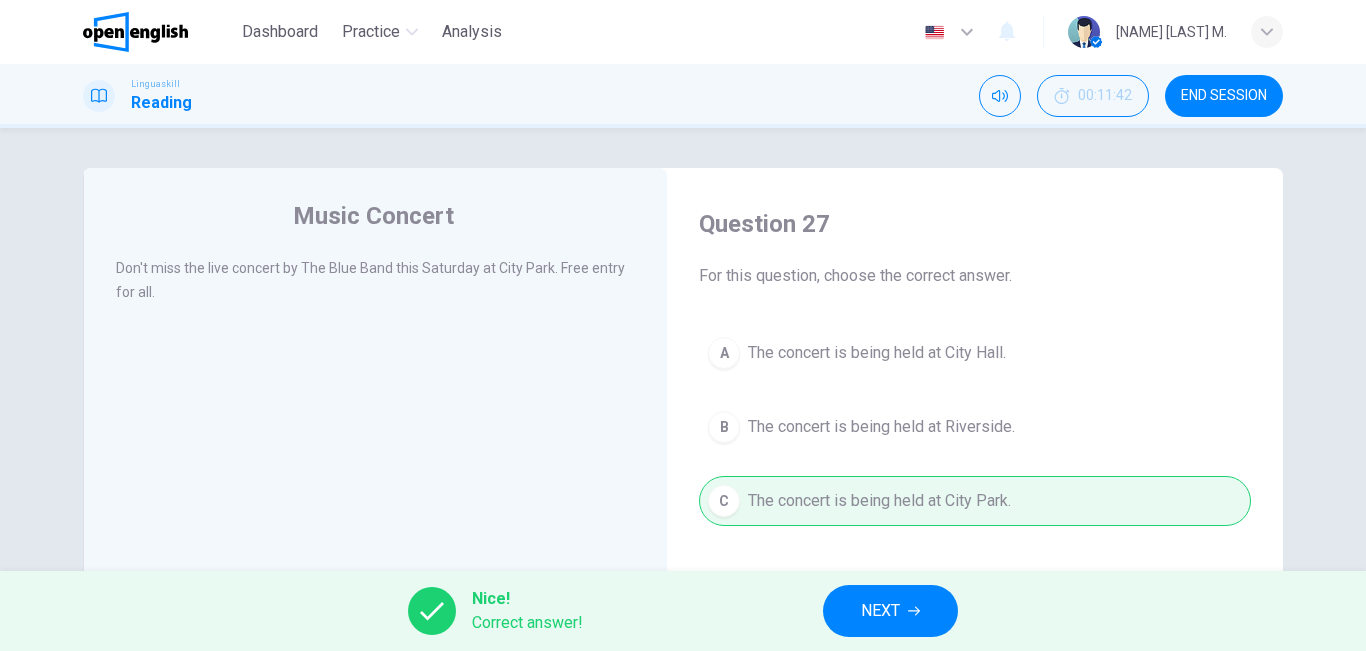 click on "NEXT" at bounding box center [890, 611] 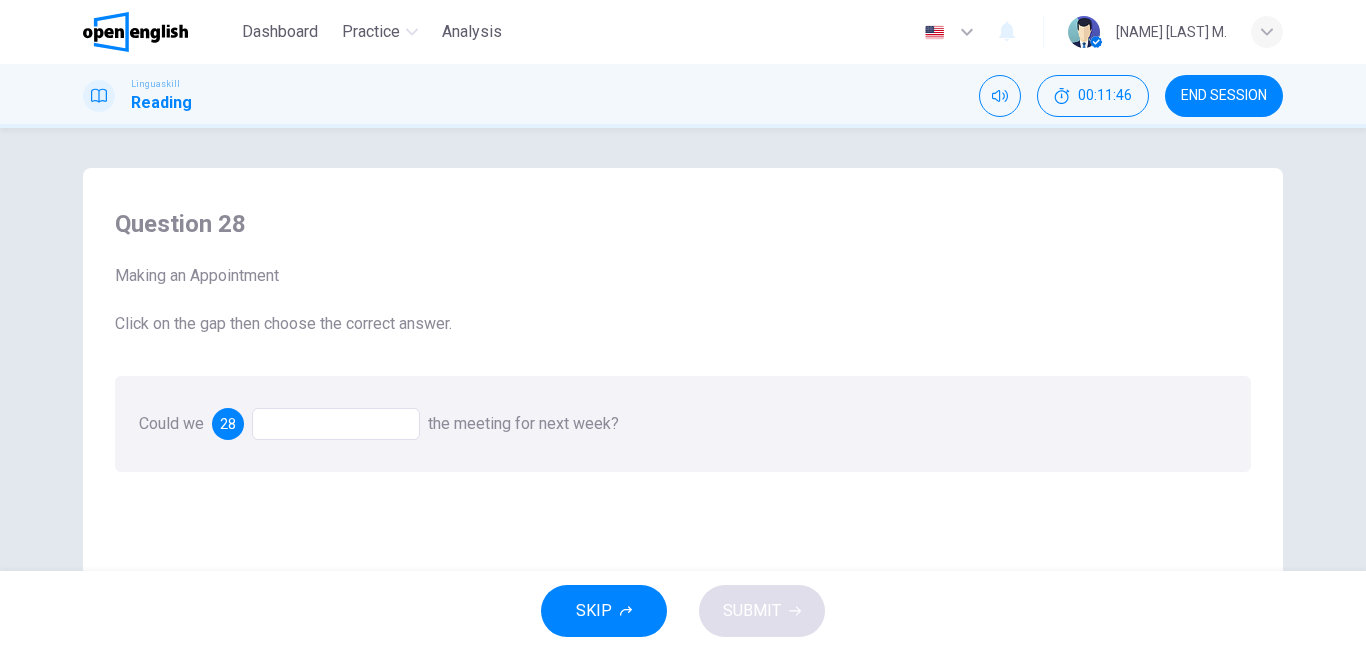 click at bounding box center [336, 424] 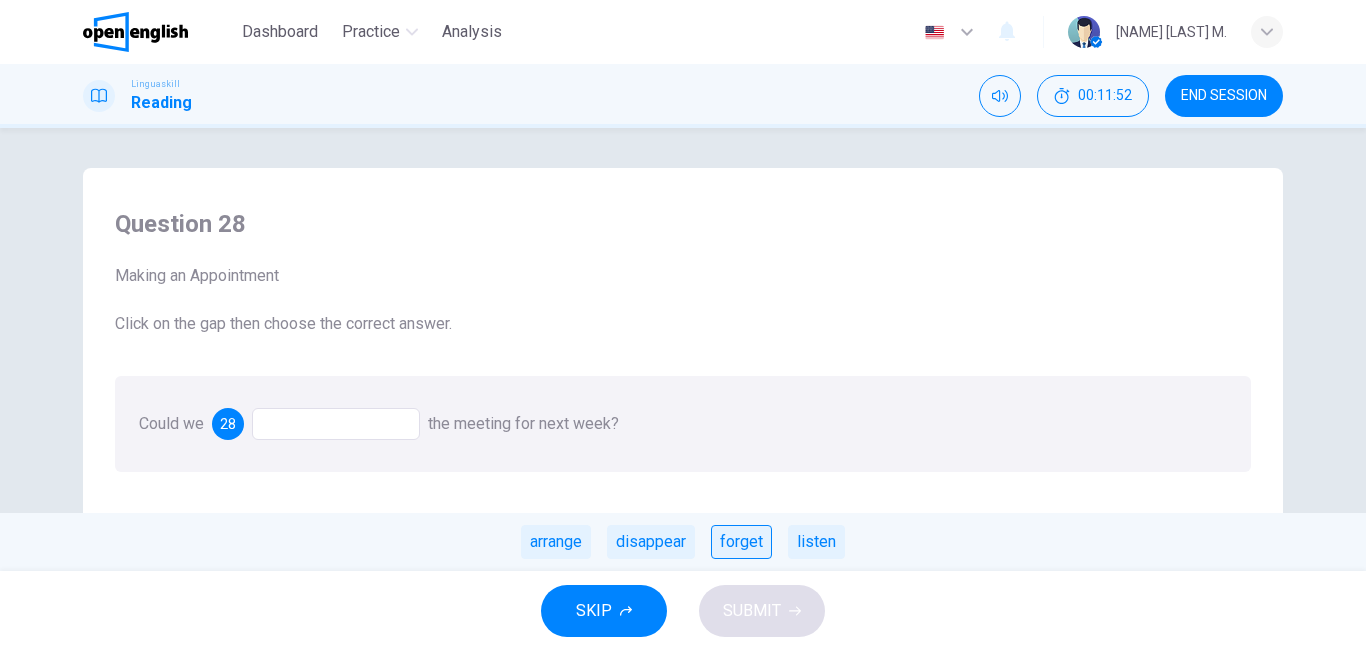 click on "forget" at bounding box center (741, 542) 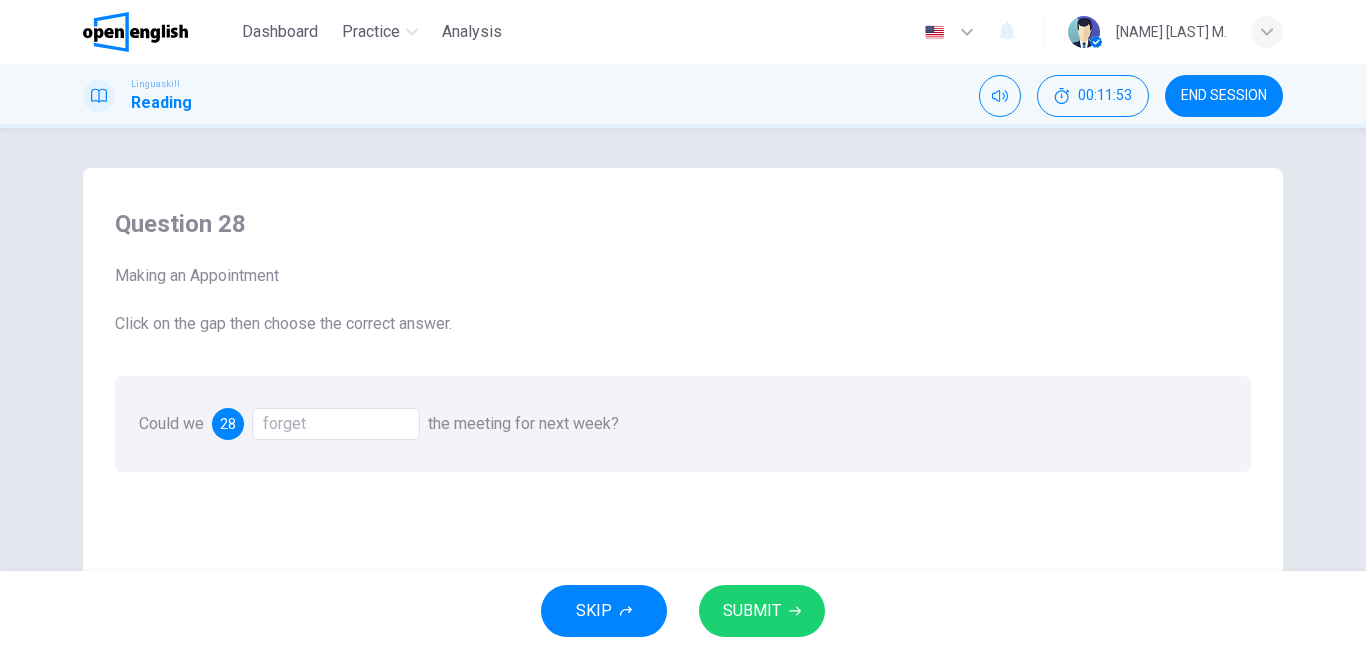 click on "SUBMIT" at bounding box center [752, 611] 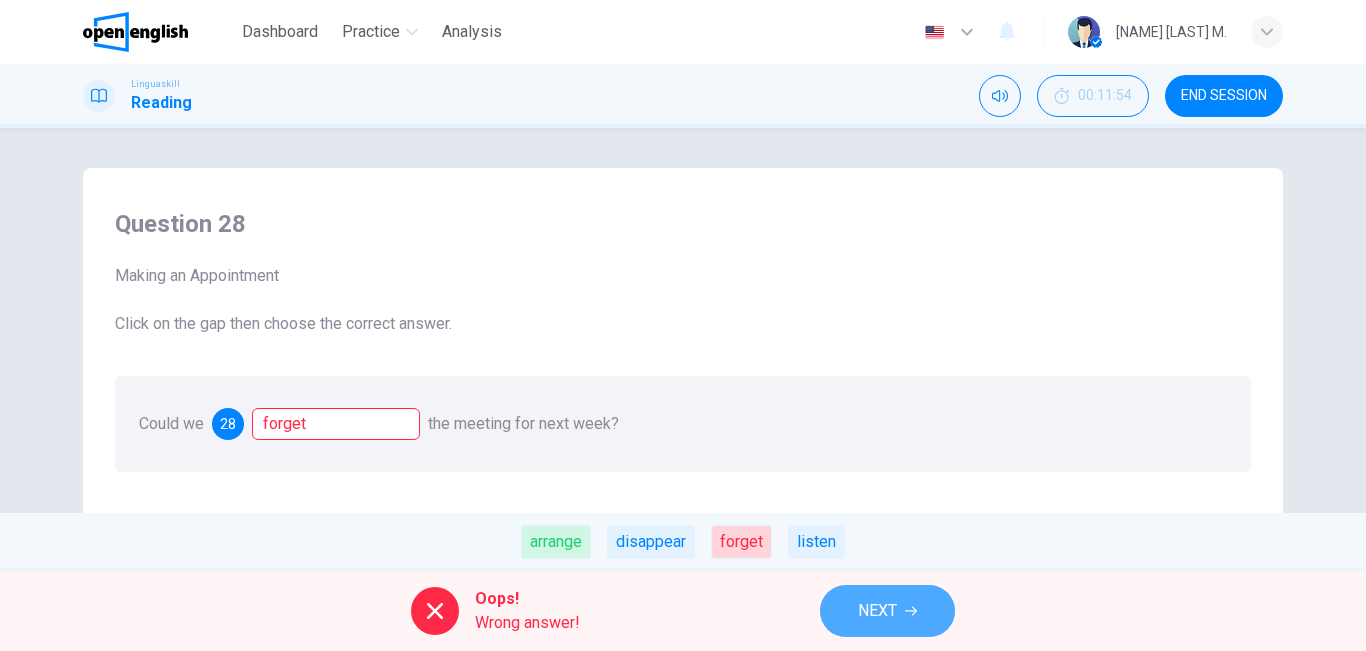click on "NEXT" at bounding box center (877, 611) 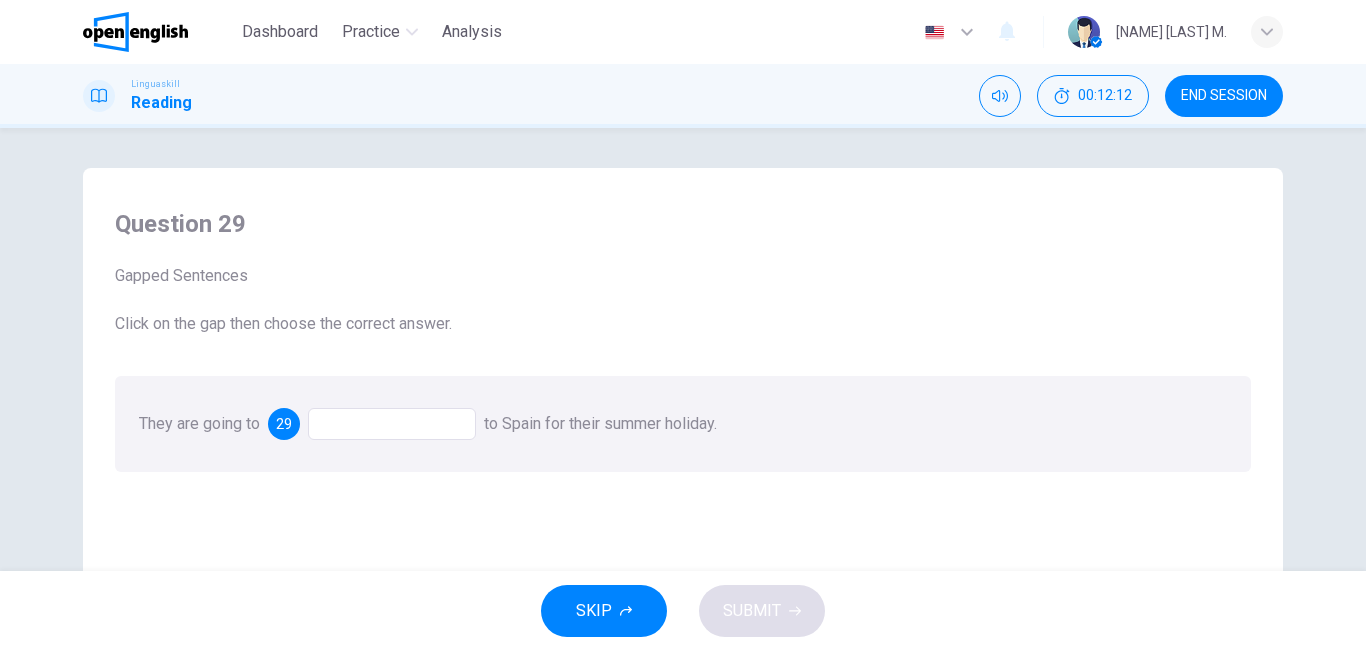 click at bounding box center [392, 424] 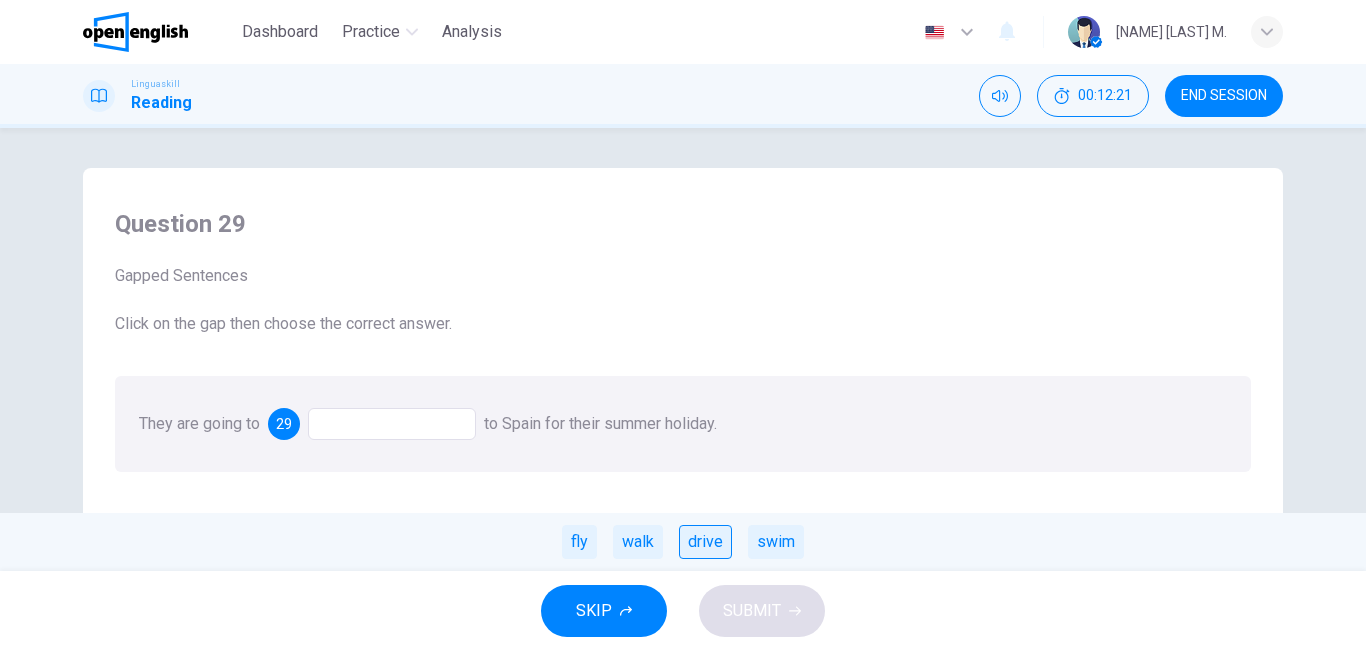 click on "drive" at bounding box center [705, 542] 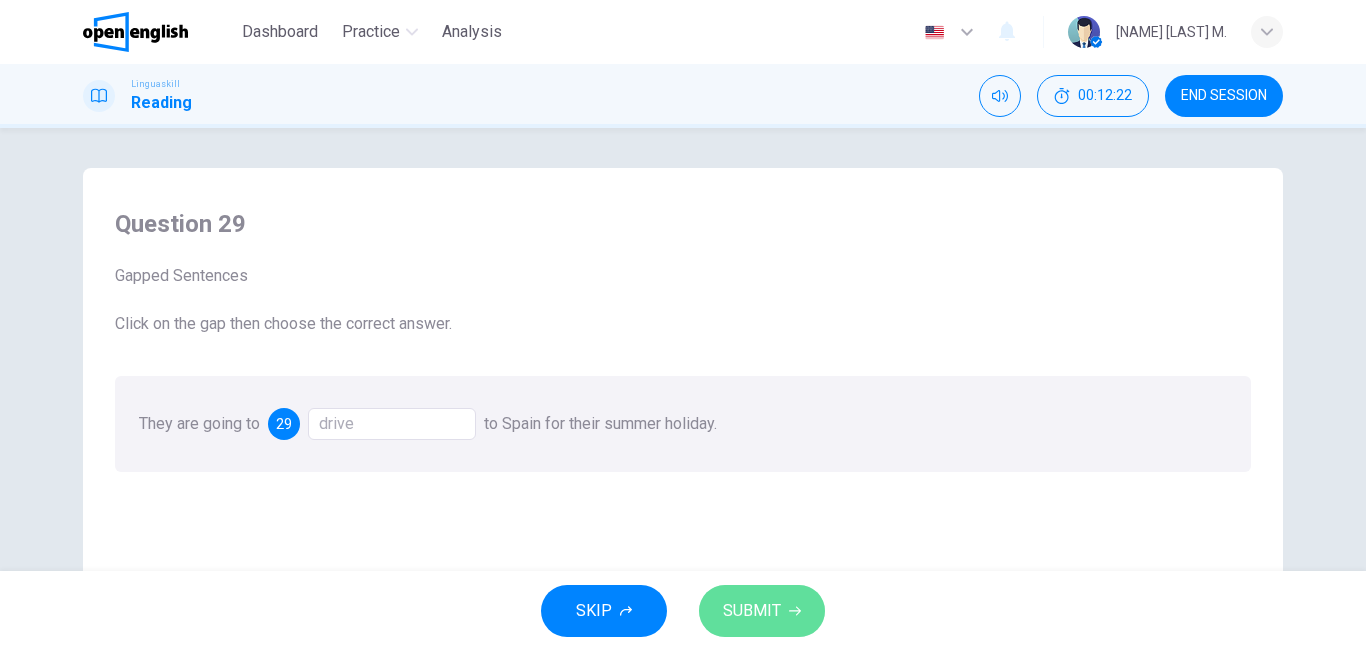 click on "SUBMIT" at bounding box center [762, 611] 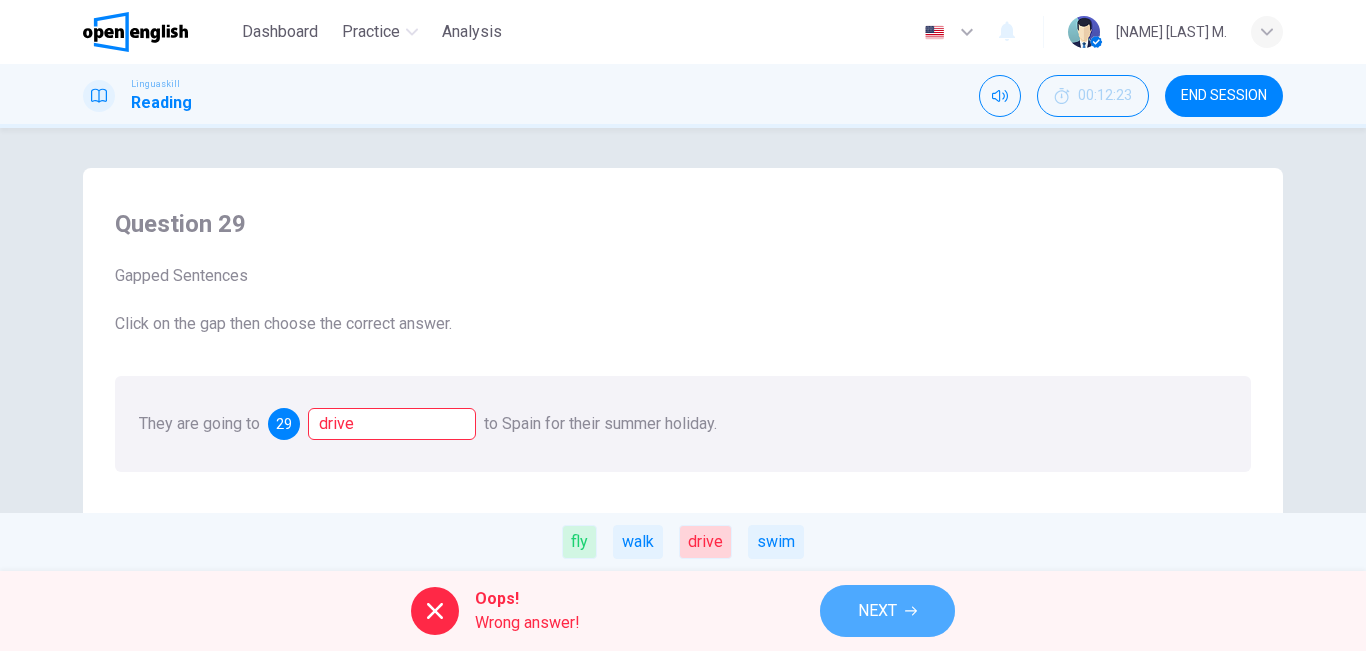 click on "NEXT" at bounding box center [887, 611] 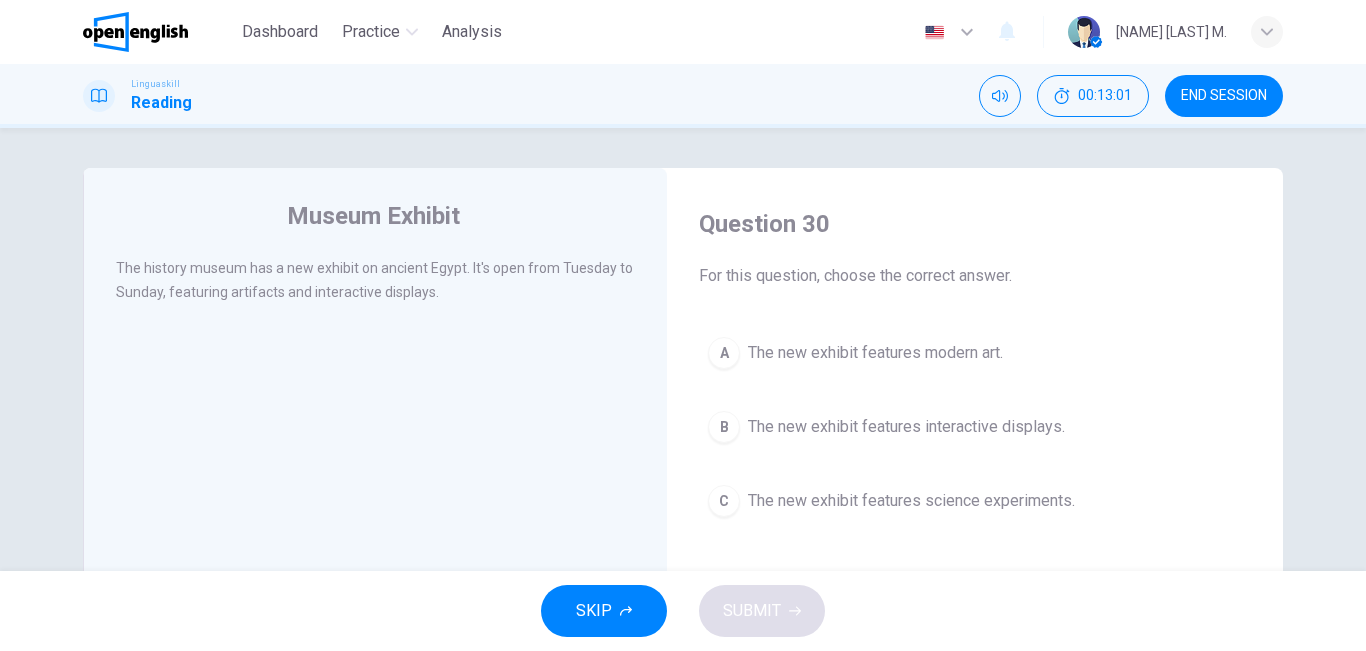 click on "The new exhibit features interactive displays." at bounding box center (906, 427) 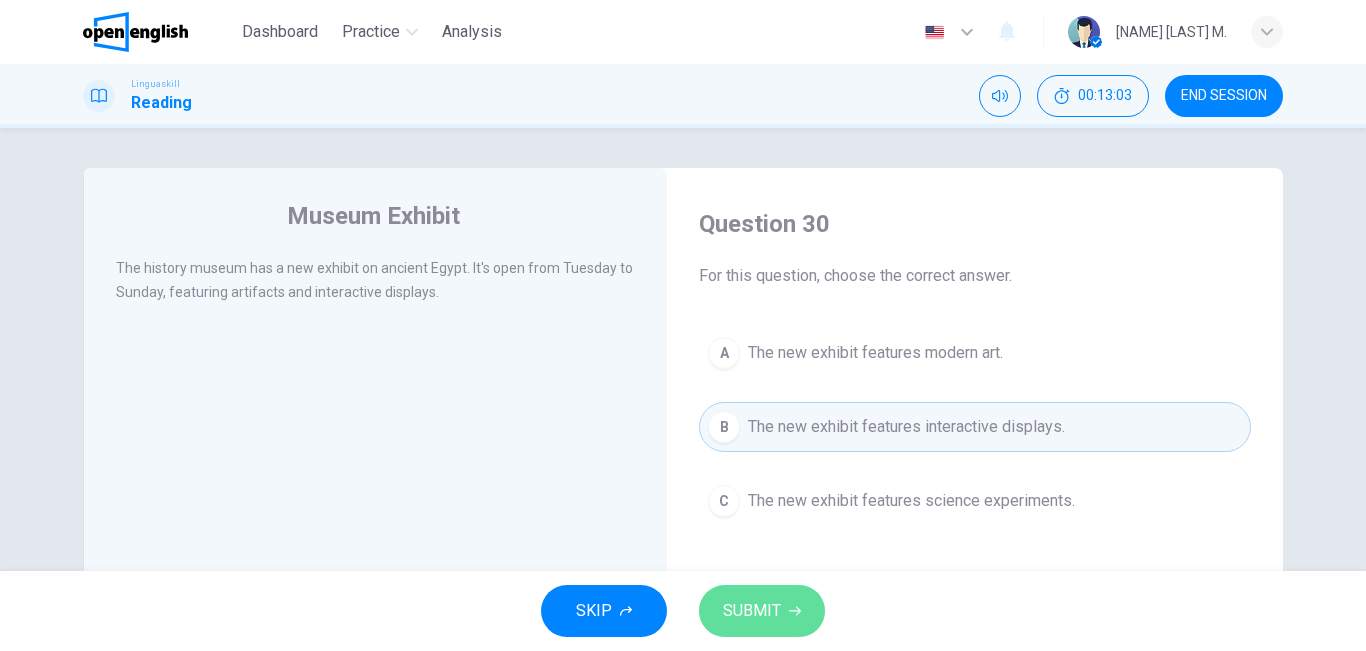 click on "SUBMIT" at bounding box center [752, 611] 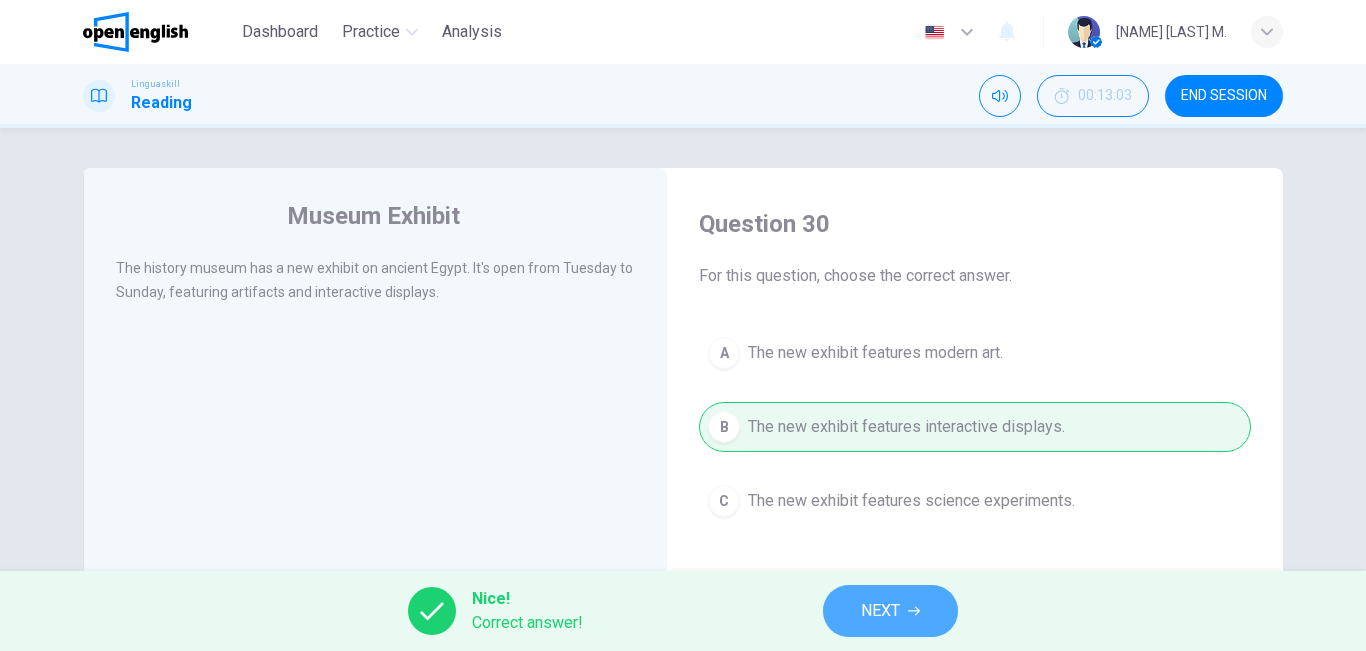 click on "NEXT" at bounding box center [880, 611] 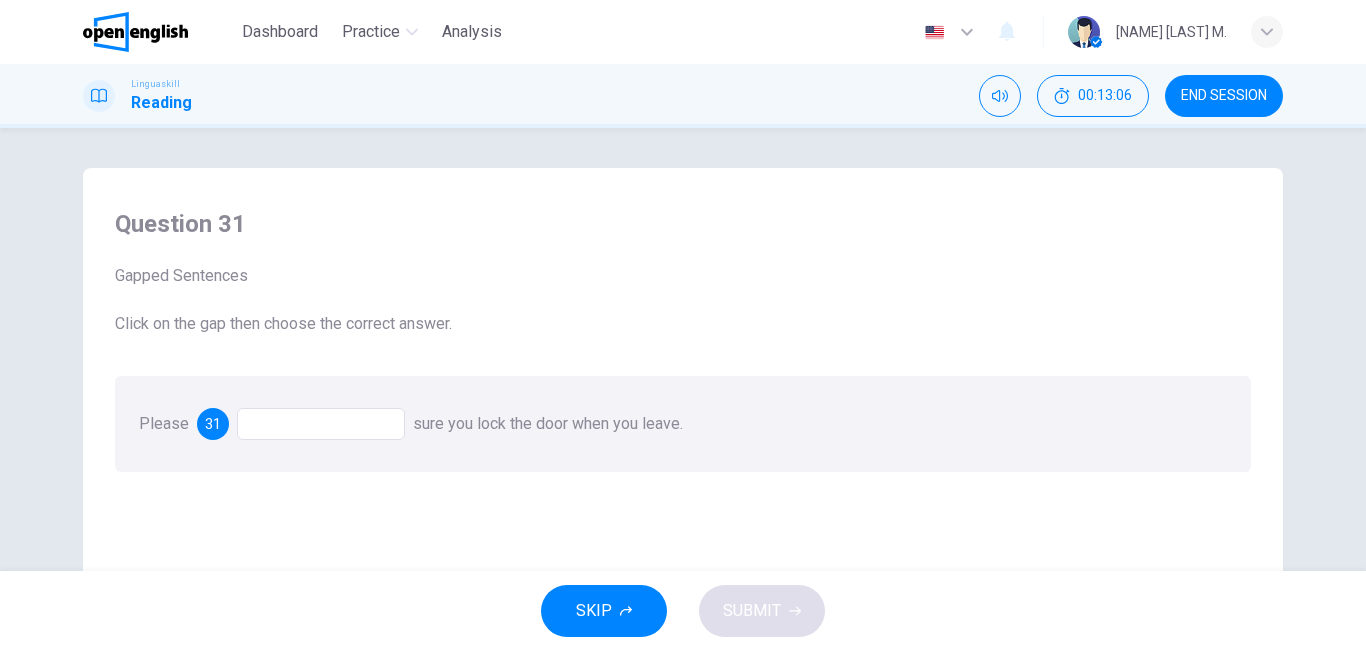 click at bounding box center (321, 424) 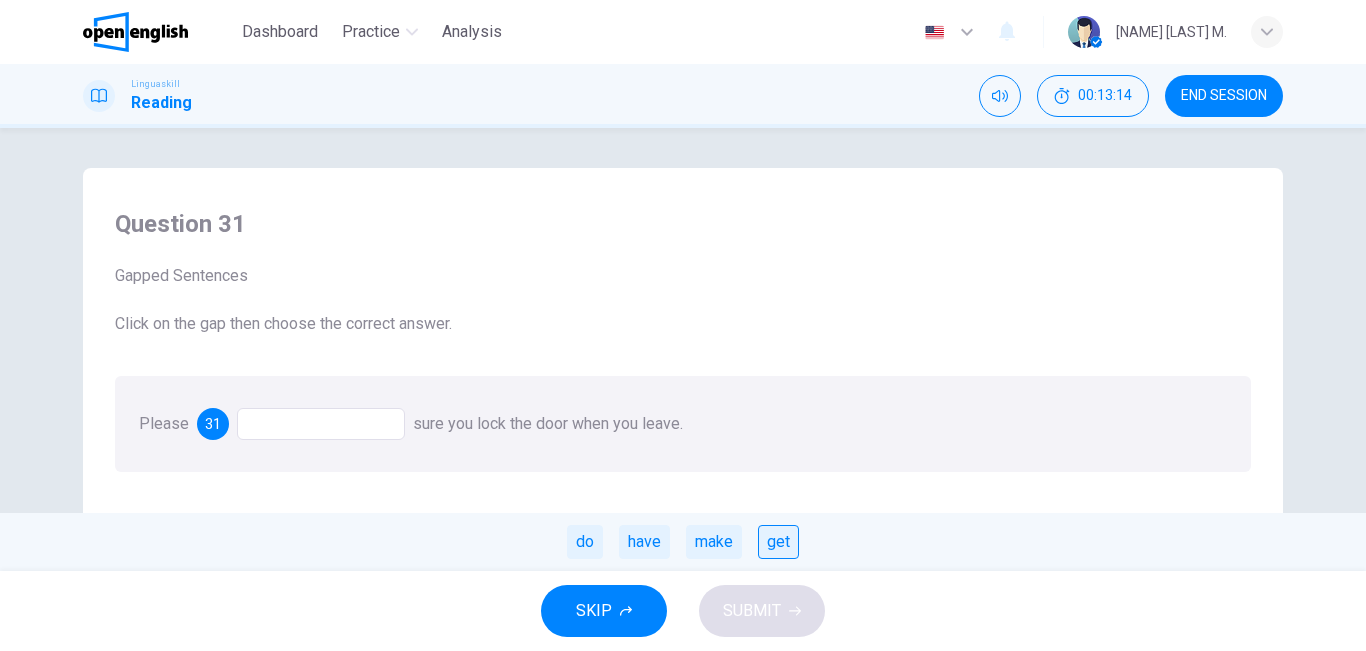 click on "get" at bounding box center (778, 542) 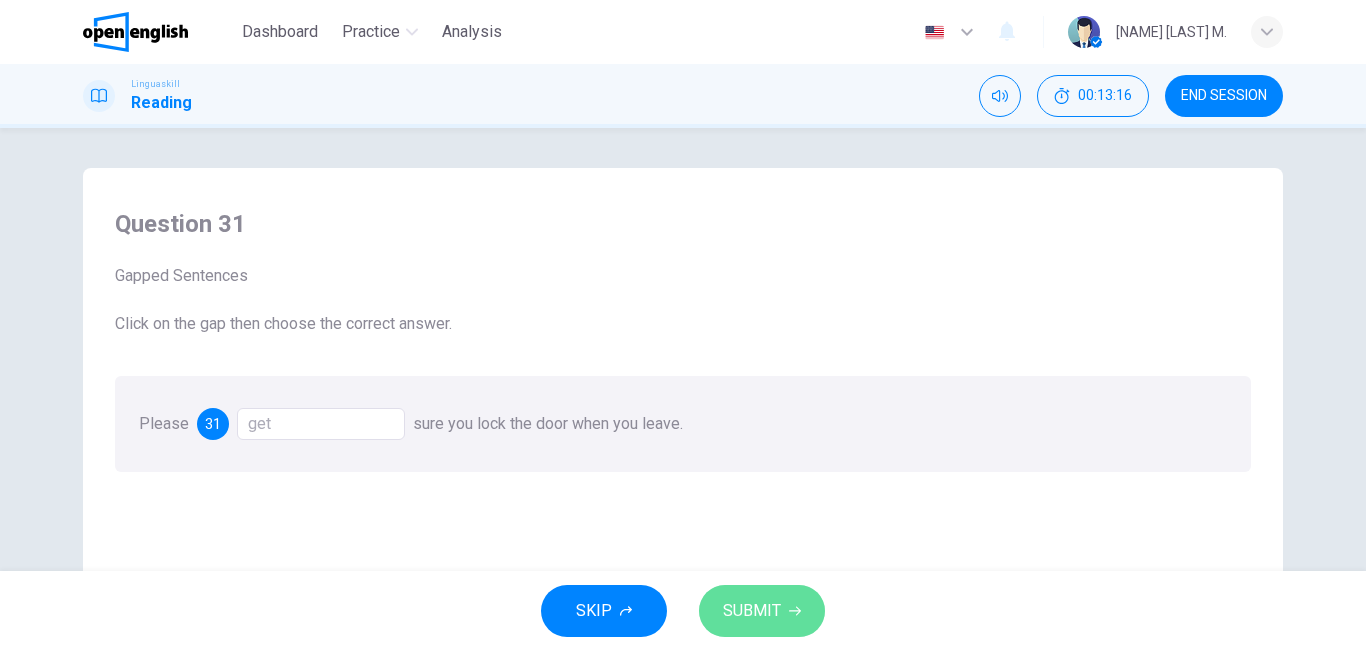 click on "SUBMIT" at bounding box center [752, 611] 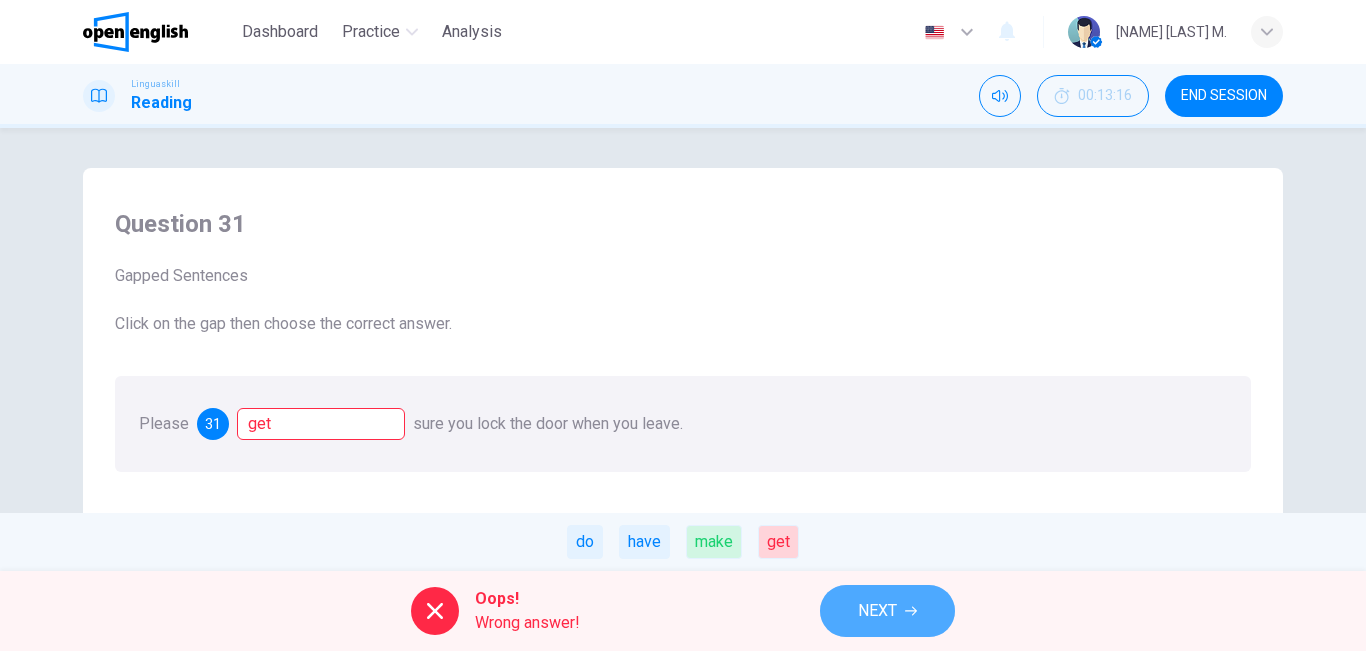 click on "NEXT" at bounding box center [877, 611] 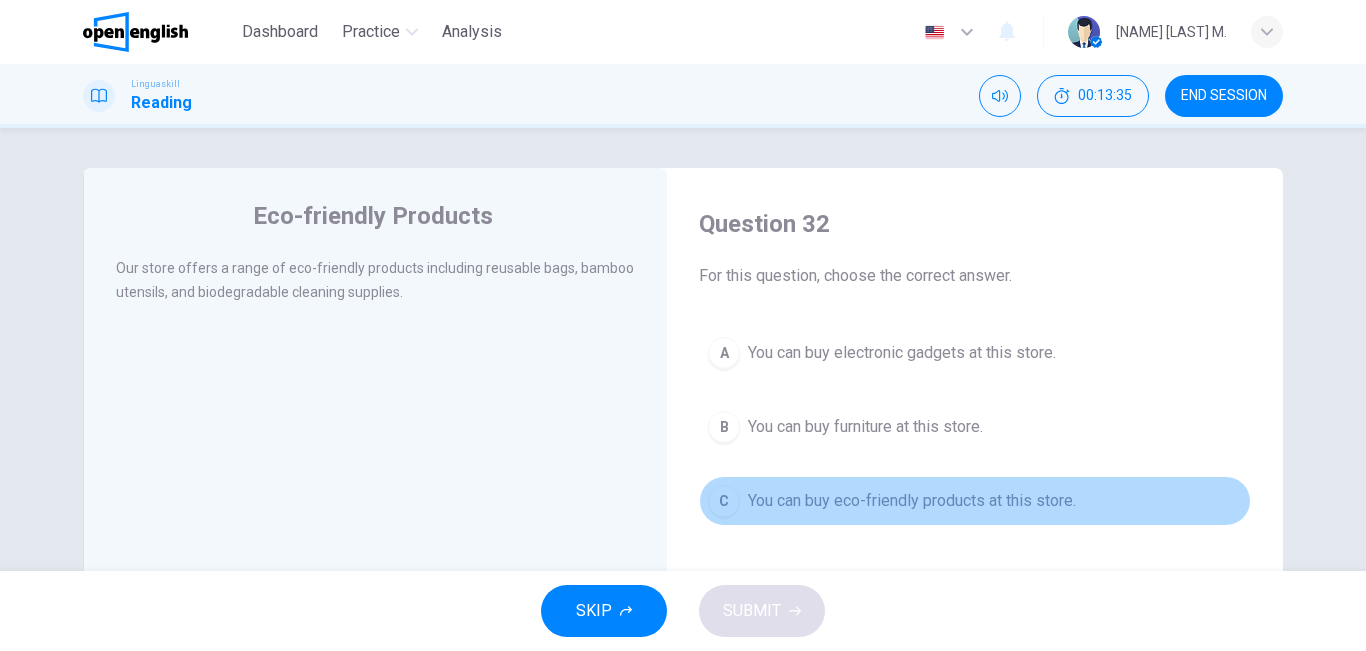 click on "You can buy eco-friendly products at this store." at bounding box center [912, 501] 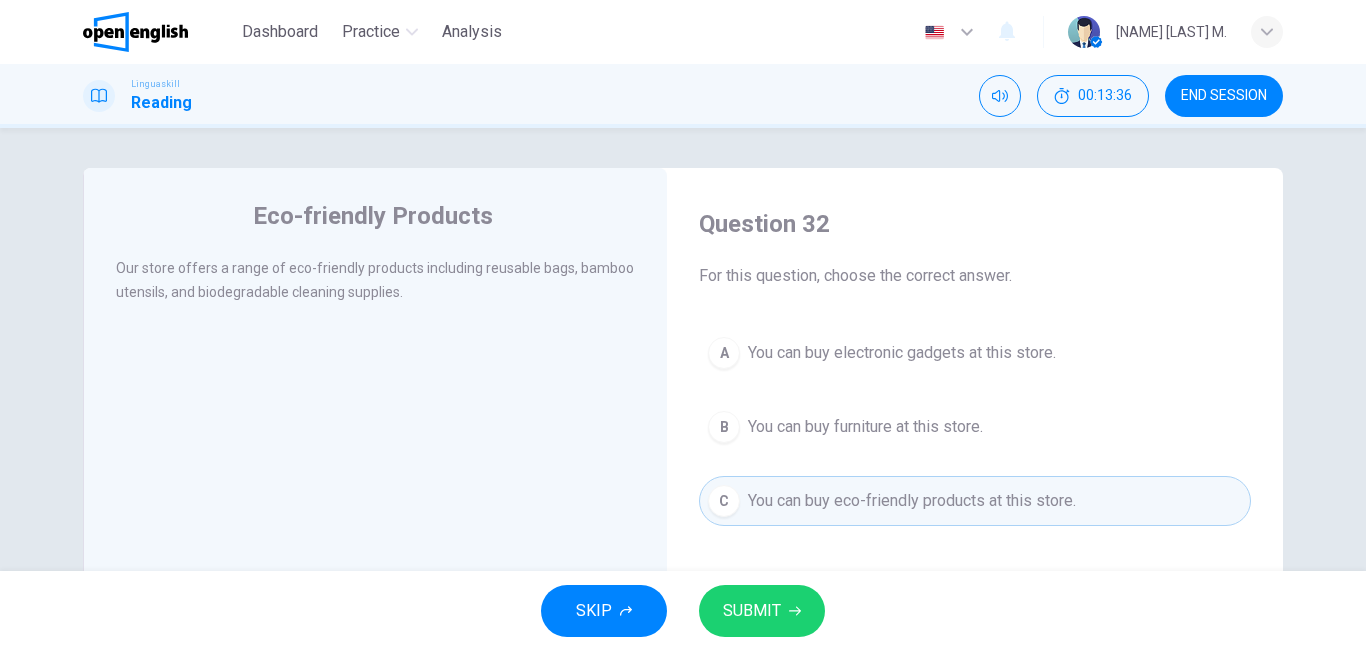 click on "SUBMIT" at bounding box center [762, 611] 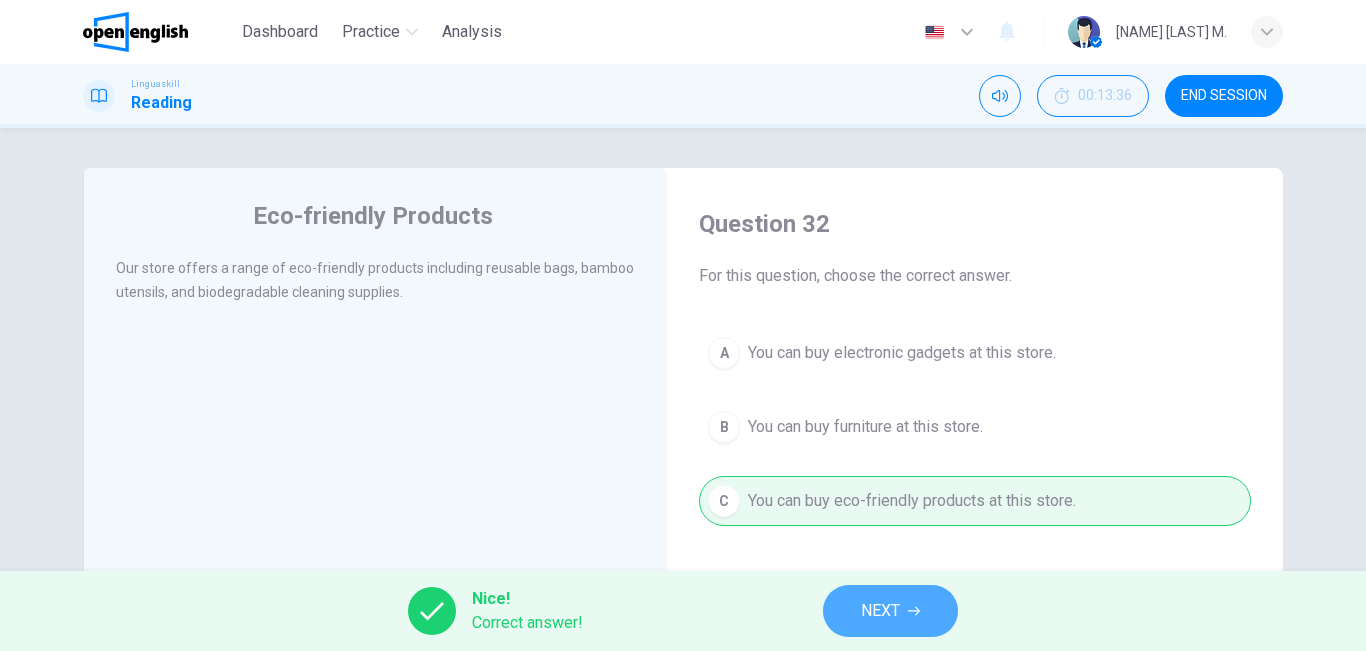 click on "NEXT" at bounding box center [880, 611] 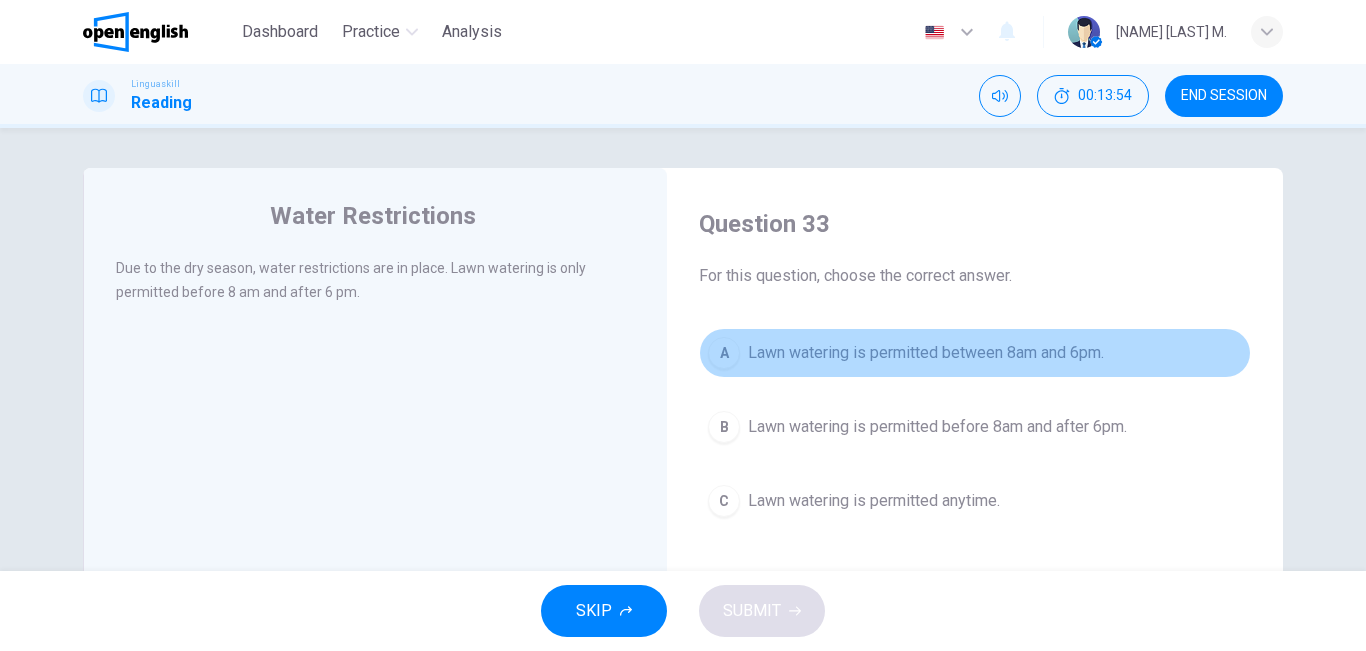 click on "Lawn watering is permitted between 8am and 6pm." at bounding box center (926, 353) 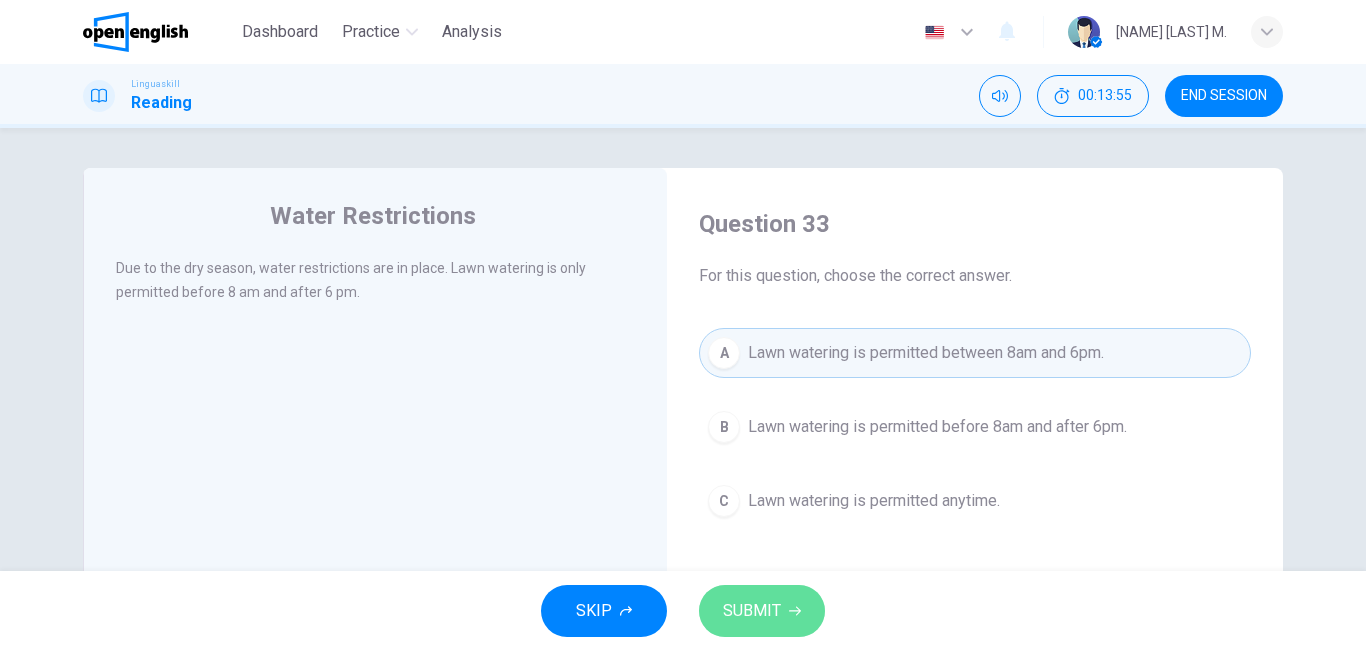 click on "SUBMIT" at bounding box center [752, 611] 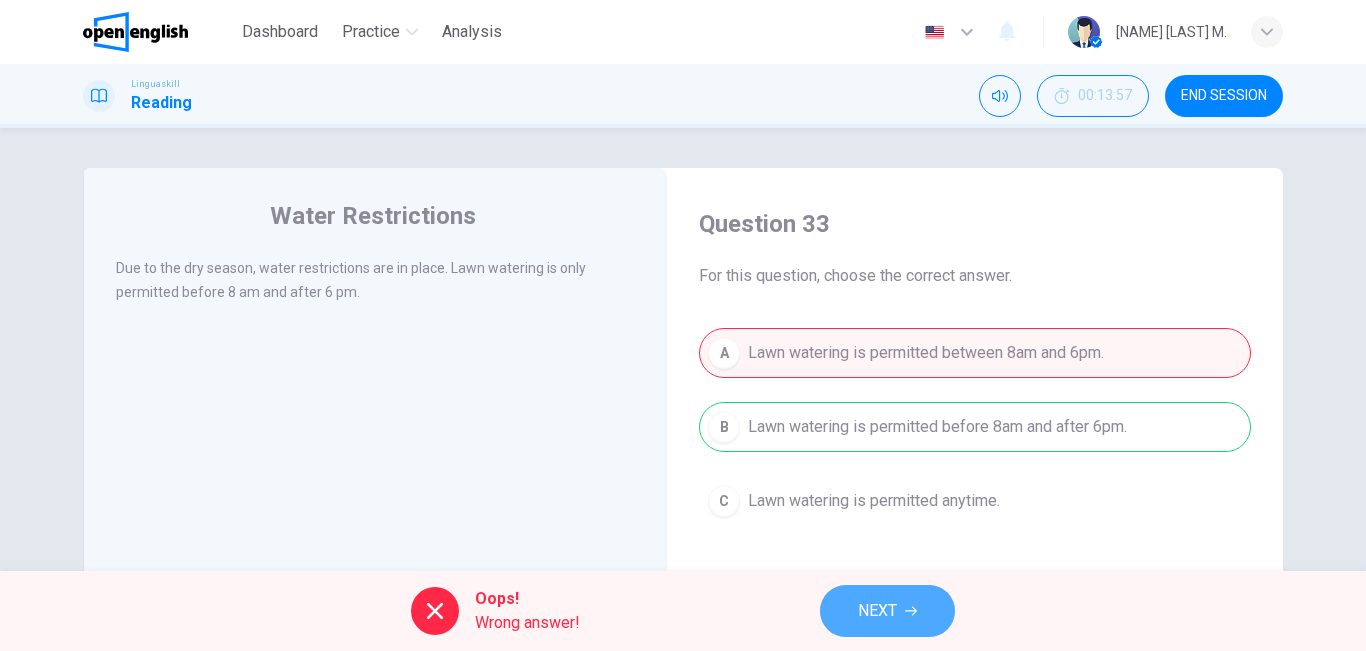 click on "NEXT" at bounding box center [877, 611] 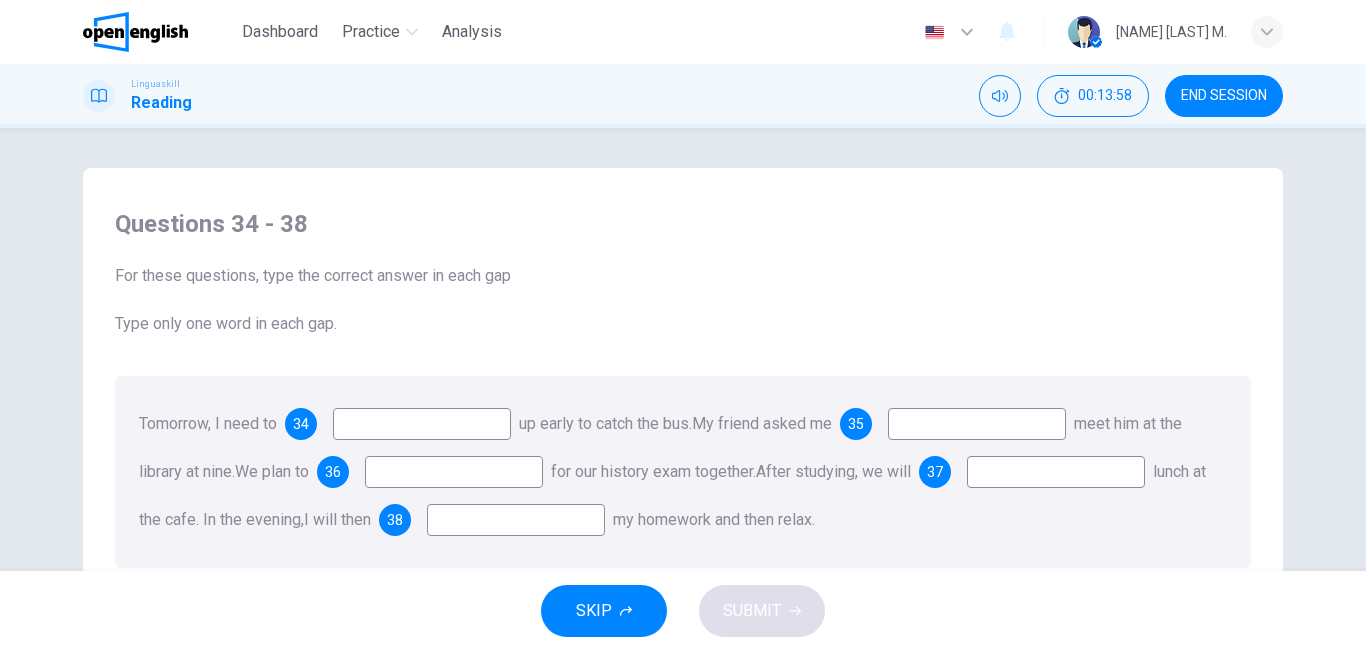 click at bounding box center [422, 424] 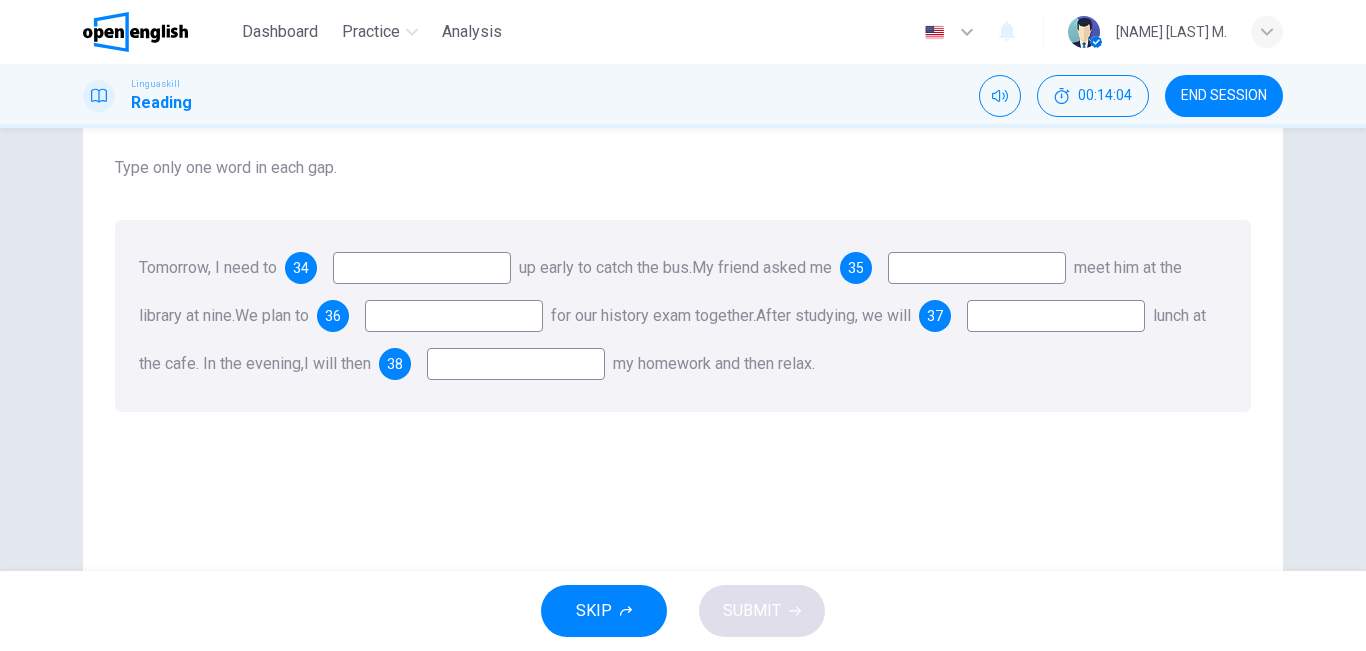 scroll, scrollTop: 171, scrollLeft: 0, axis: vertical 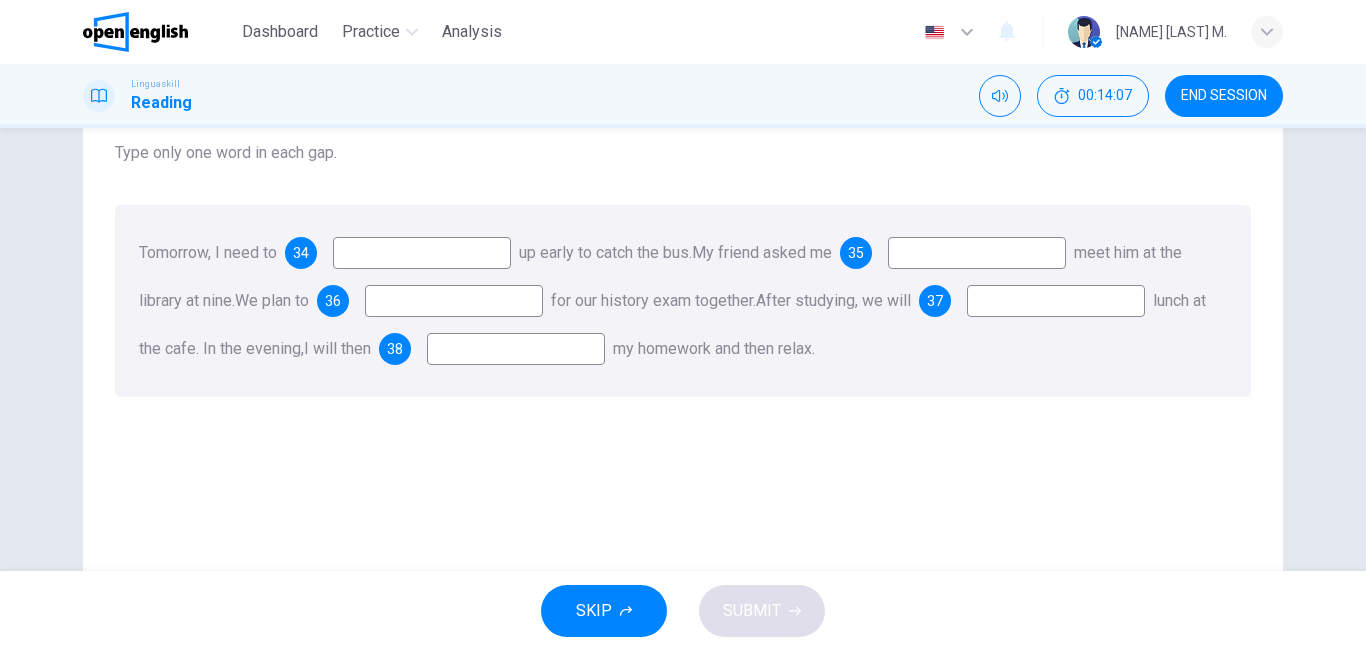 click at bounding box center [422, 253] 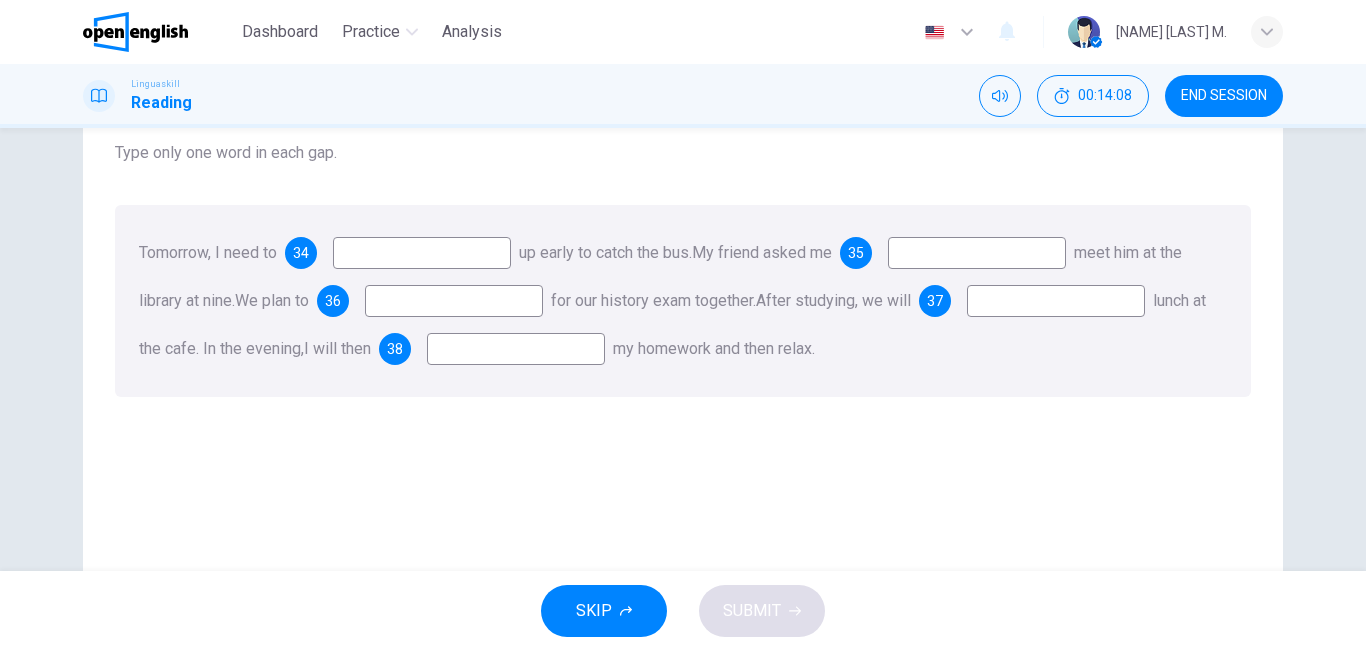 click at bounding box center (977, 253) 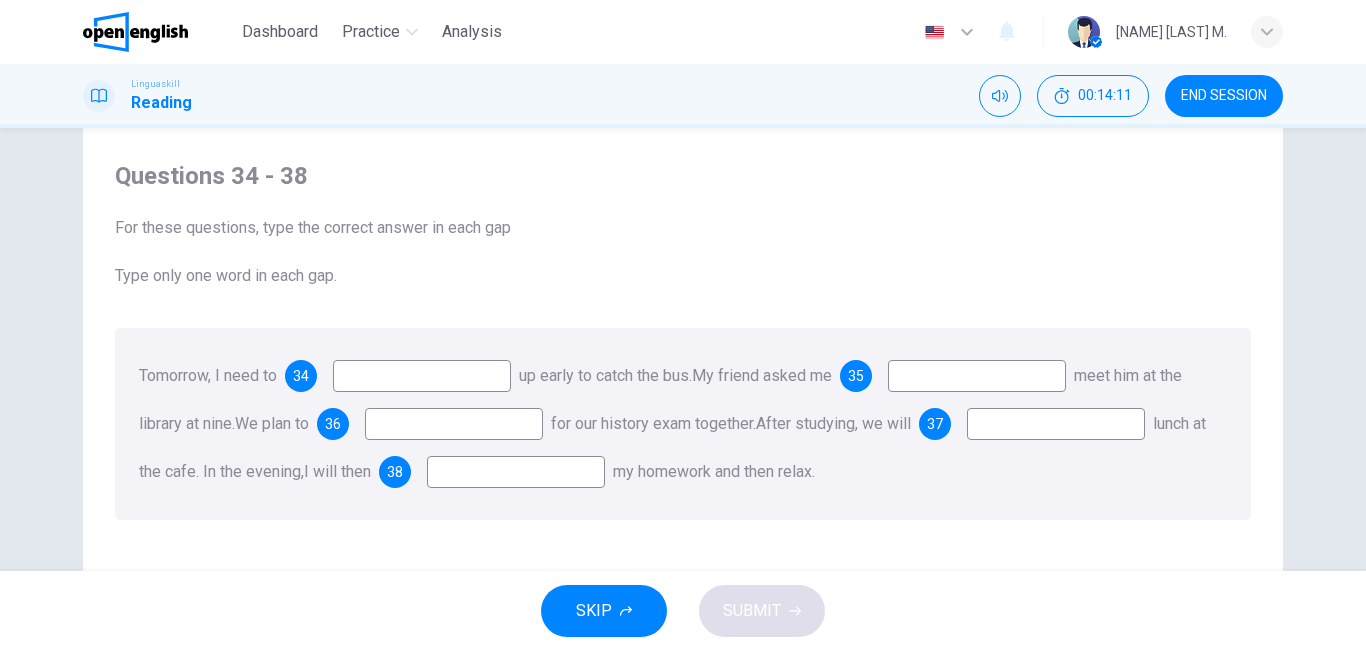 scroll, scrollTop: 24, scrollLeft: 0, axis: vertical 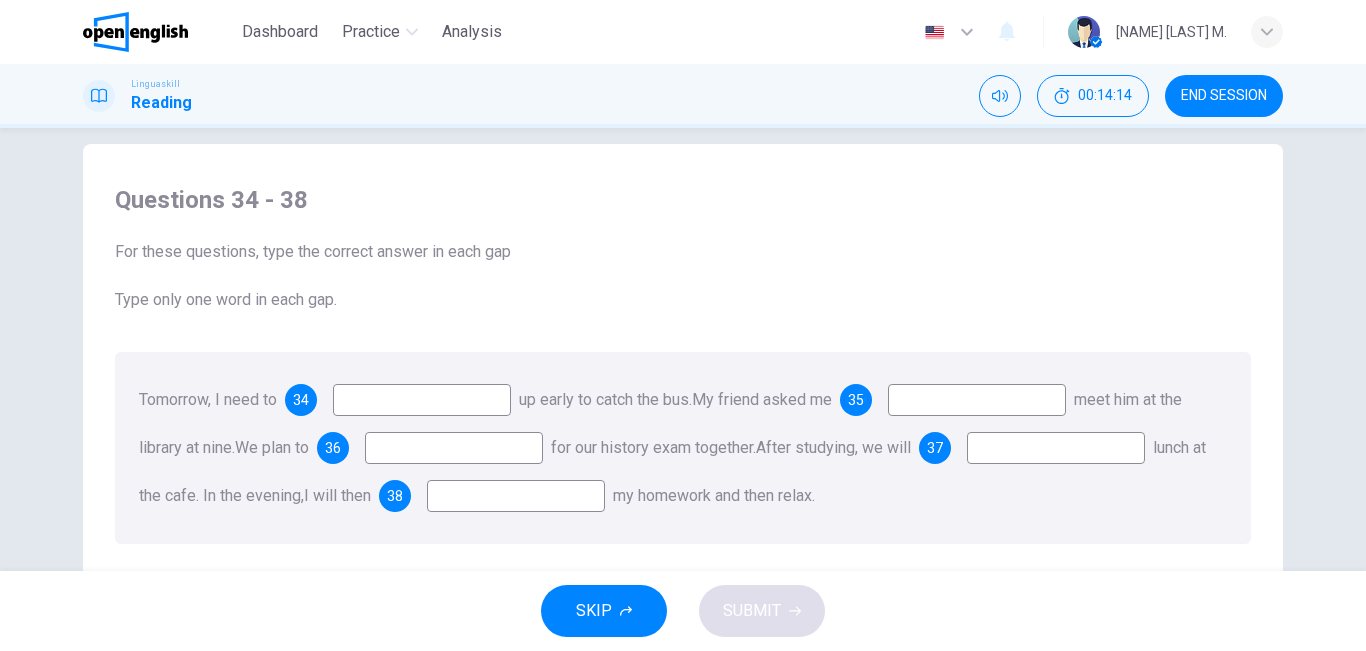 click at bounding box center (454, 448) 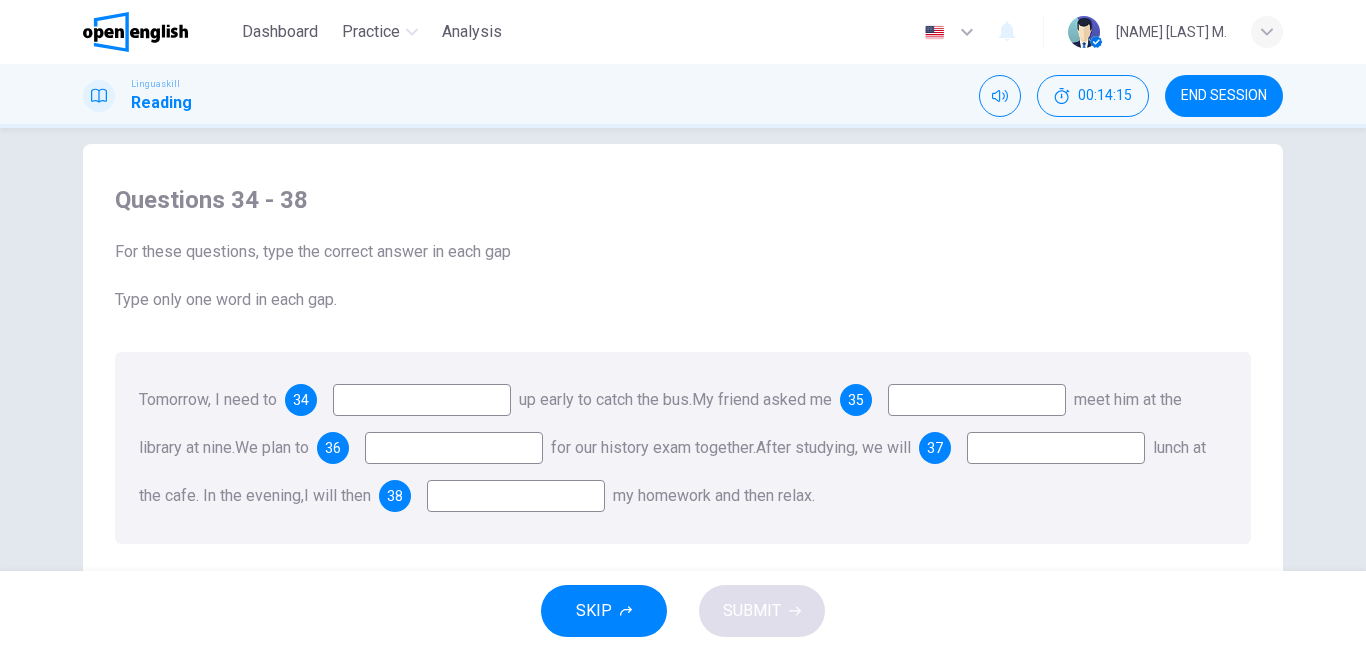 click at bounding box center [422, 400] 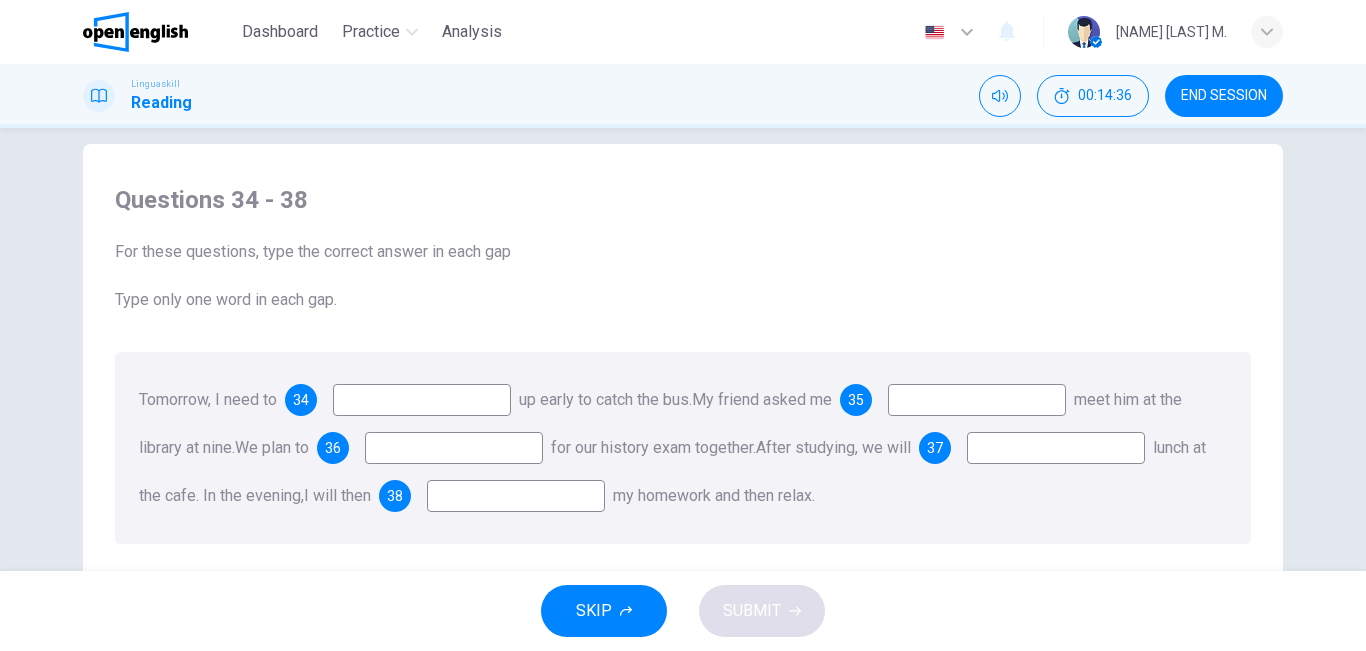 click at bounding box center [422, 400] 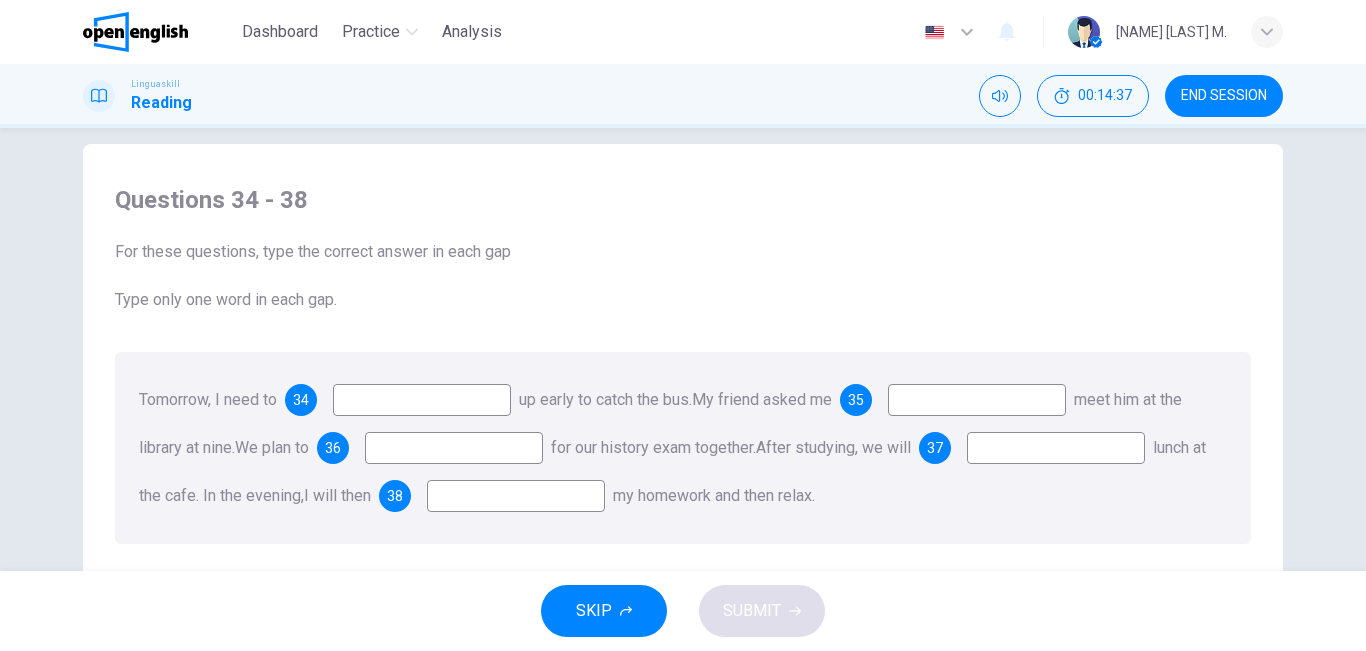 click at bounding box center (422, 400) 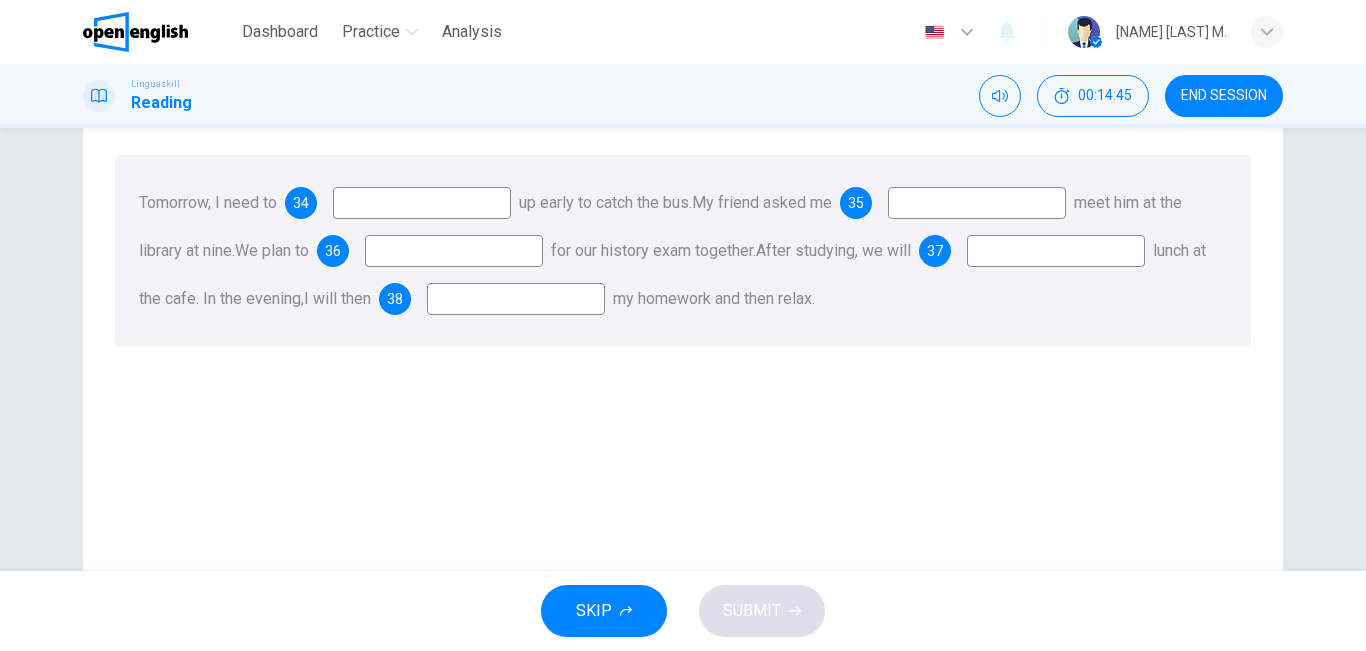scroll, scrollTop: 211, scrollLeft: 0, axis: vertical 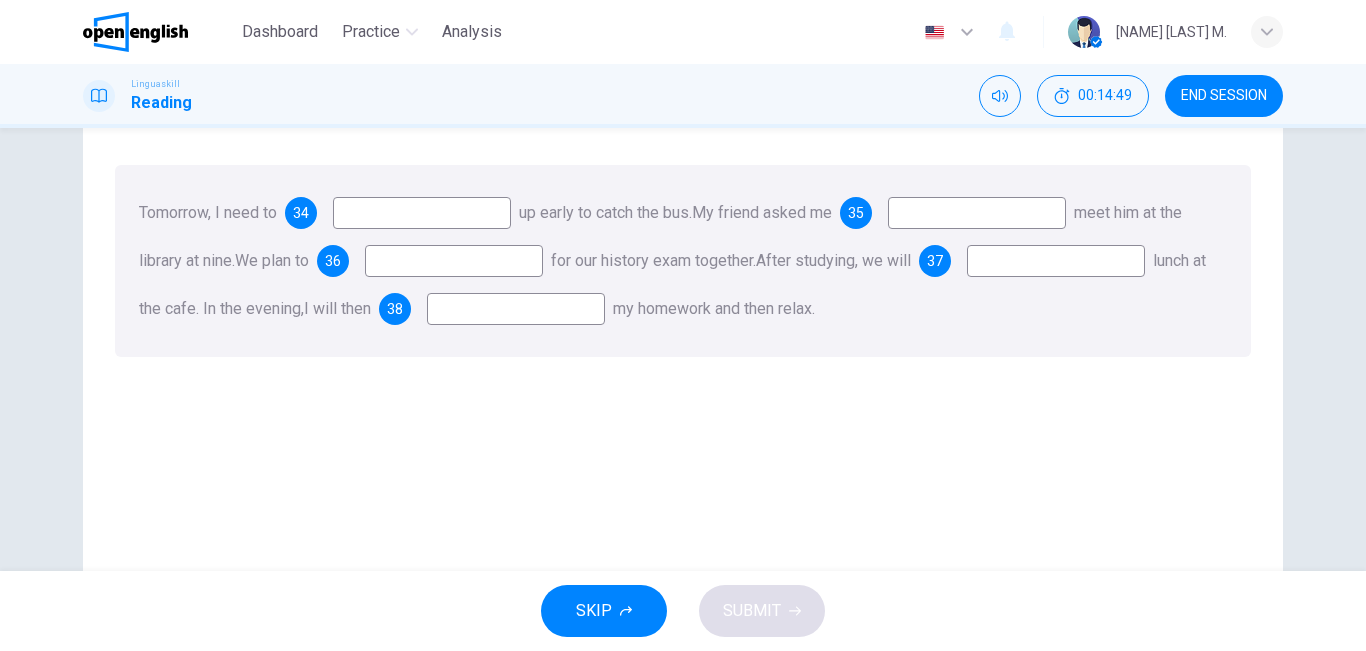 click on "SKIP" at bounding box center [604, 611] 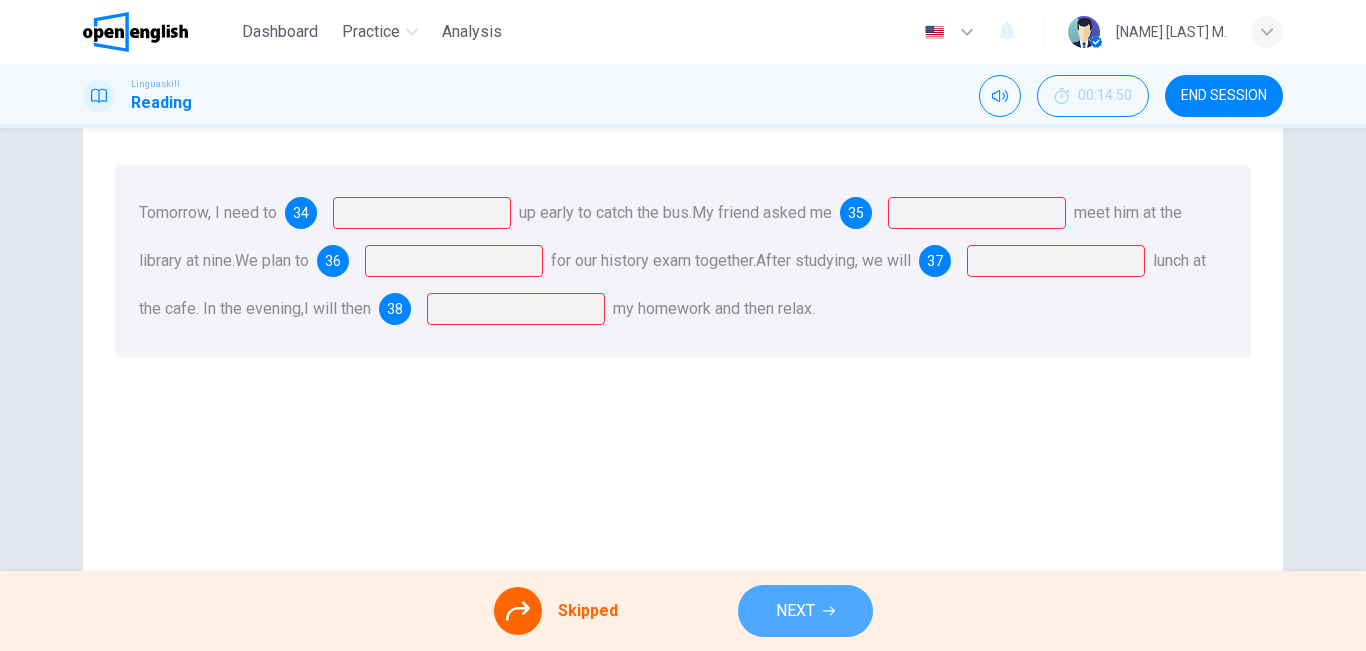 click on "NEXT" at bounding box center [795, 611] 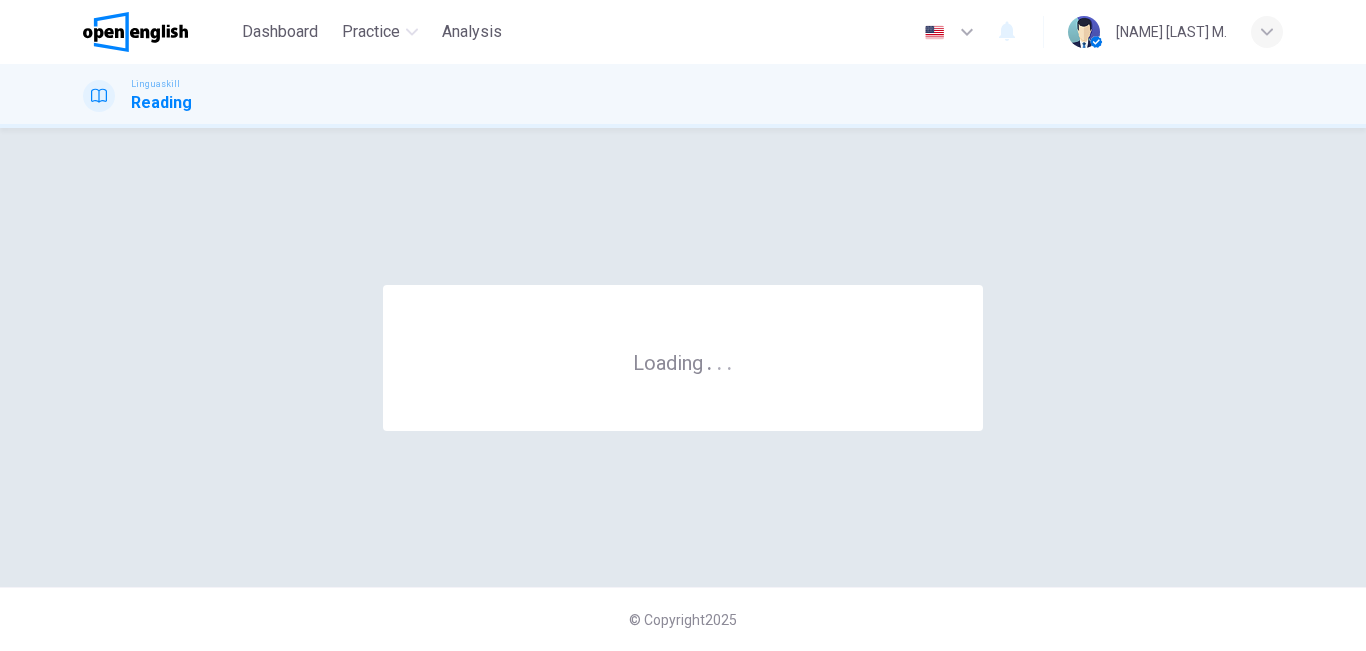 scroll, scrollTop: 0, scrollLeft: 0, axis: both 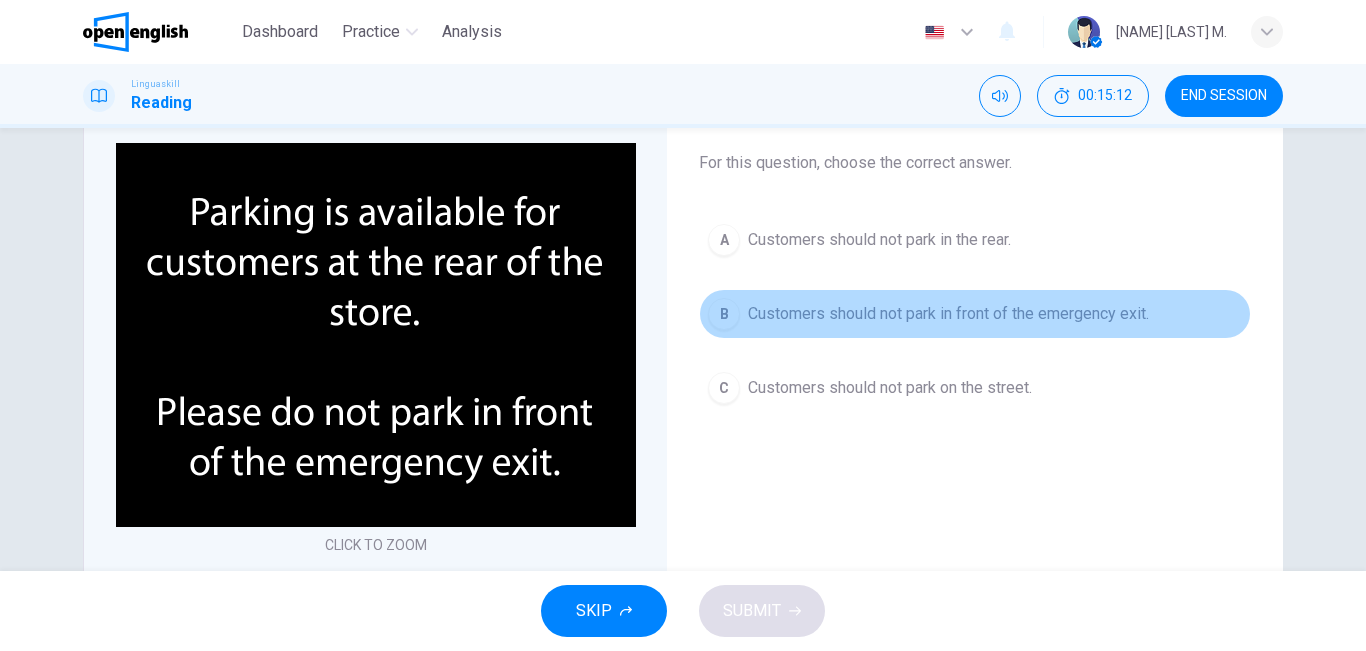 click on "Customers should not park in front of the emergency exit." at bounding box center (948, 314) 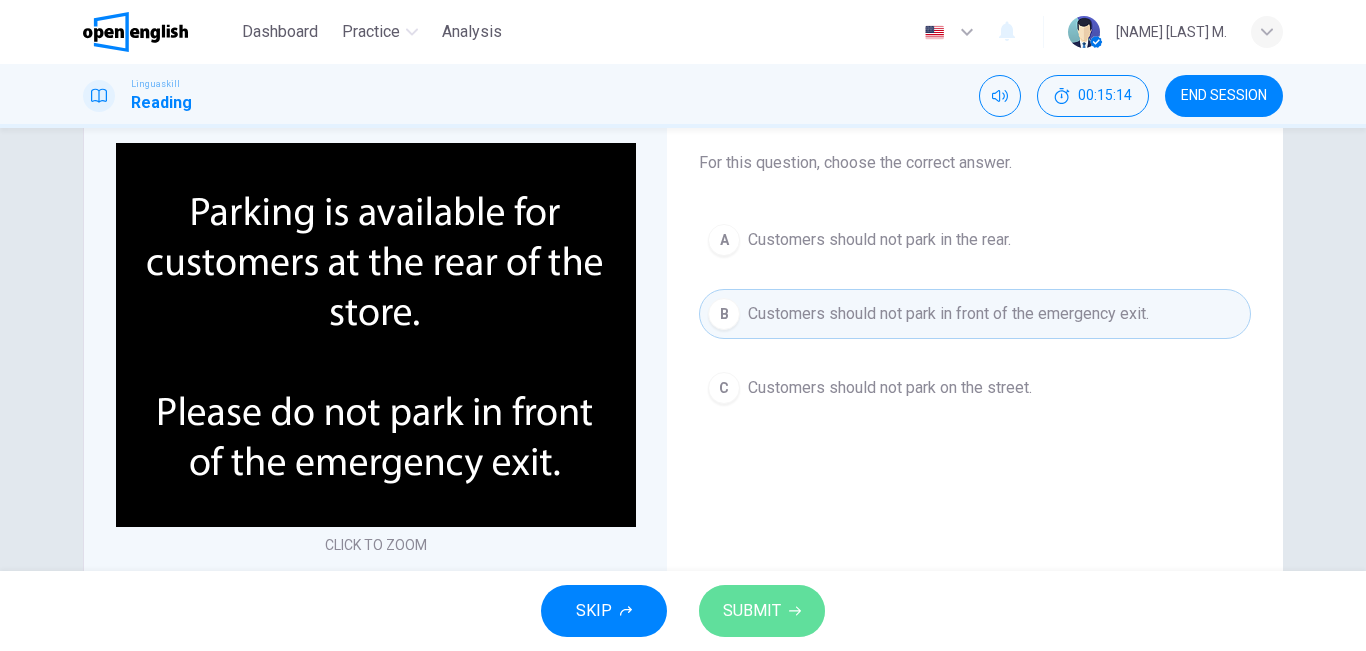 click on "SUBMIT" at bounding box center [762, 611] 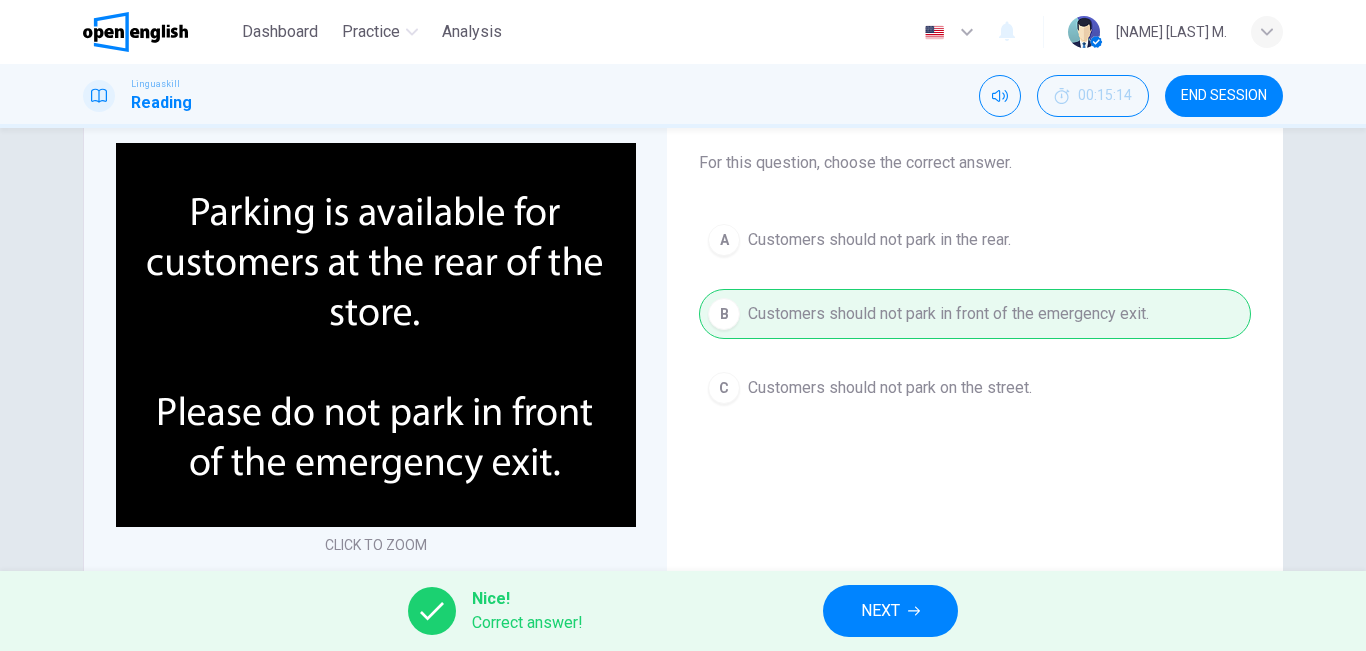 click on "NEXT" at bounding box center [890, 611] 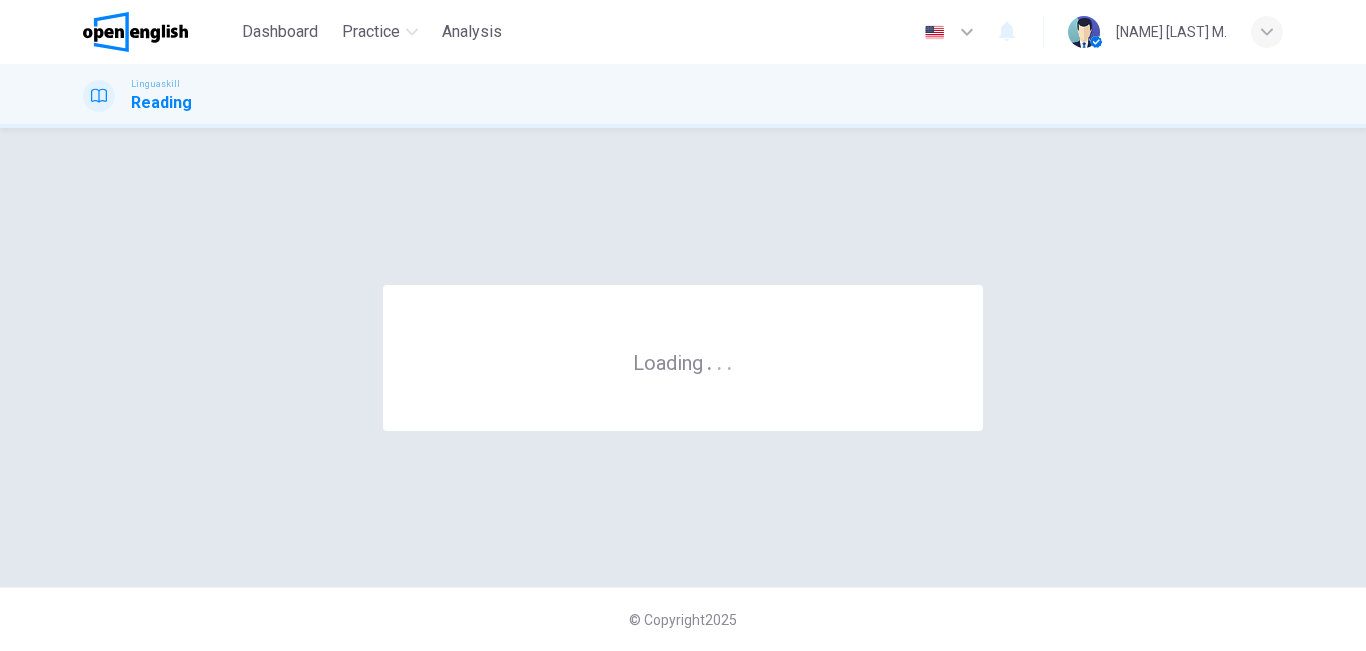 scroll, scrollTop: 0, scrollLeft: 0, axis: both 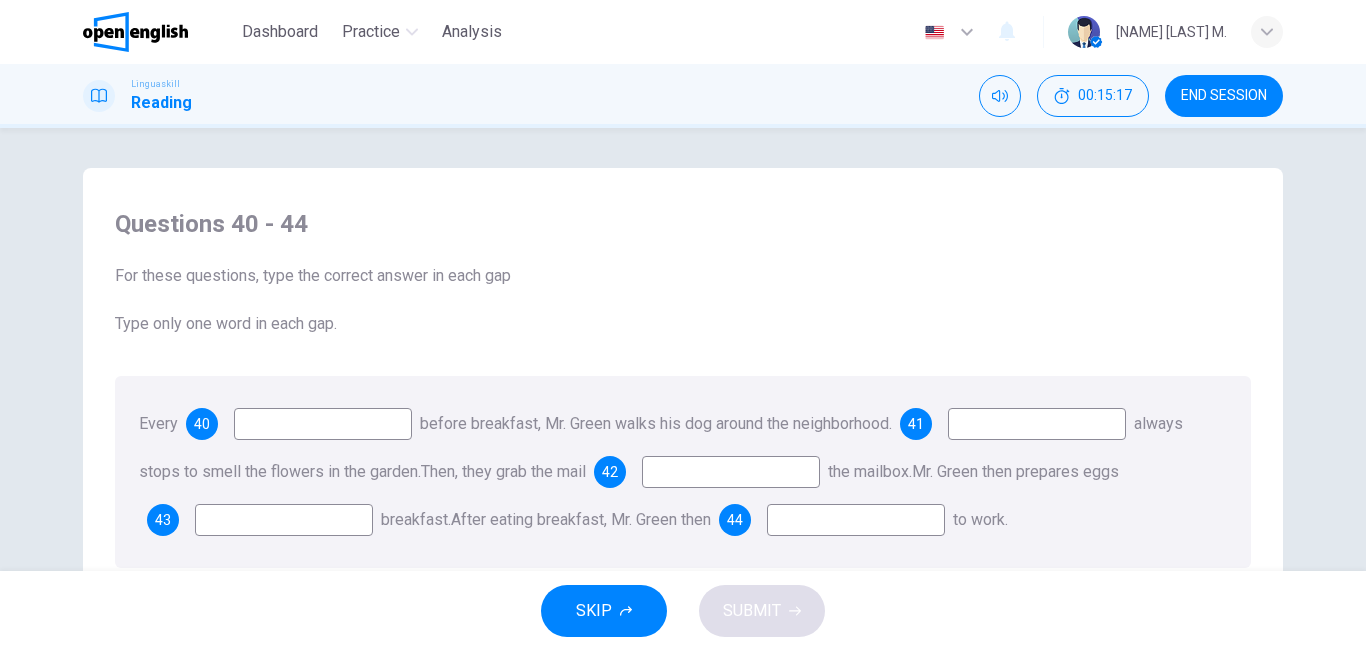 click at bounding box center [323, 424] 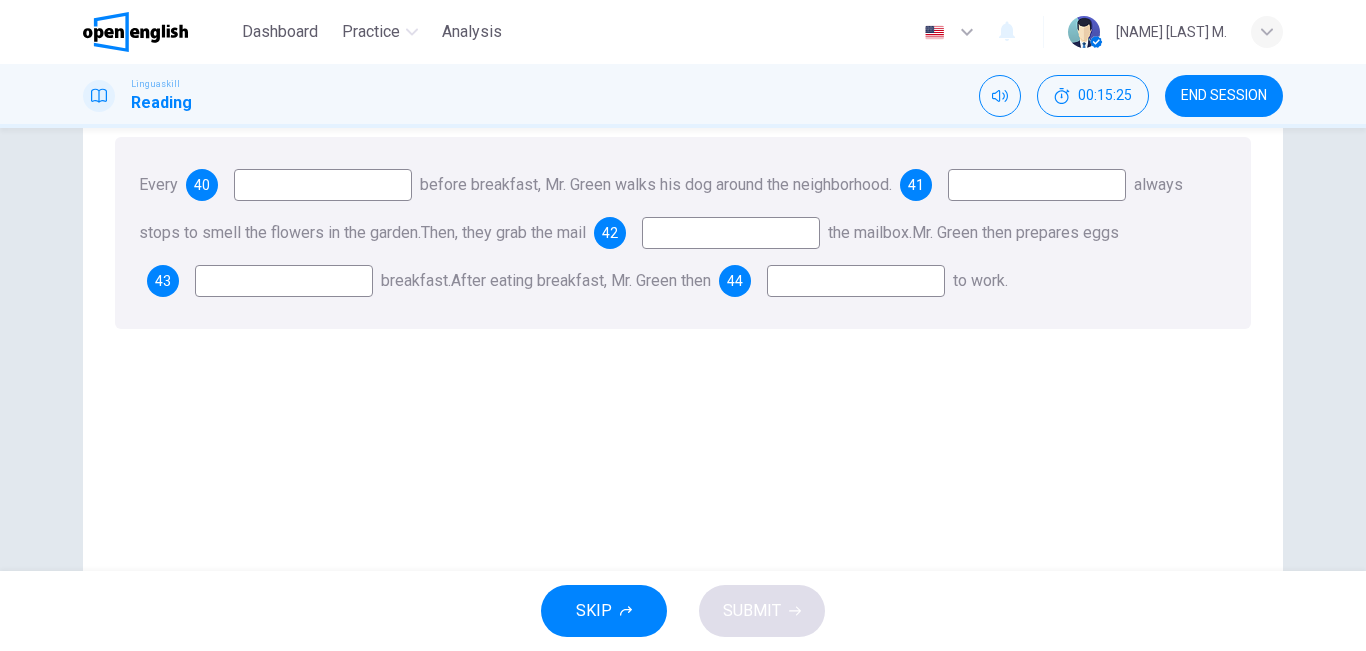 scroll, scrollTop: 332, scrollLeft: 0, axis: vertical 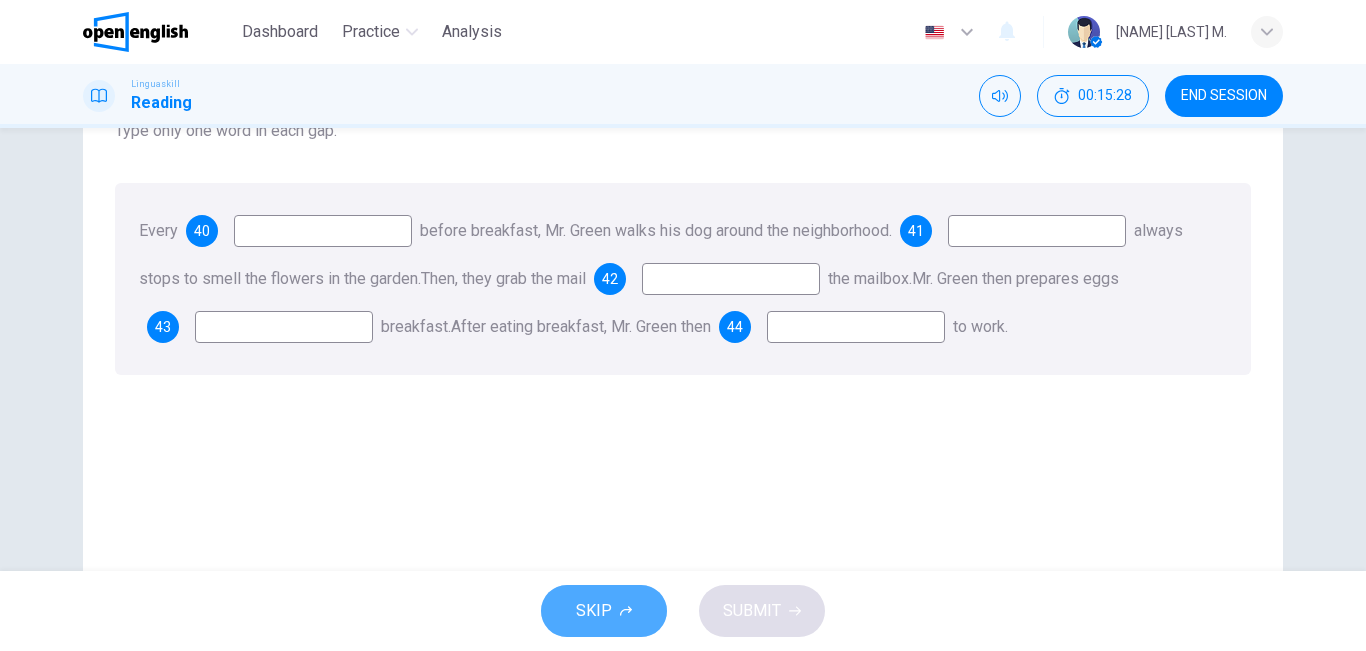 click on "SKIP" at bounding box center [594, 611] 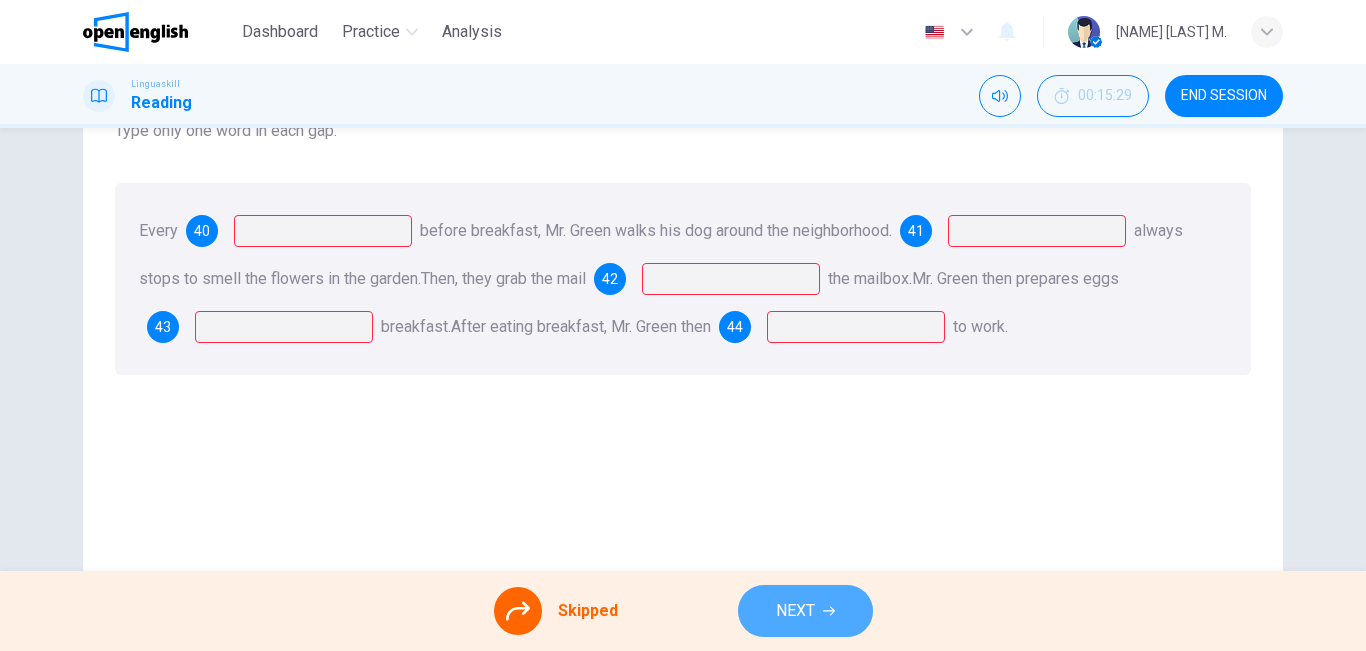 click on "NEXT" at bounding box center [805, 611] 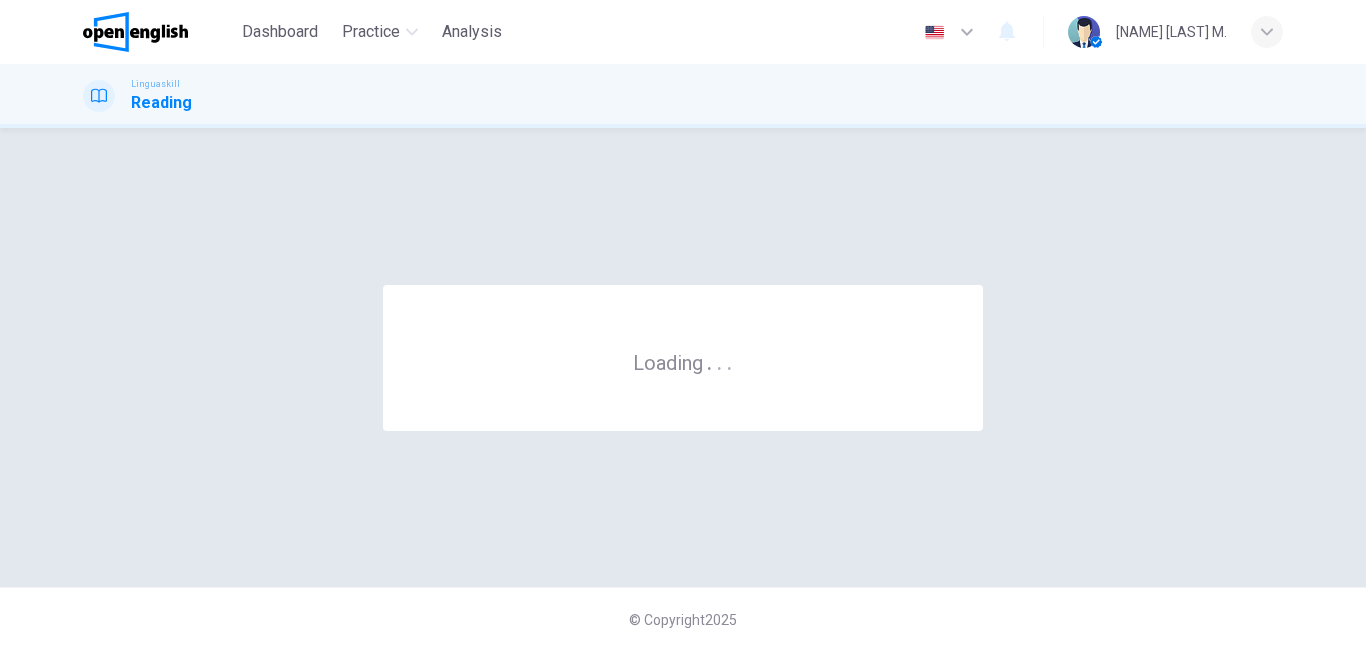 scroll, scrollTop: 0, scrollLeft: 0, axis: both 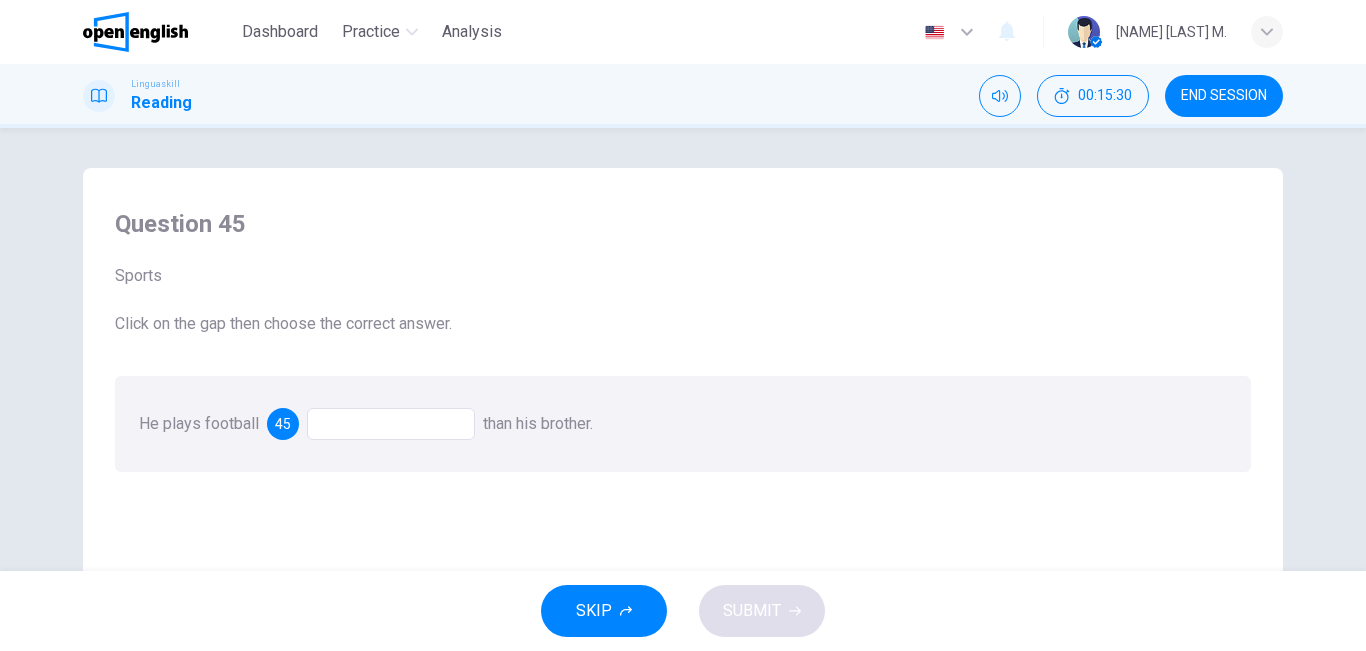 click at bounding box center [391, 424] 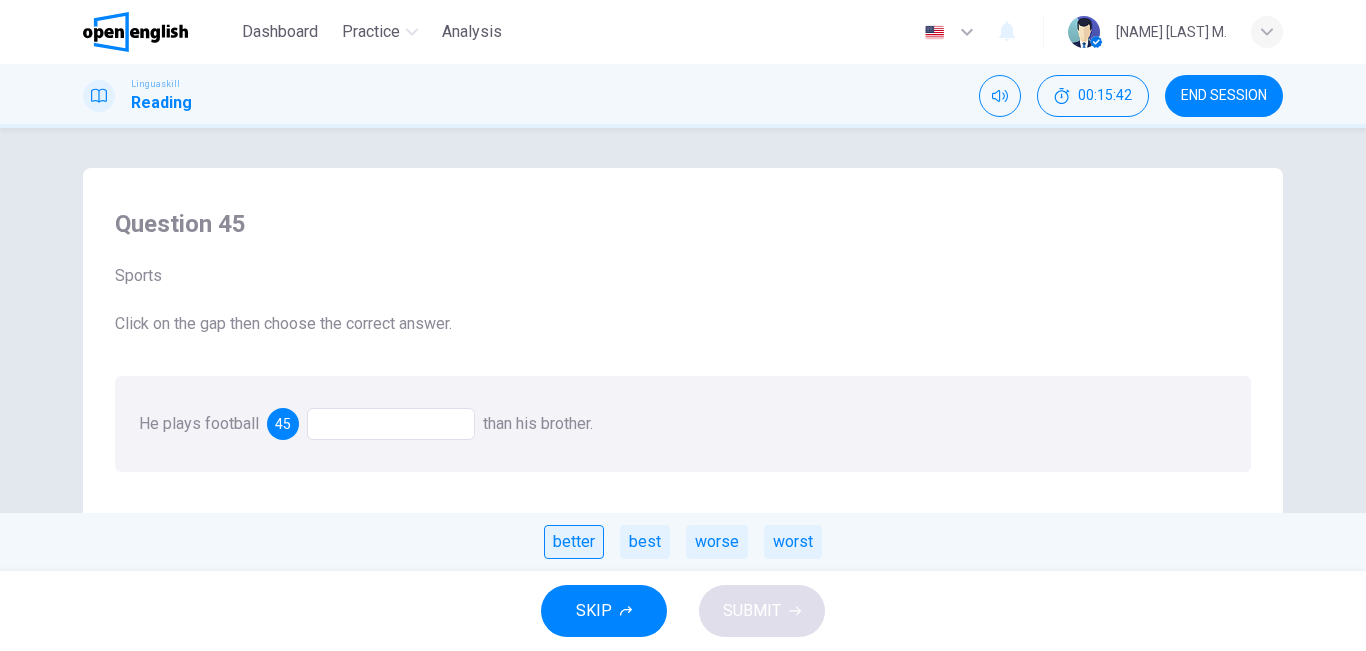 click on "better" at bounding box center (574, 542) 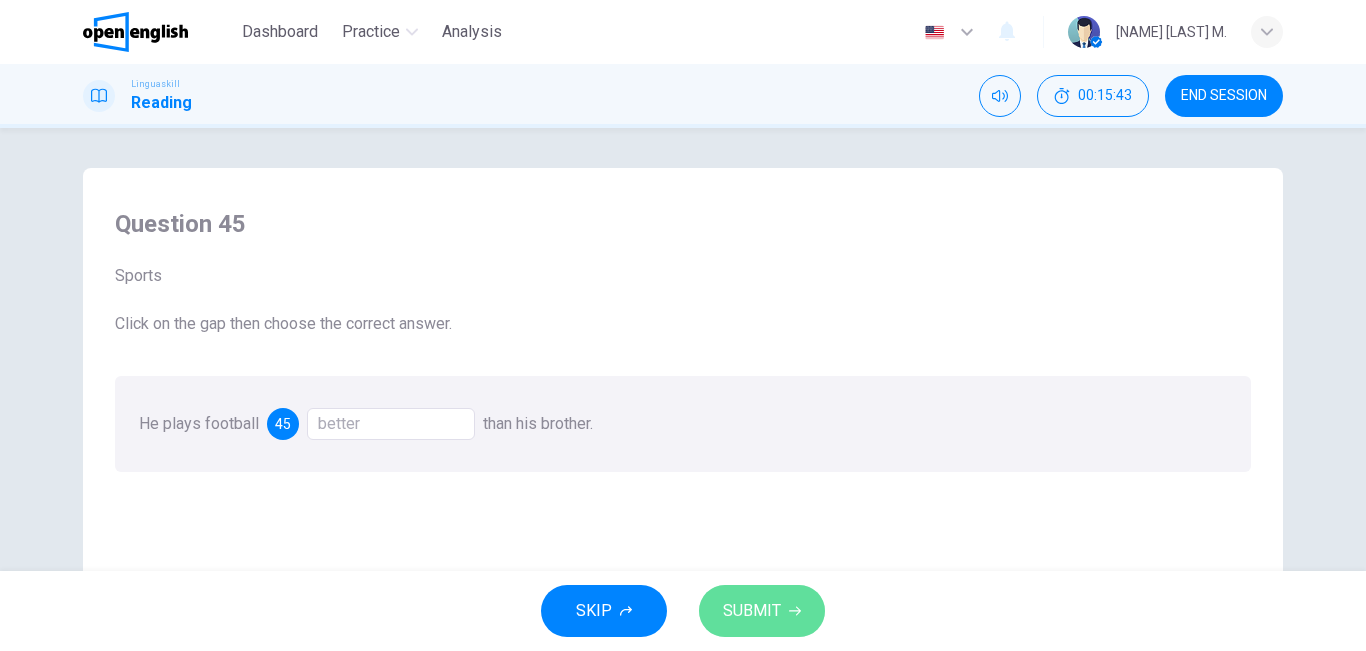 click on "SUBMIT" at bounding box center (752, 611) 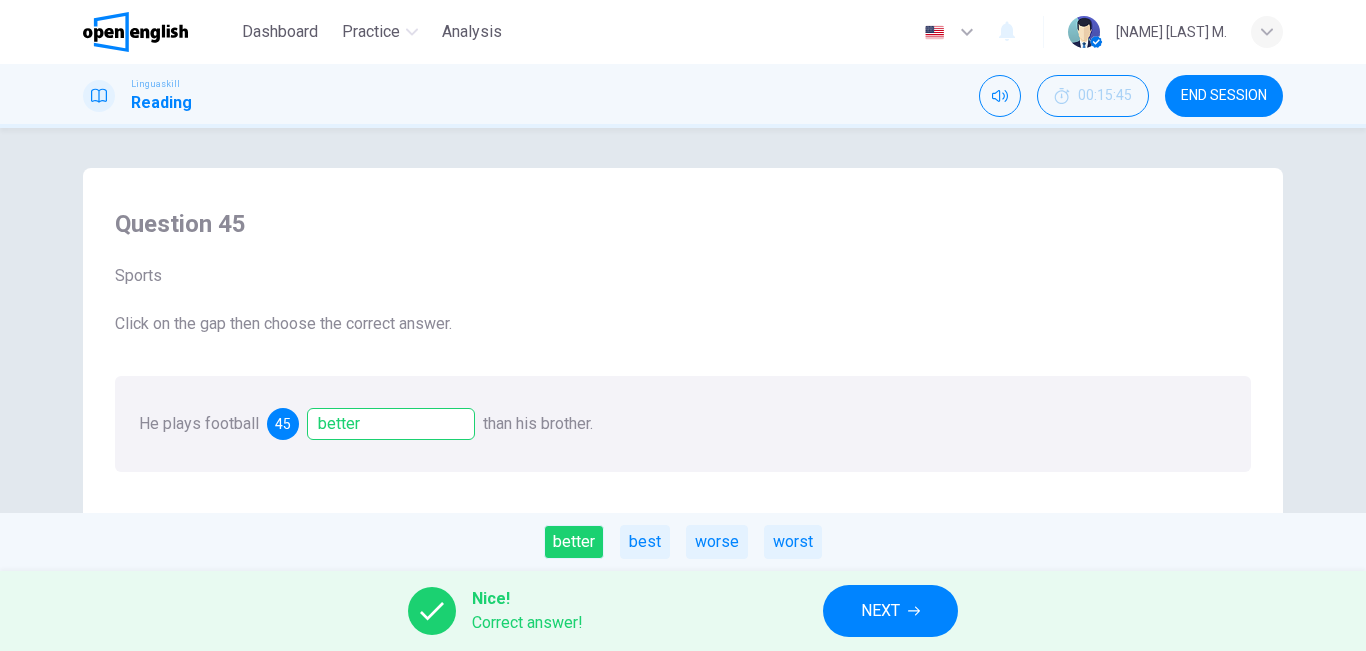 click on "NEXT" at bounding box center [880, 611] 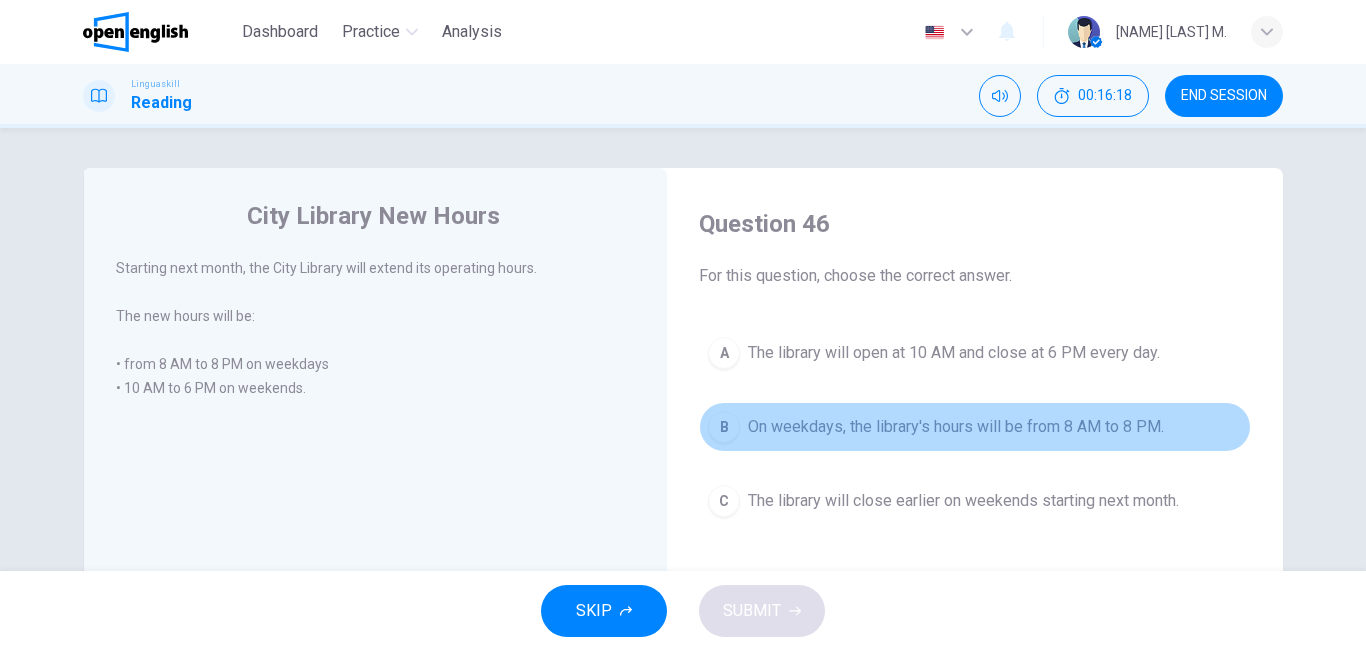 click on "On weekdays, the library's hours will be from 8 AM to 8 PM." at bounding box center (956, 427) 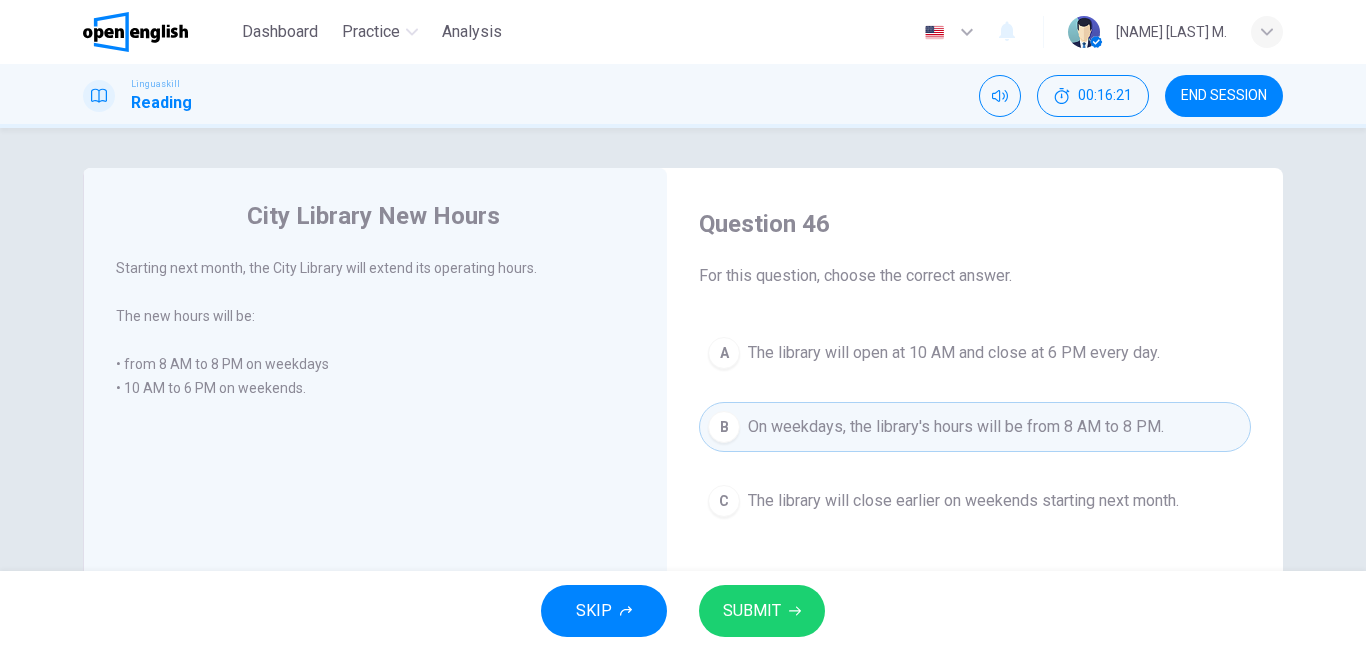 click on "SUBMIT" at bounding box center (752, 611) 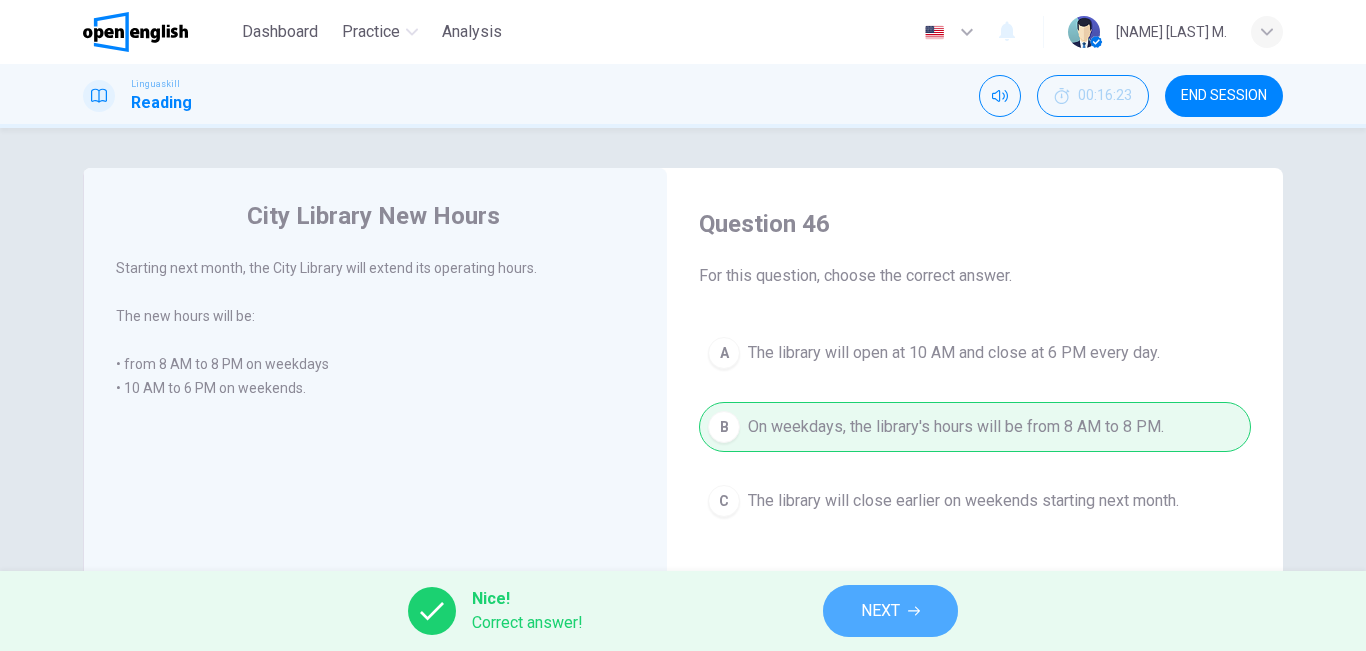 click on "NEXT" at bounding box center [890, 611] 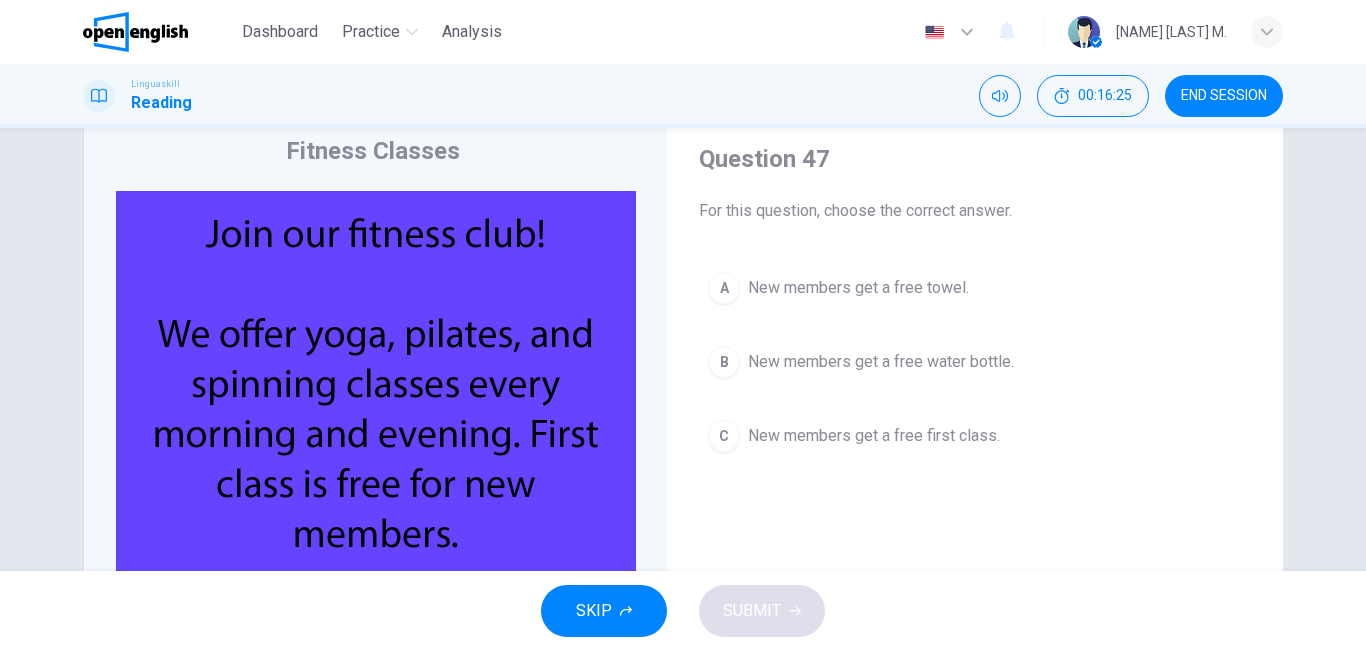 scroll, scrollTop: 70, scrollLeft: 0, axis: vertical 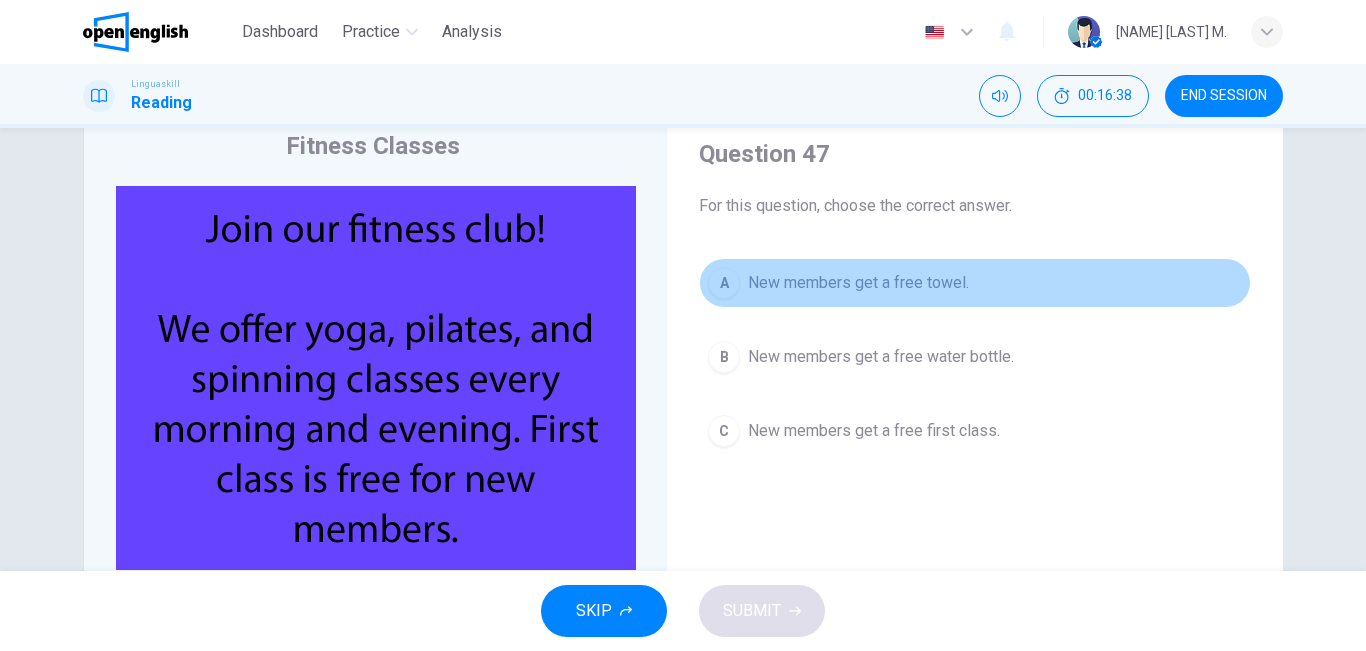 click on "New members get a free towel." at bounding box center (858, 283) 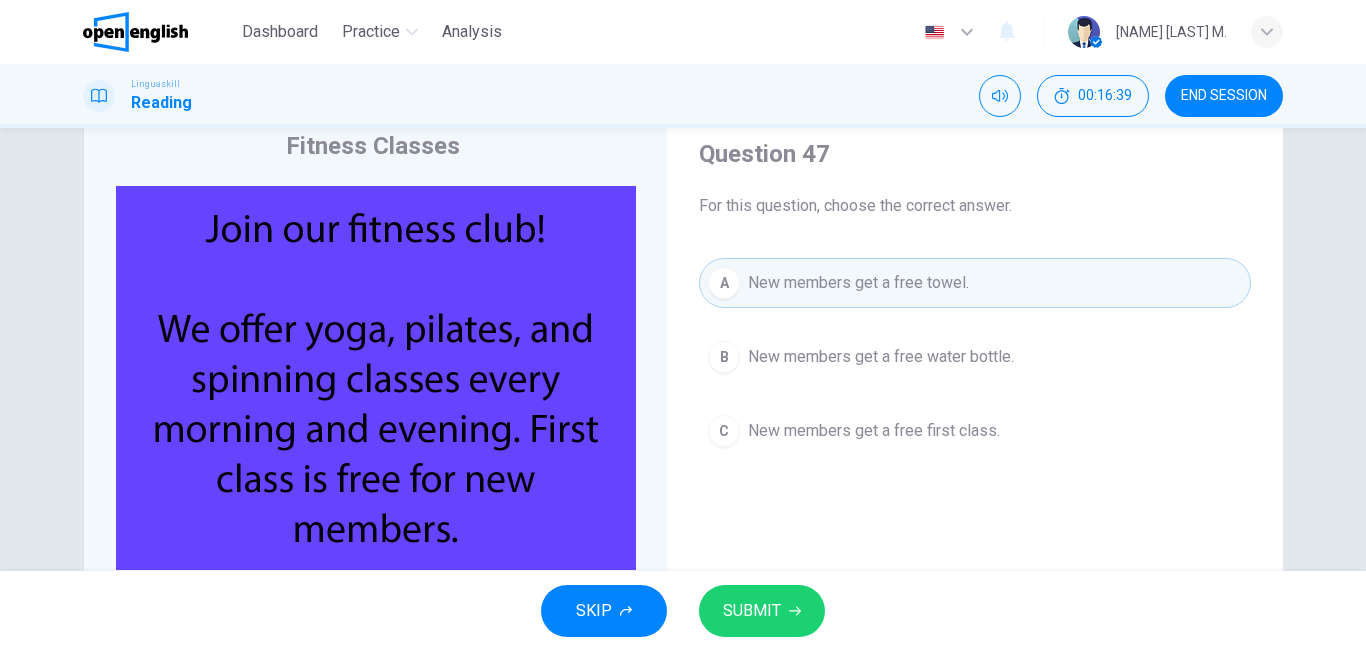 click on "New members get a free first class." at bounding box center [874, 431] 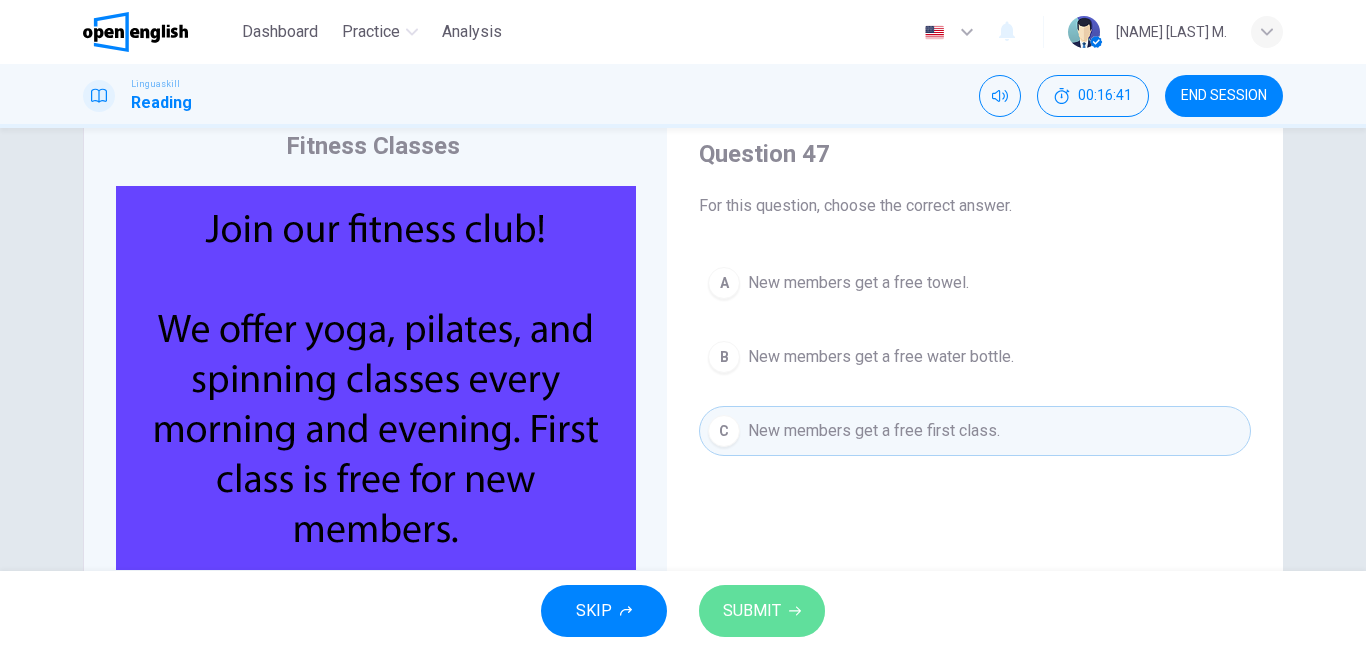 click on "SUBMIT" at bounding box center [752, 611] 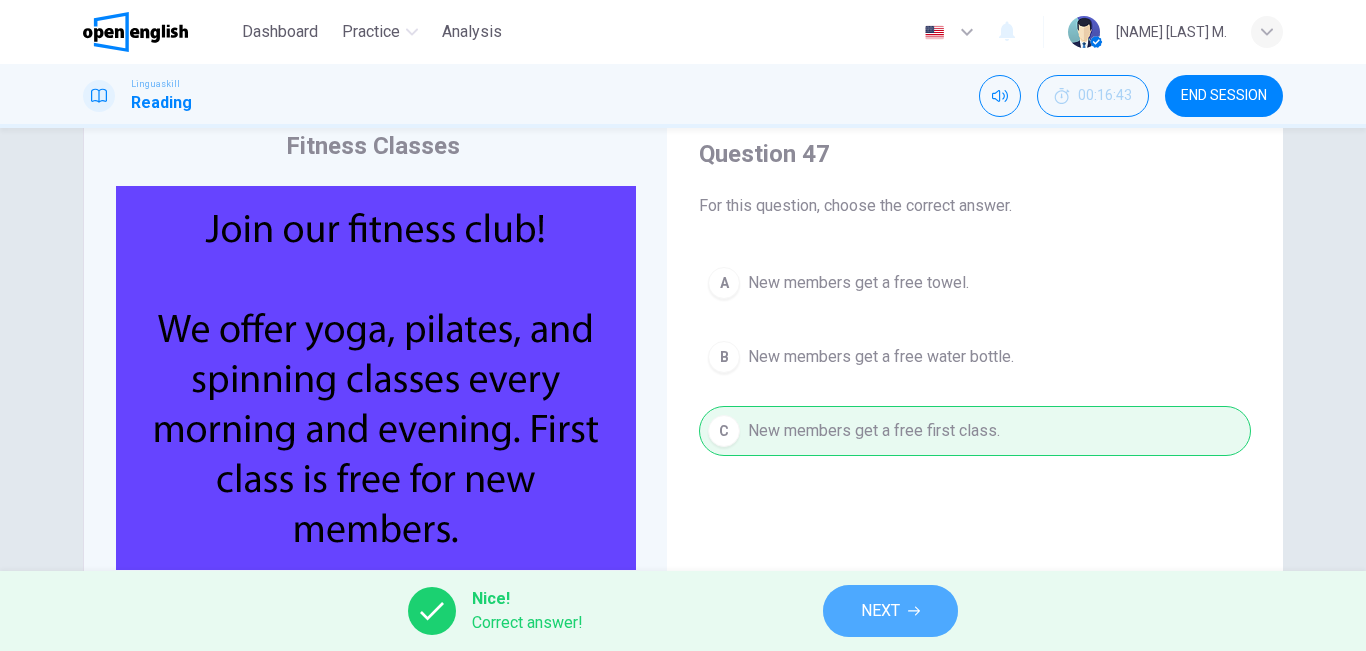 click on "NEXT" at bounding box center [880, 611] 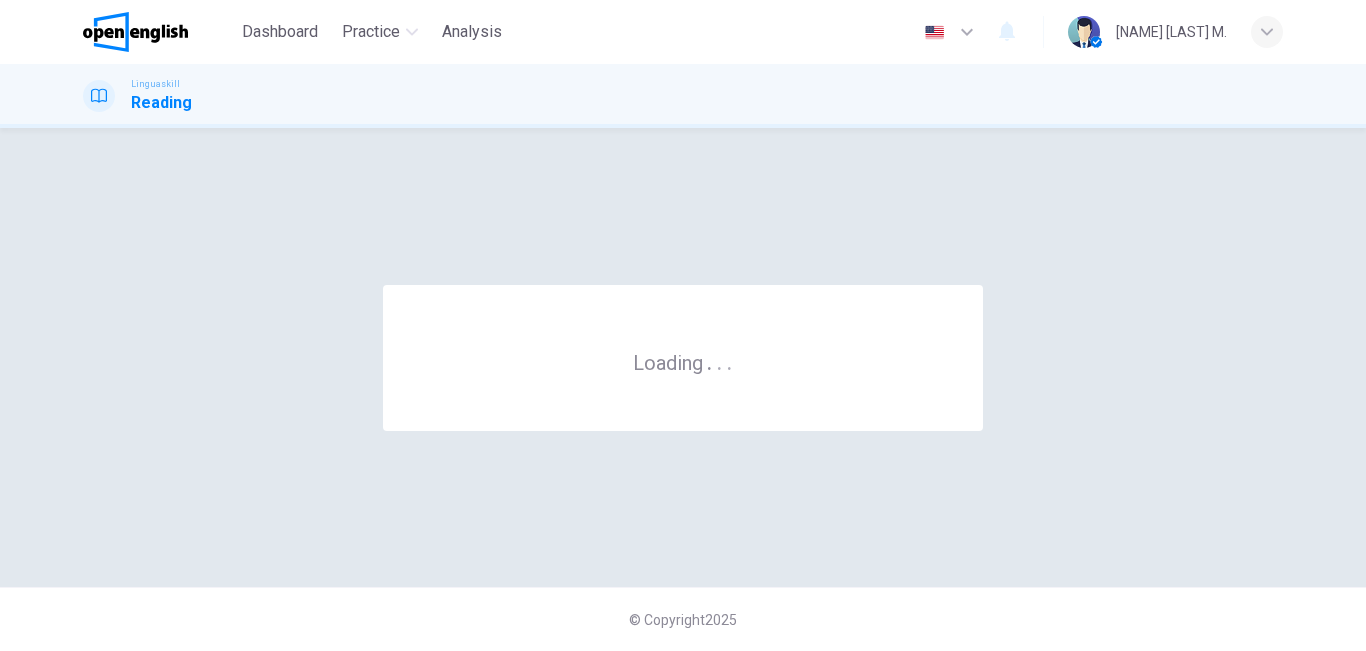 scroll, scrollTop: 0, scrollLeft: 0, axis: both 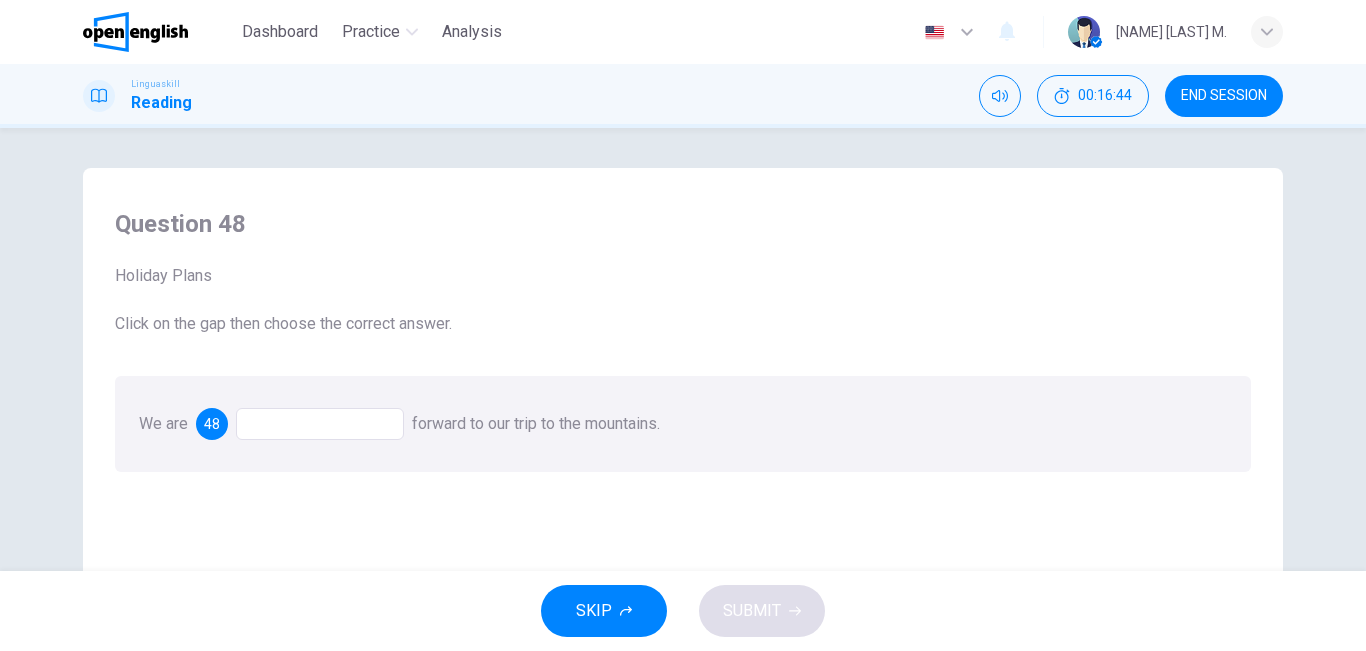 click at bounding box center (320, 424) 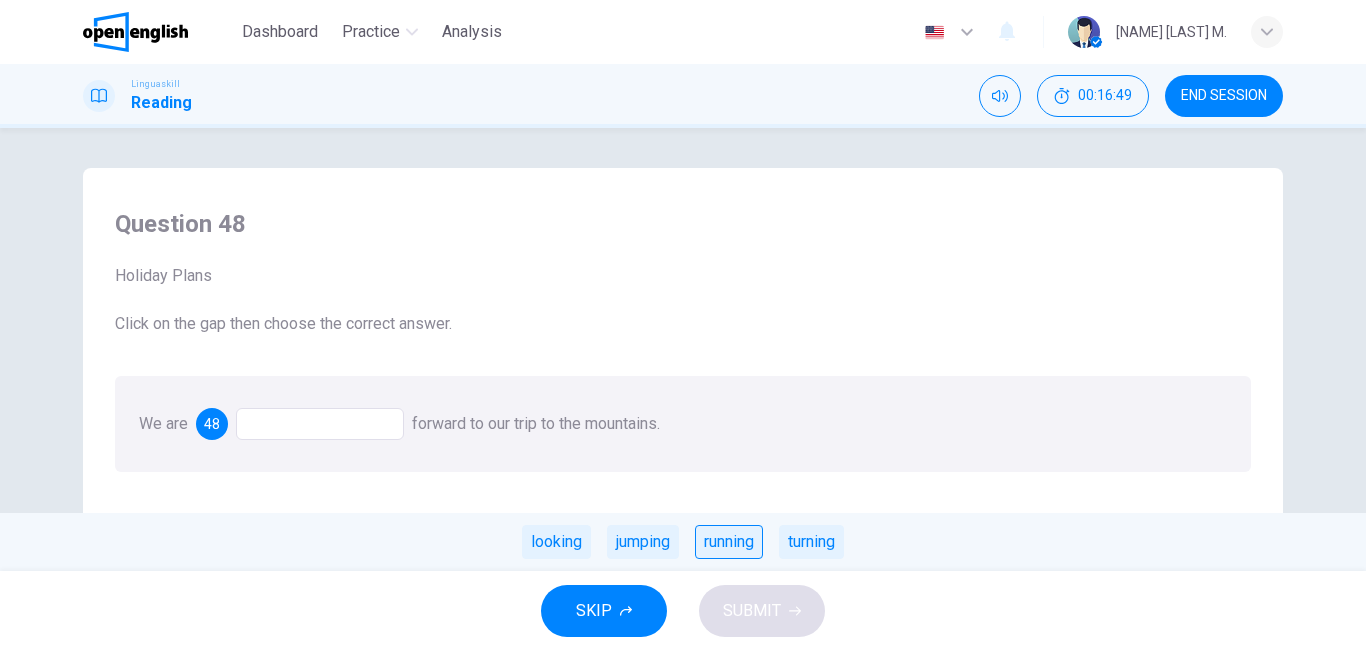 click on "running" at bounding box center (729, 542) 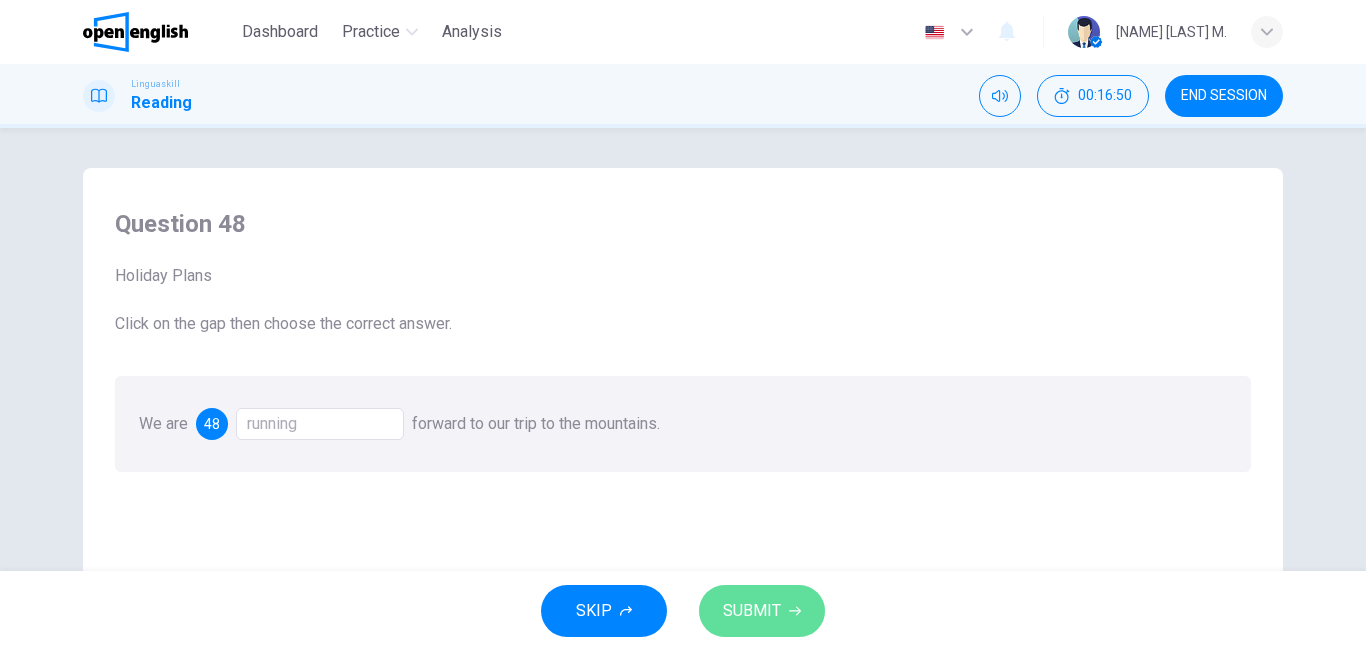 click on "SUBMIT" at bounding box center [752, 611] 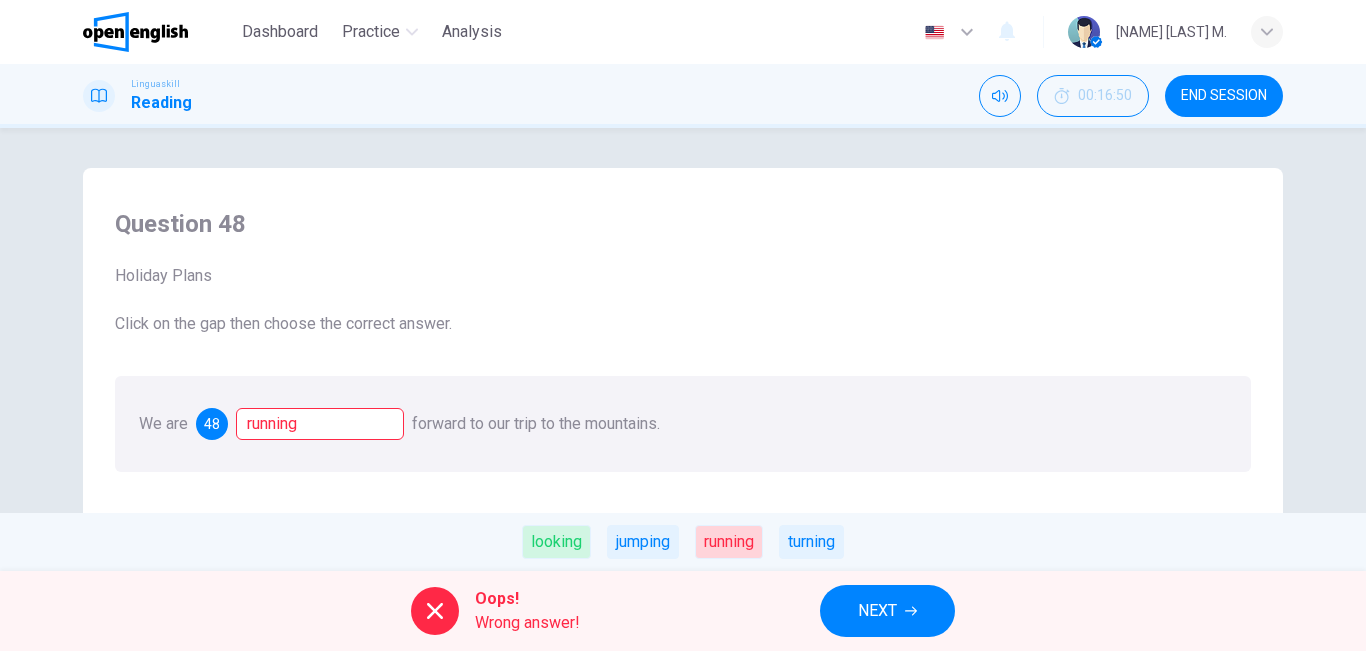 click on "NEXT" at bounding box center (887, 611) 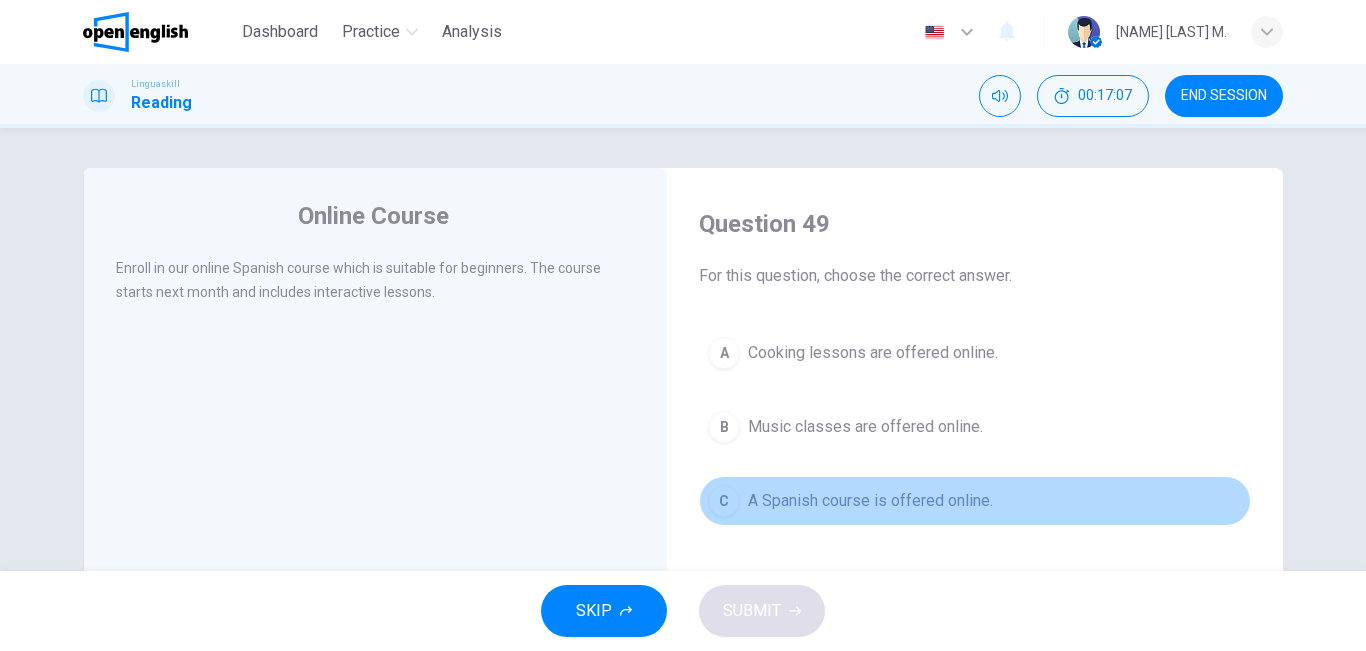 click on "A Spanish course is offered online." at bounding box center [870, 501] 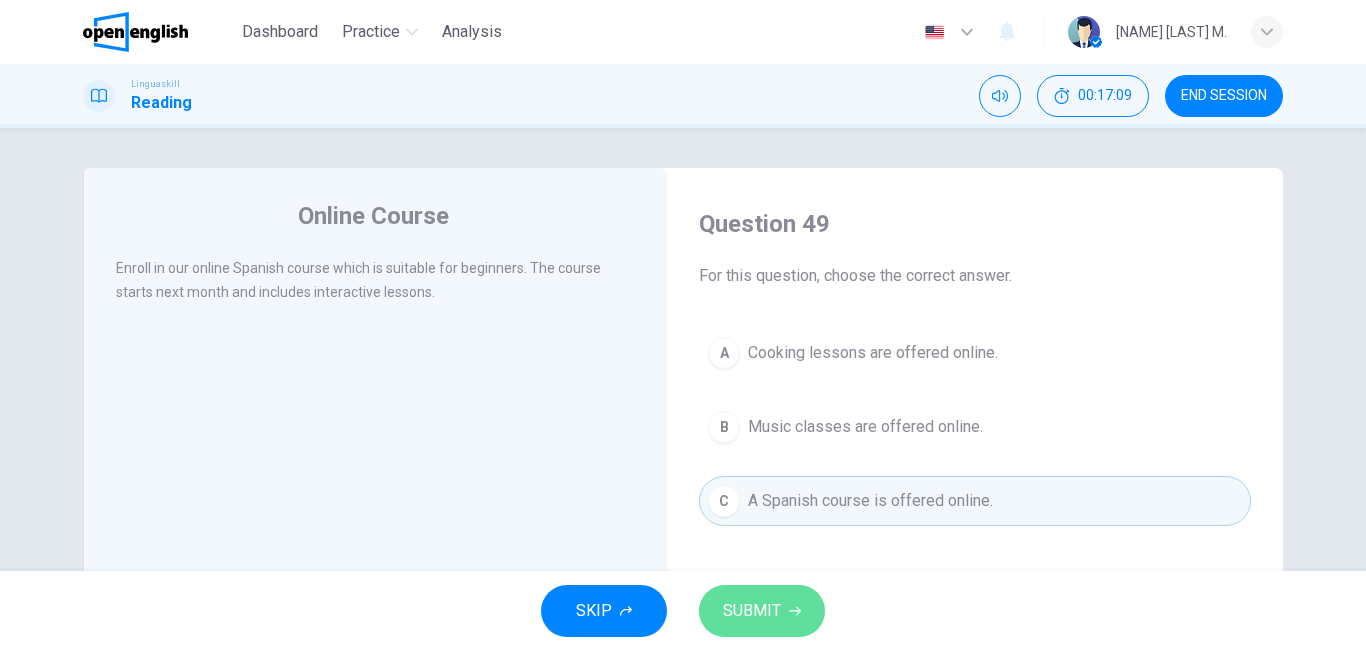 click on "SUBMIT" at bounding box center (752, 611) 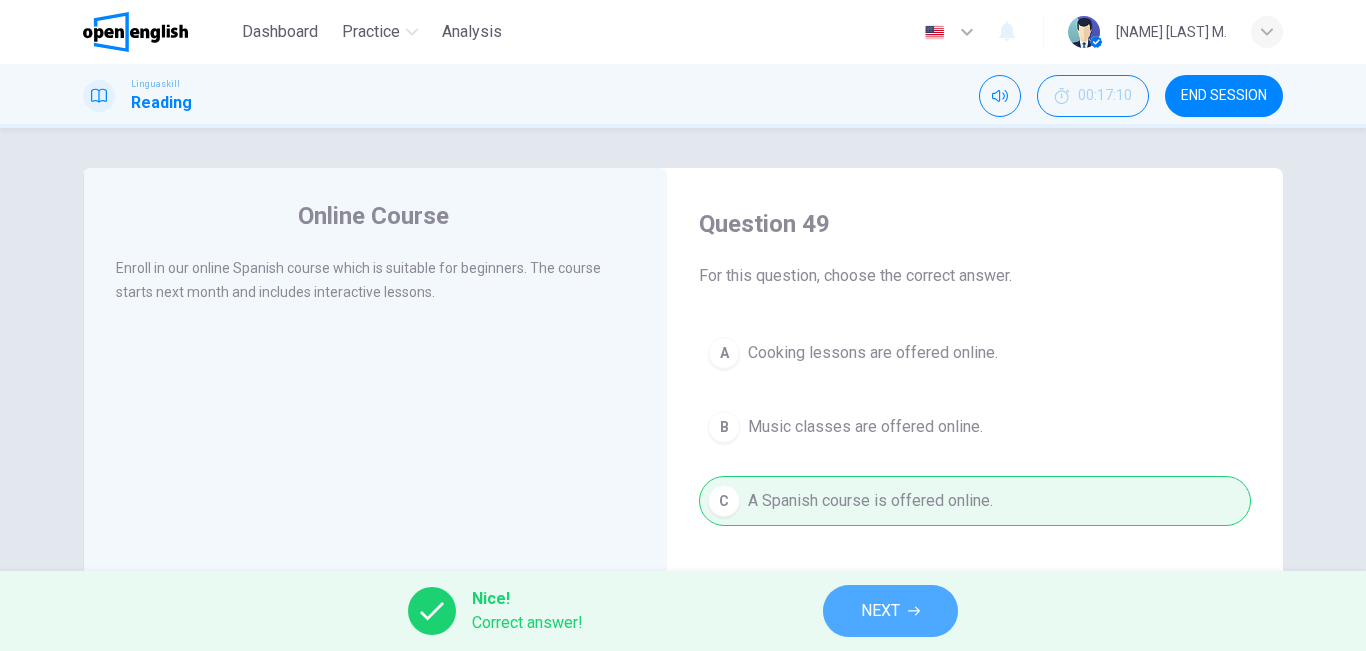 click 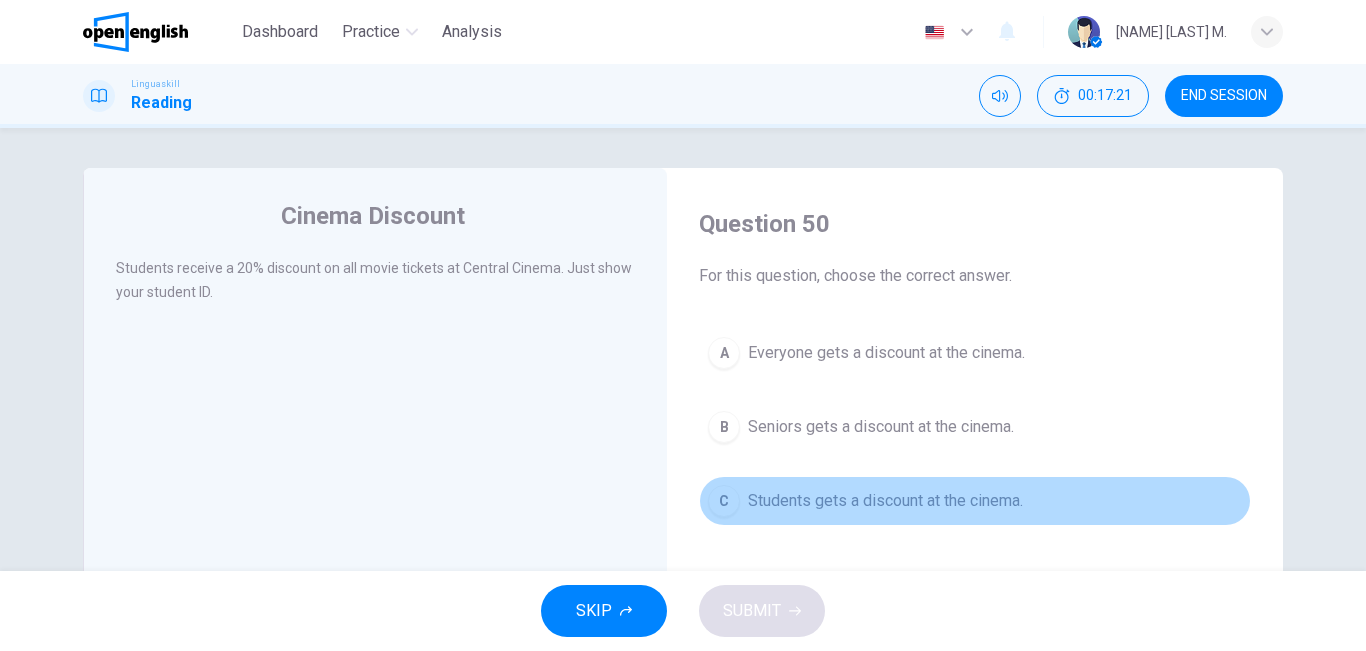 click on "Students gets a discount at the cinema." at bounding box center (885, 501) 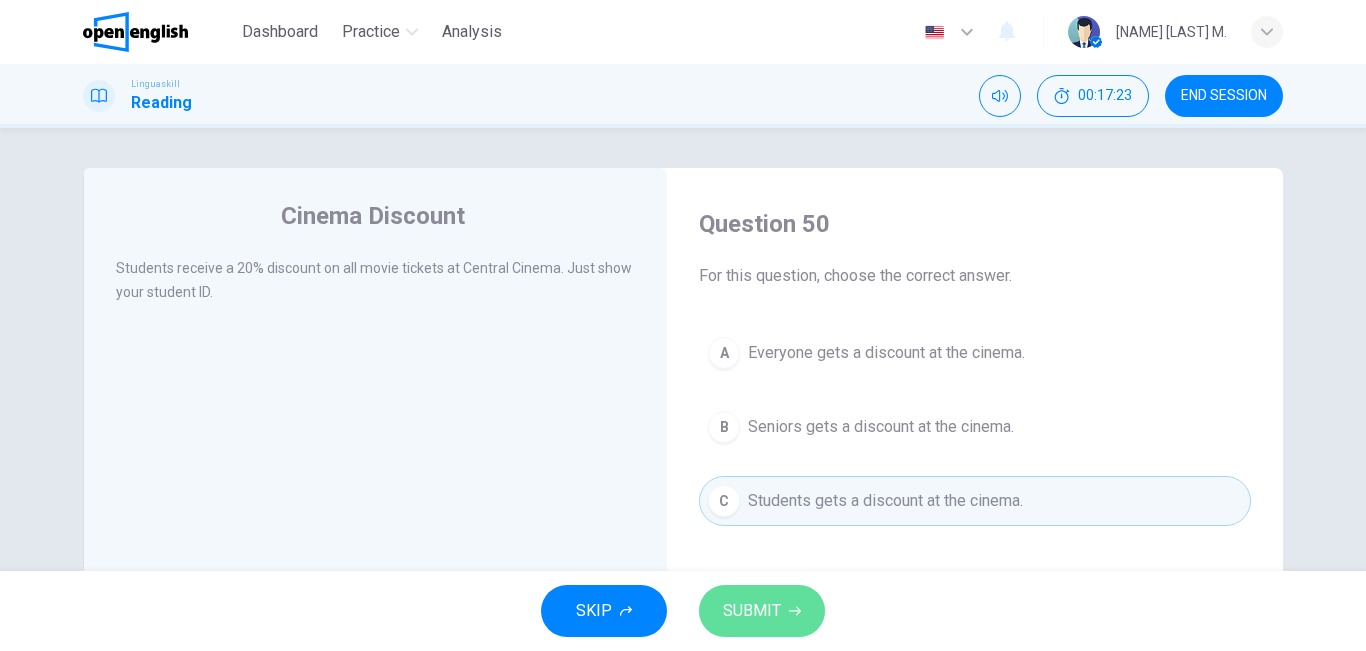 click 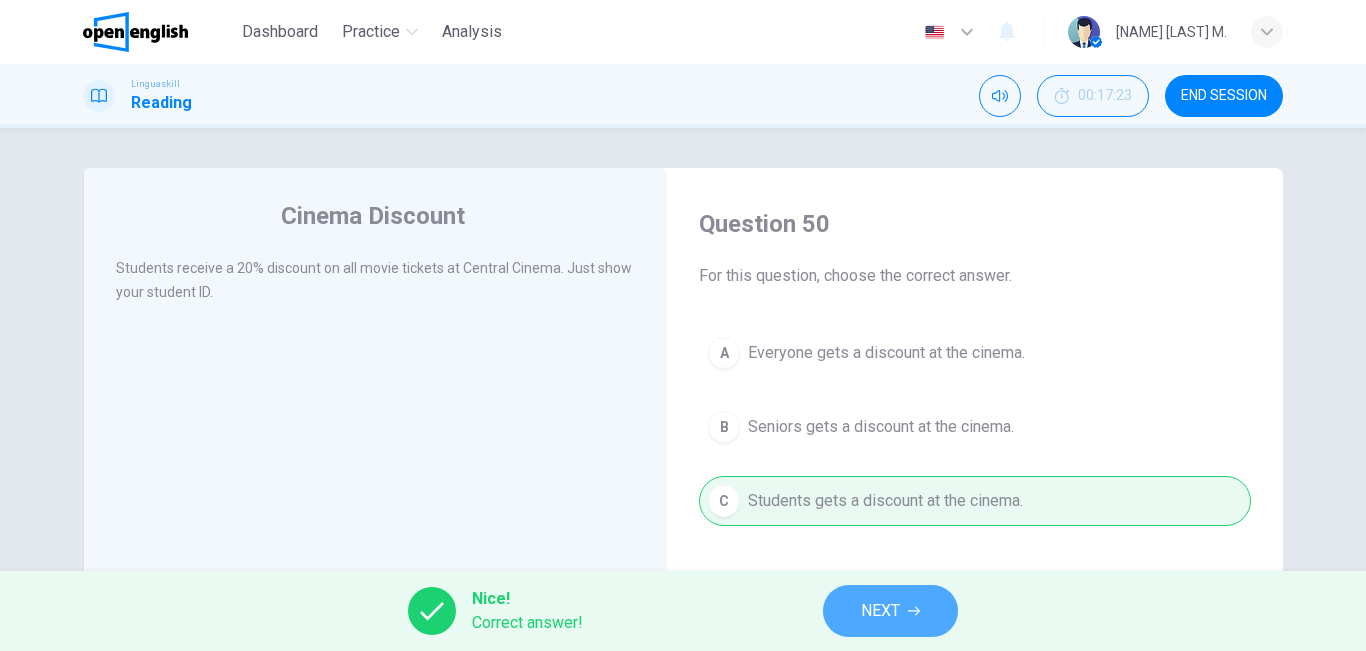 click on "NEXT" at bounding box center (890, 611) 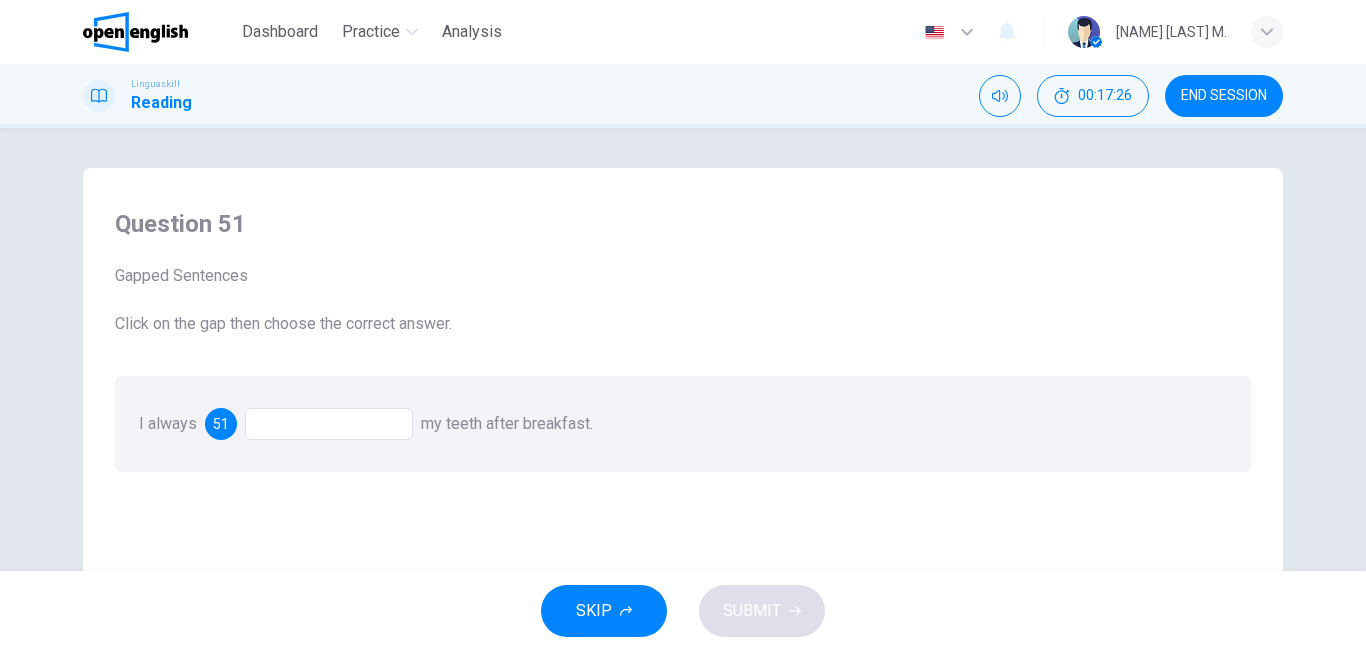 click at bounding box center [329, 424] 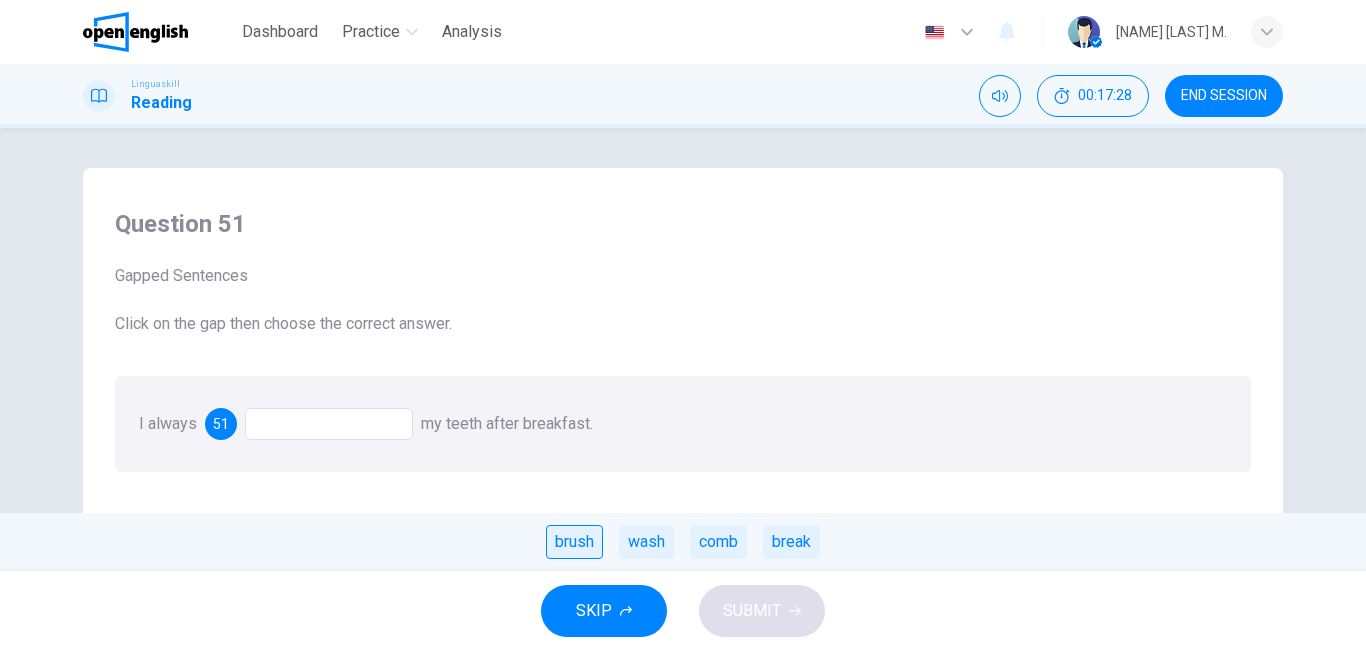 click on "brush" at bounding box center [574, 542] 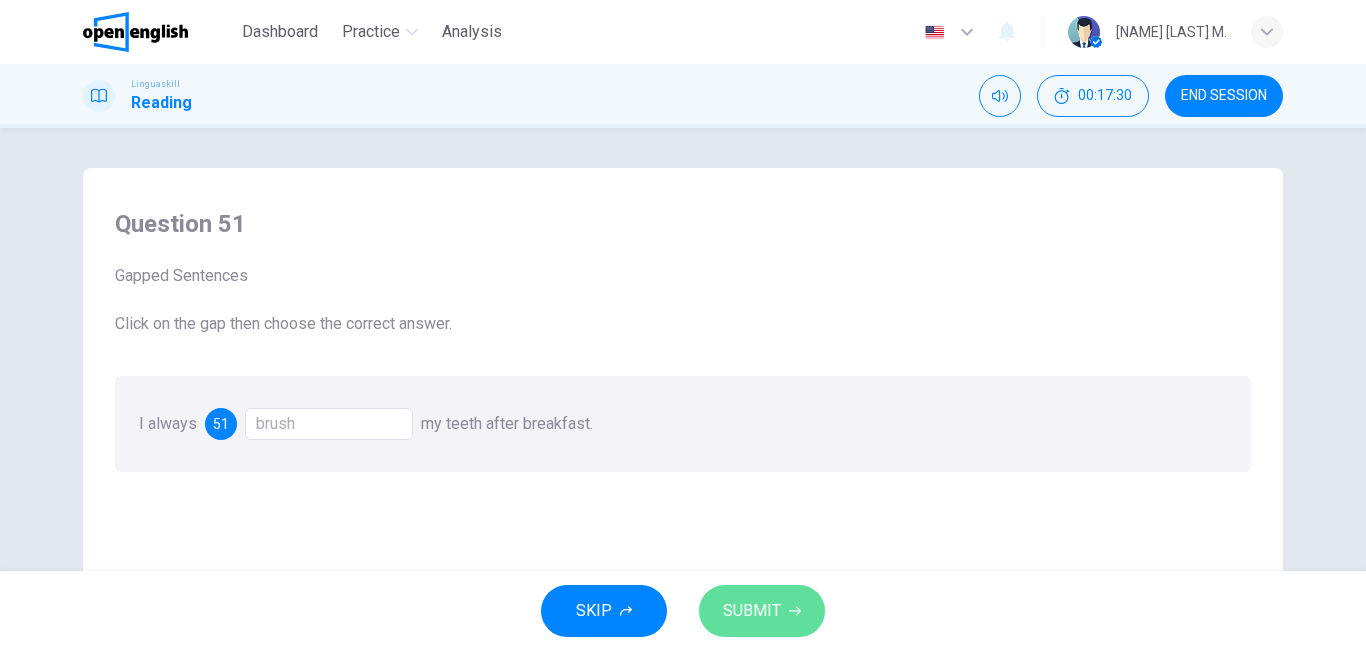 click on "SUBMIT" at bounding box center (752, 611) 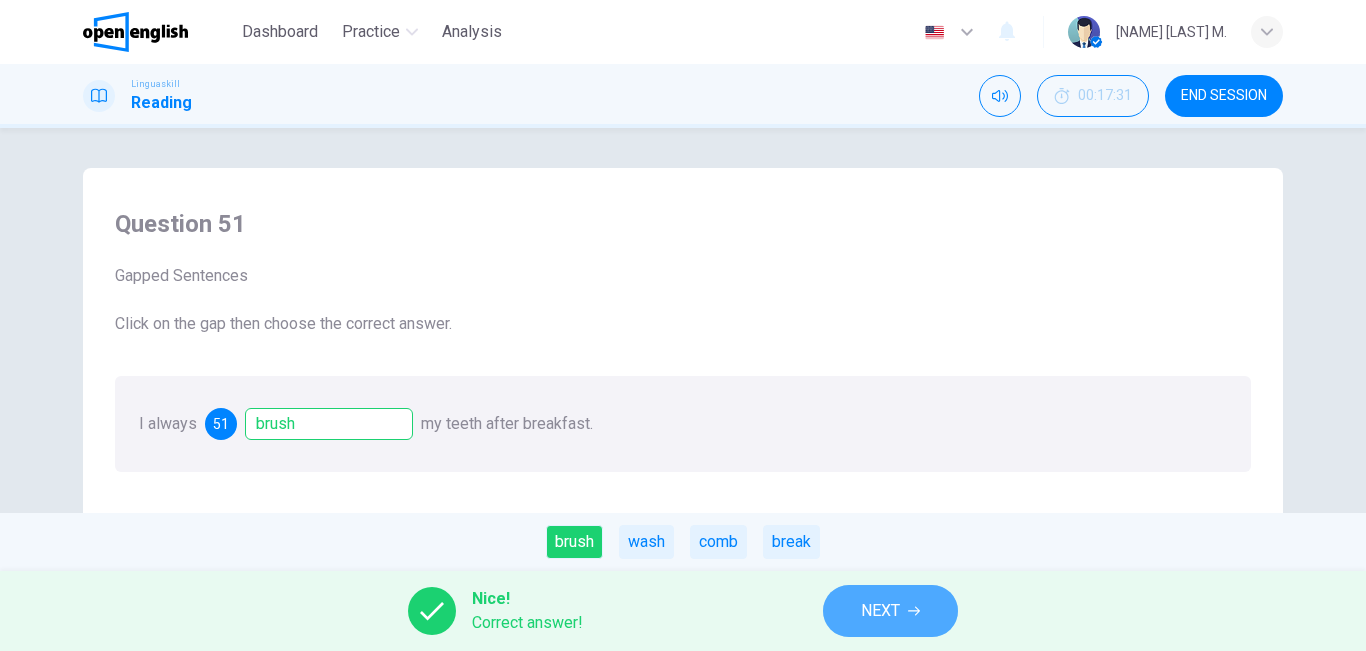 click on "NEXT" at bounding box center (890, 611) 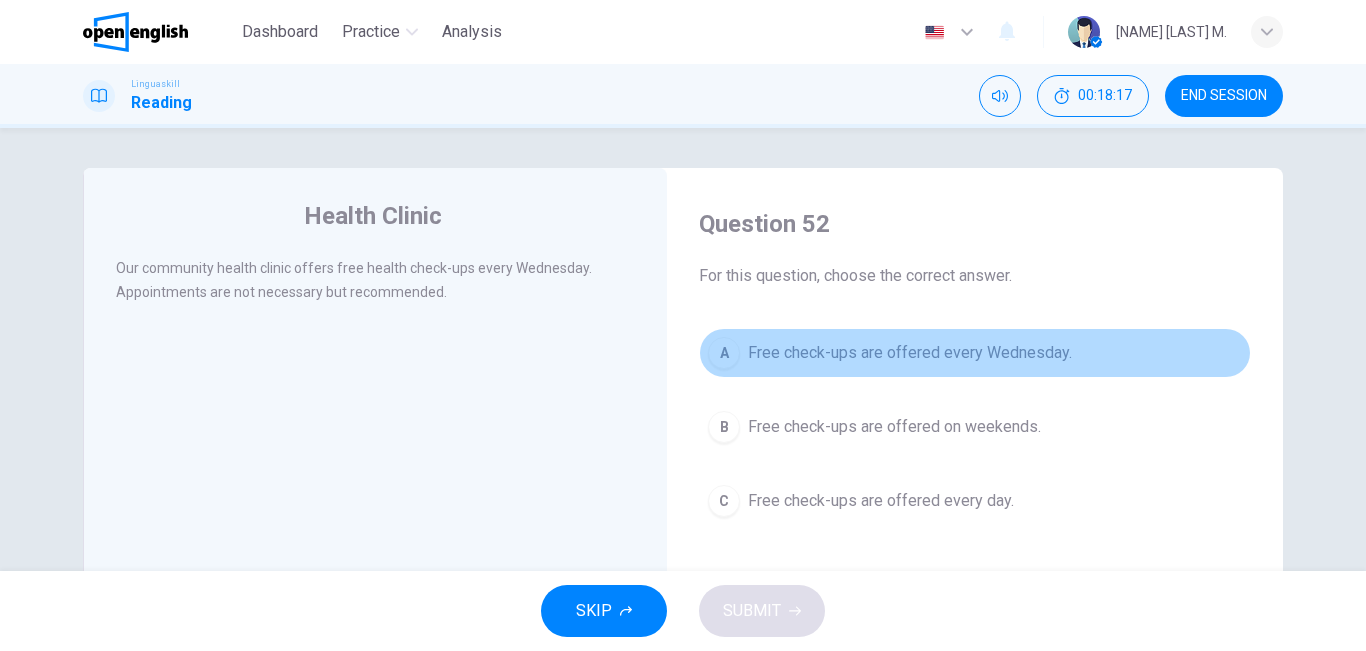 click on "Free check-ups are offered every Wednesday." at bounding box center (910, 353) 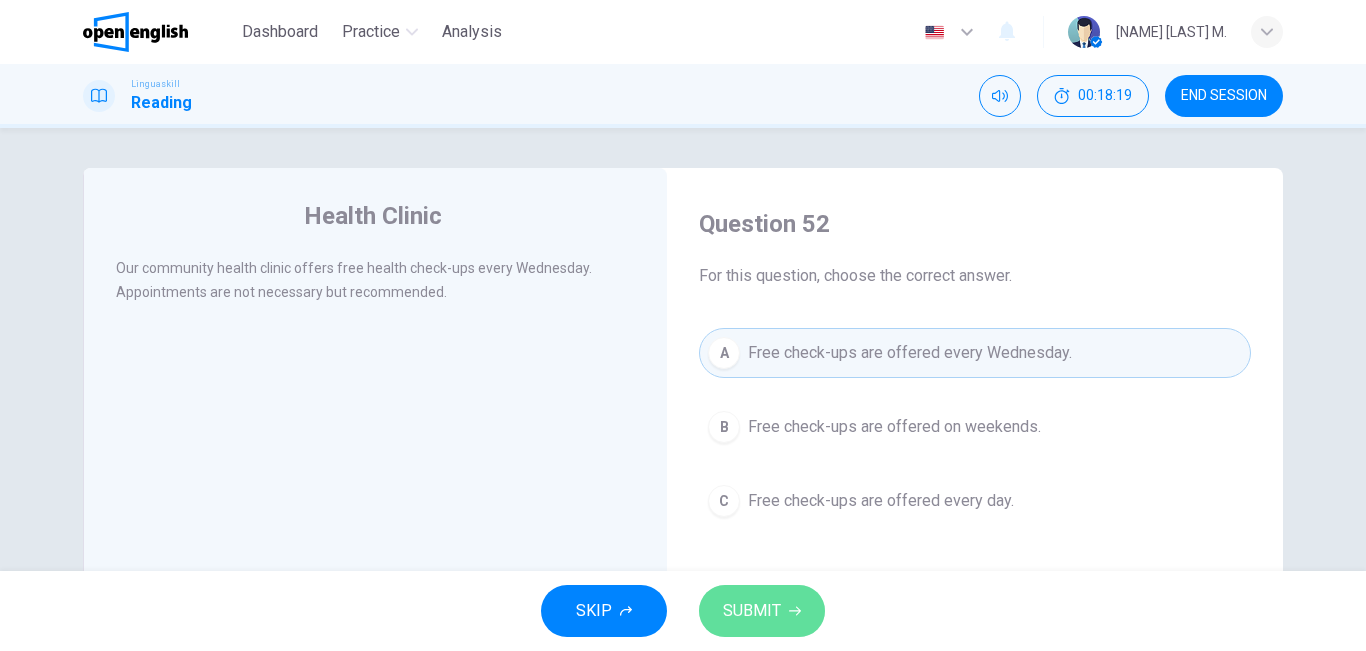 click on "SUBMIT" at bounding box center [762, 611] 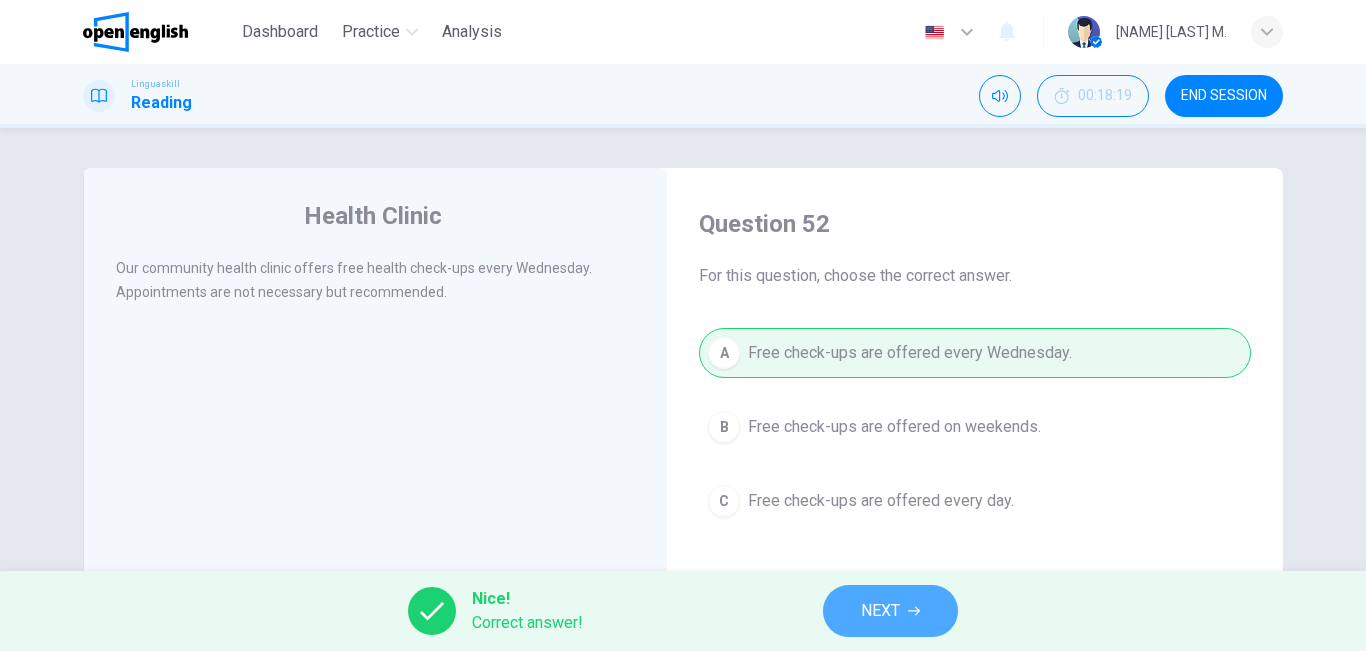 click on "NEXT" at bounding box center [890, 611] 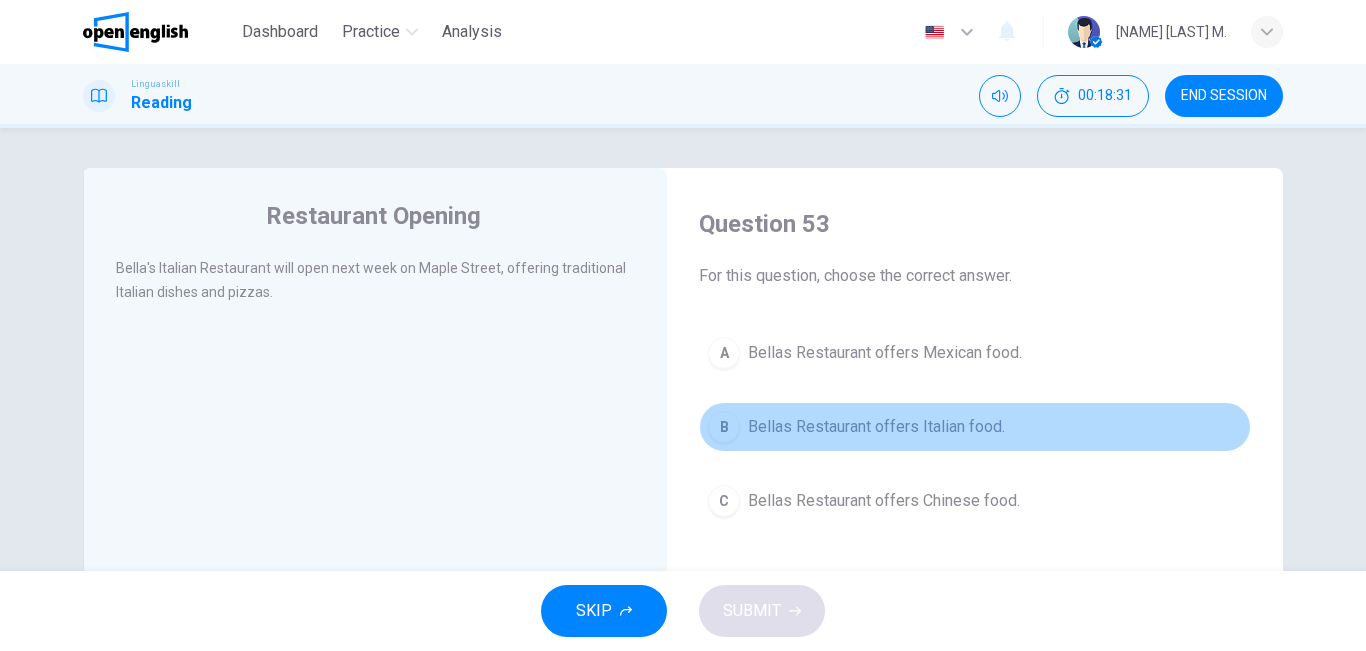 click on "Bellas Restaurant offers Italian food." at bounding box center (876, 427) 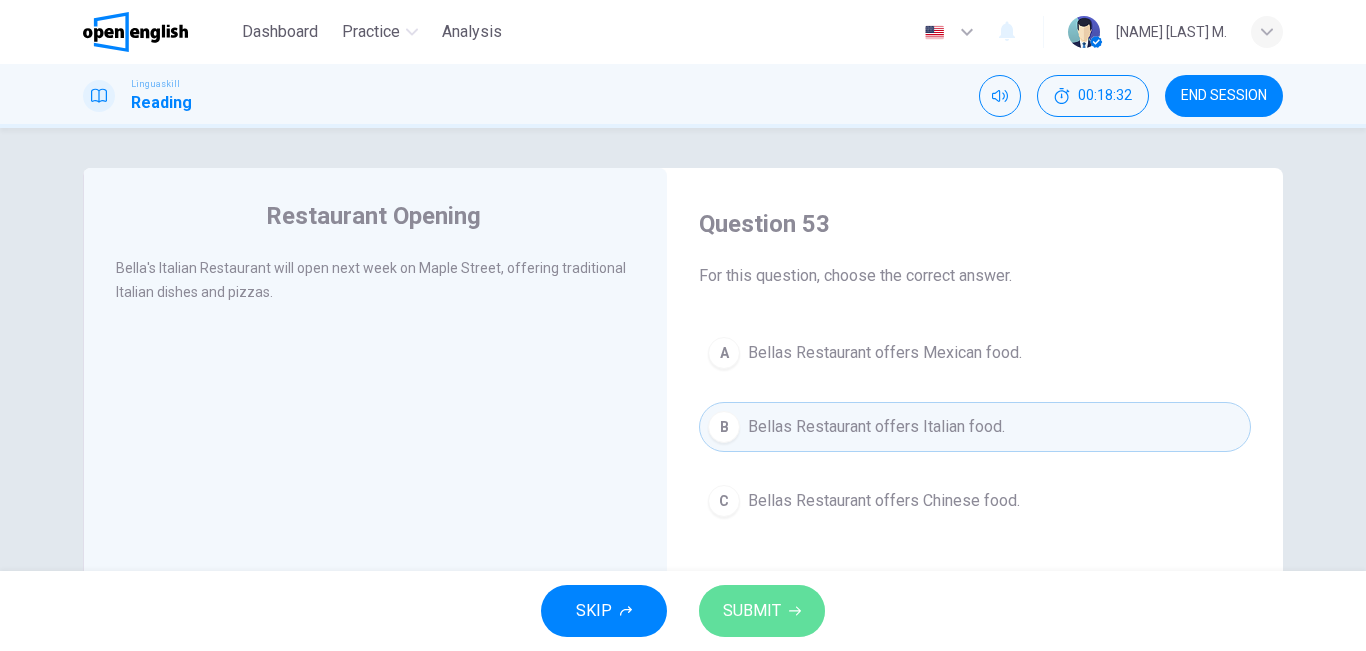 click on "SUBMIT" at bounding box center [762, 611] 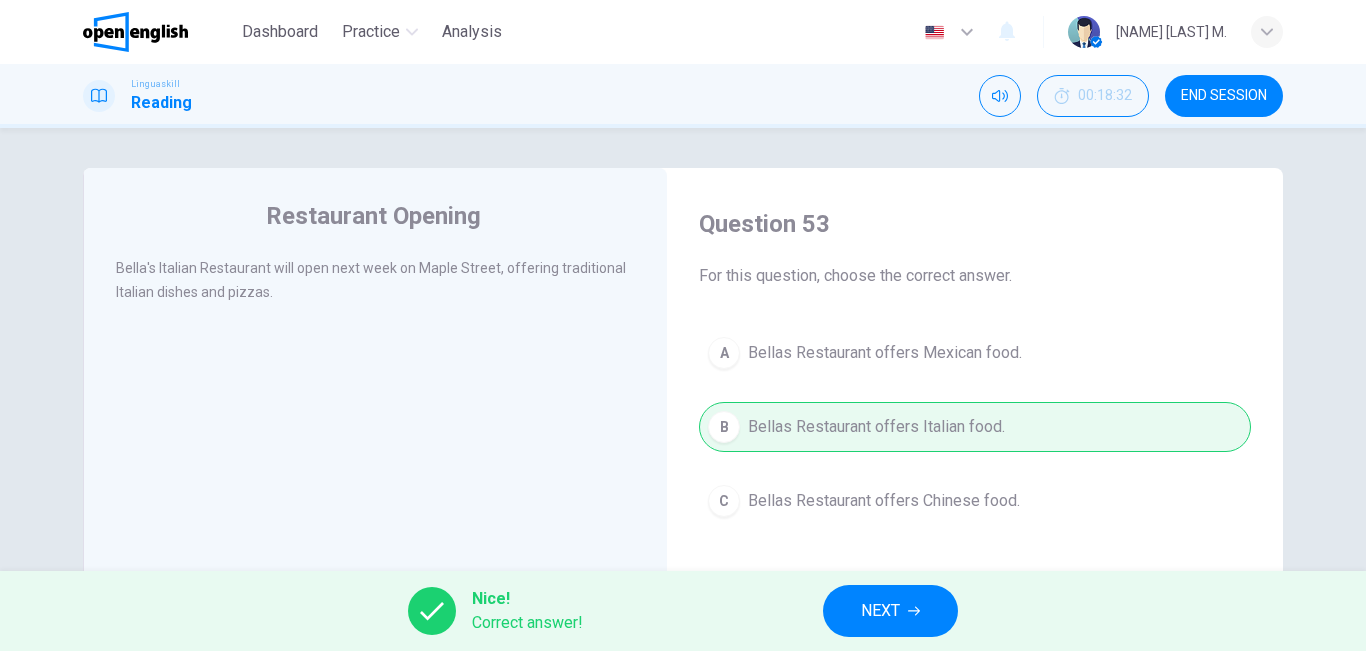 click on "NEXT" at bounding box center [890, 611] 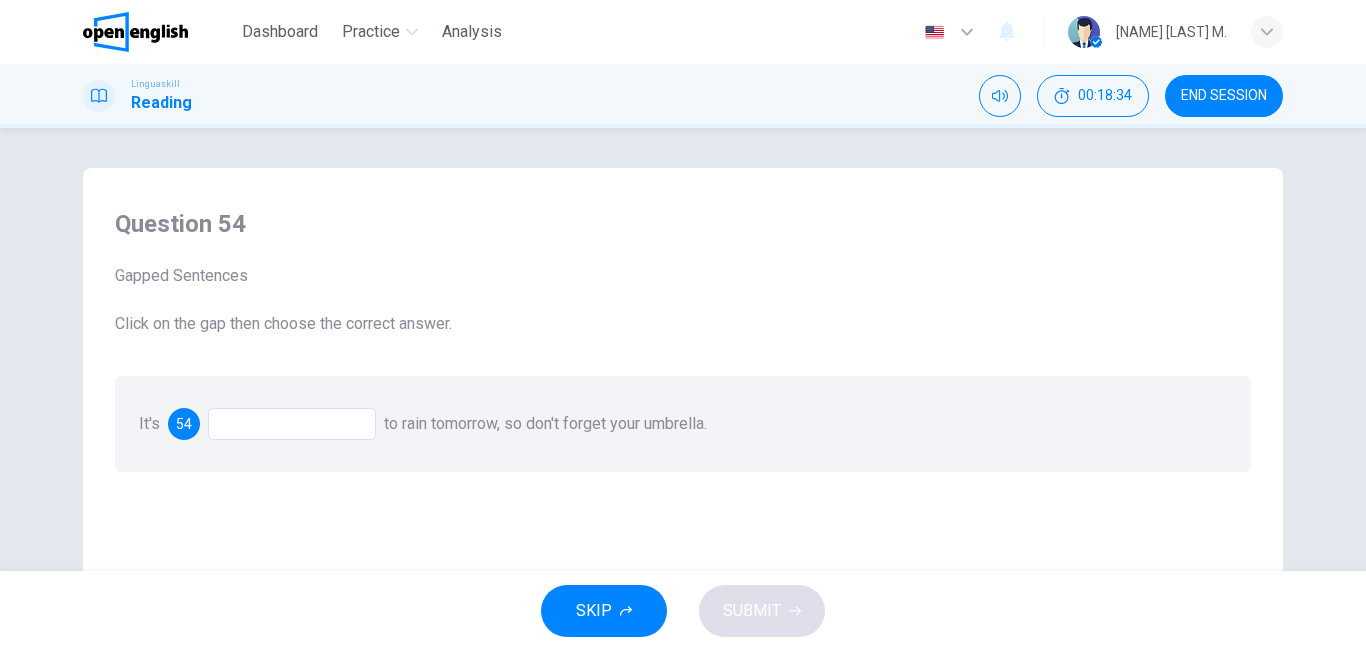 click at bounding box center [292, 424] 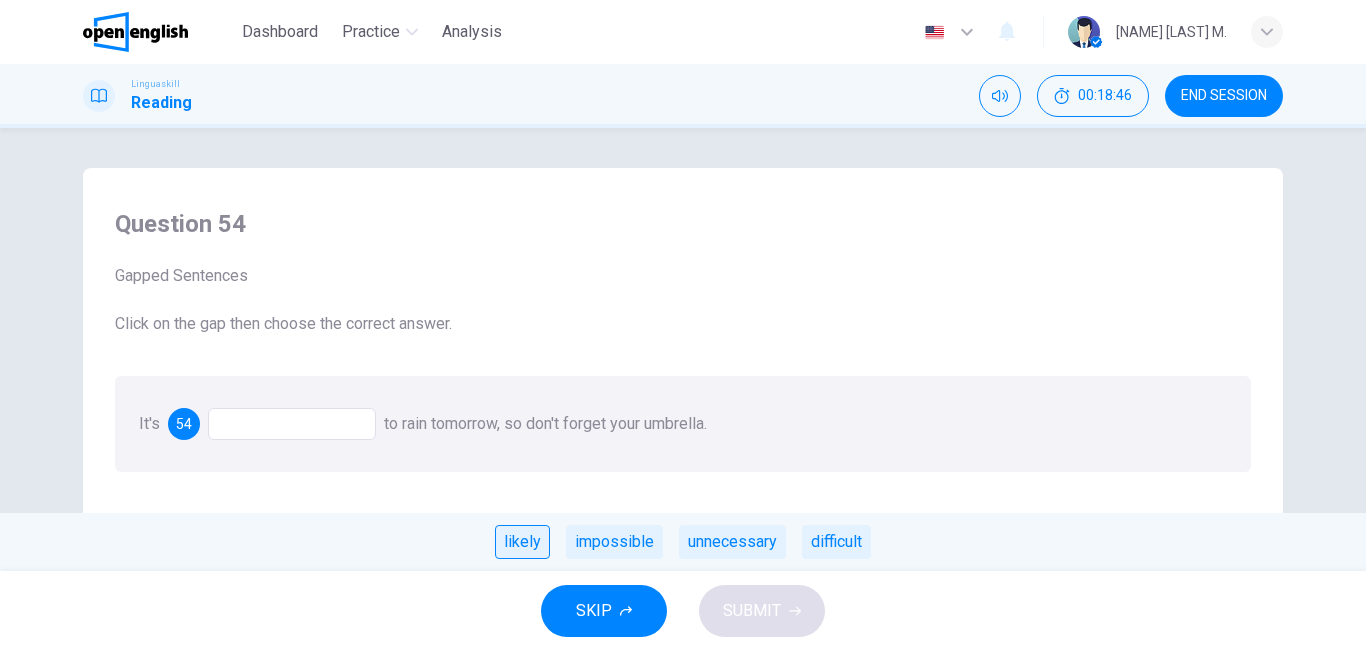 click on "likely" at bounding box center (522, 542) 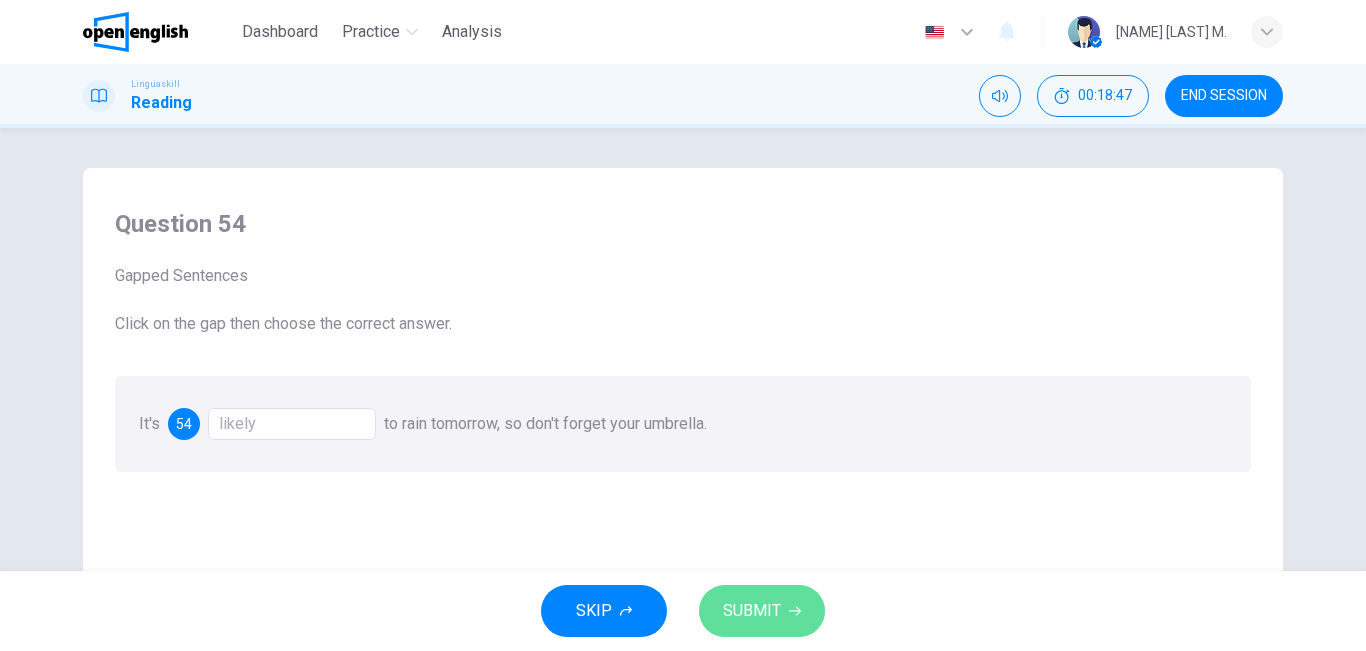 click on "SUBMIT" at bounding box center [752, 611] 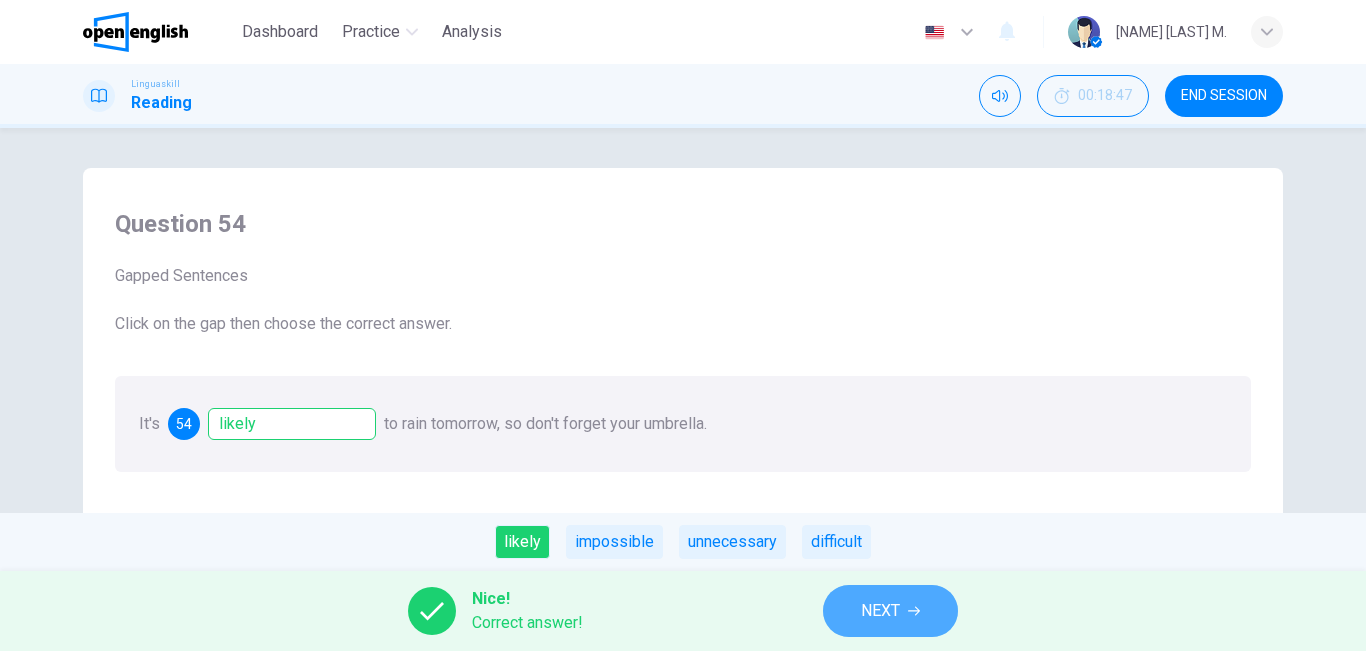click on "NEXT" at bounding box center (890, 611) 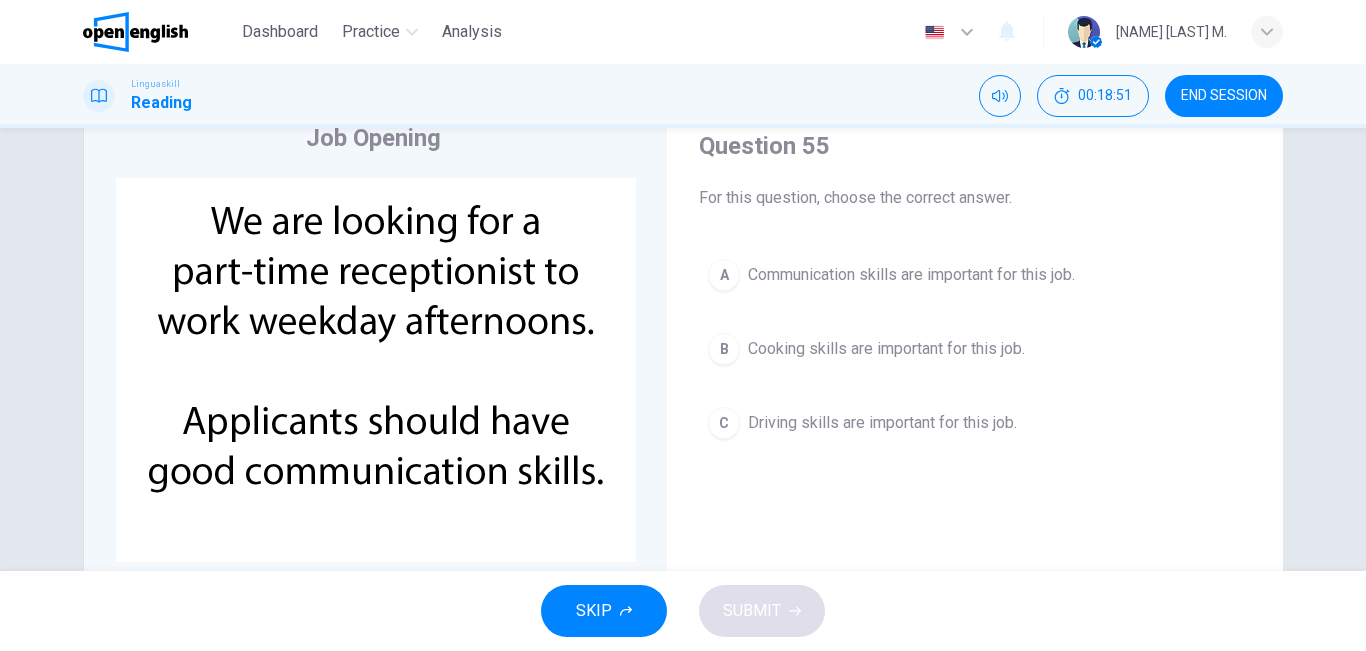scroll, scrollTop: 83, scrollLeft: 0, axis: vertical 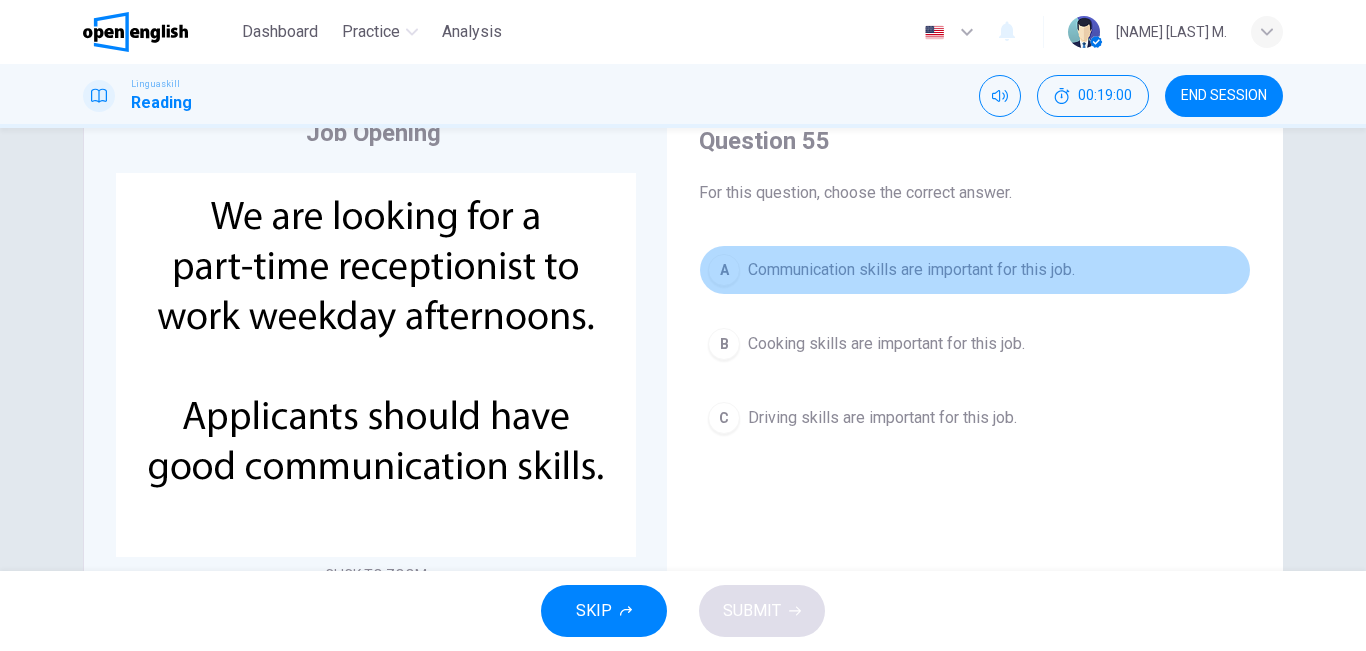 click on "Communication skills are important for this job." at bounding box center (911, 270) 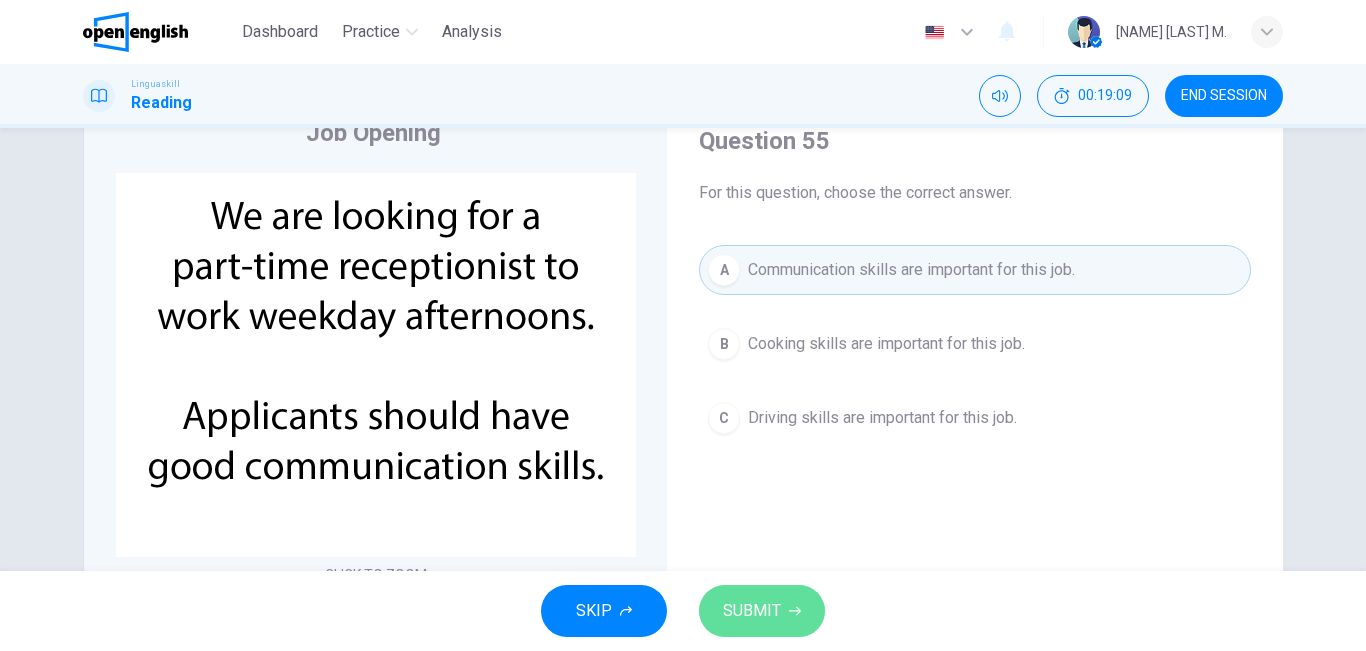 click 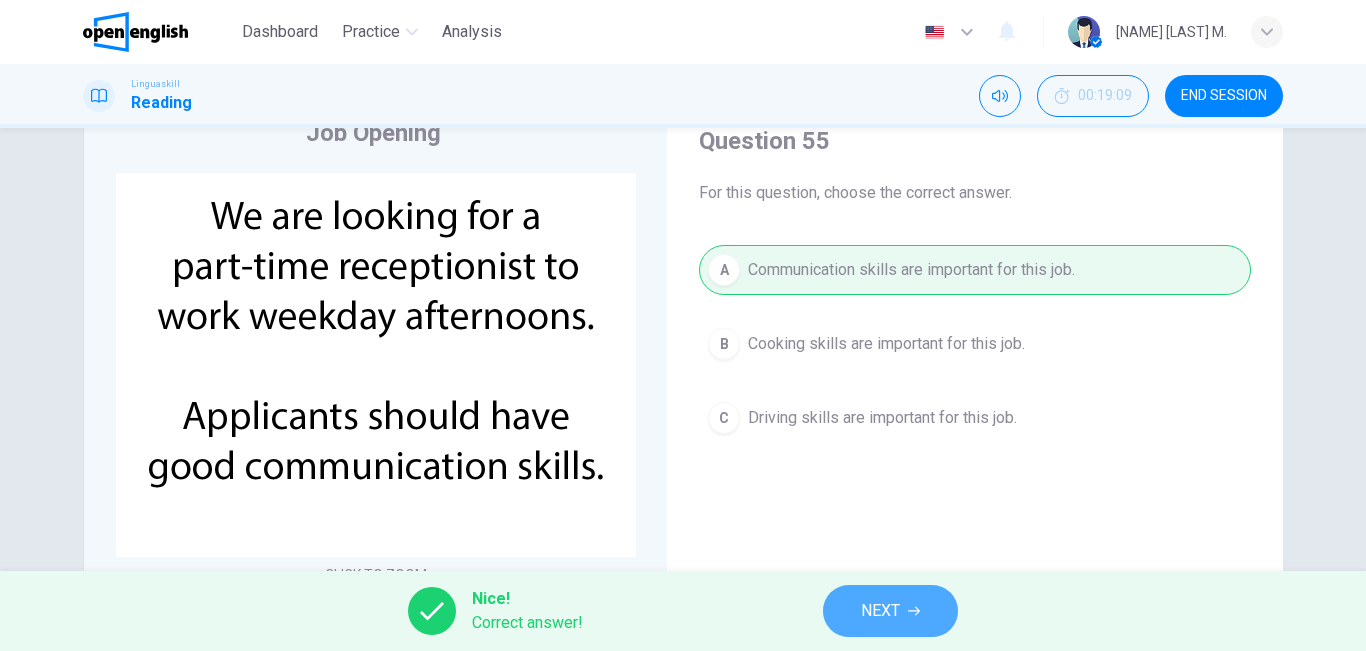 click on "NEXT" at bounding box center (880, 611) 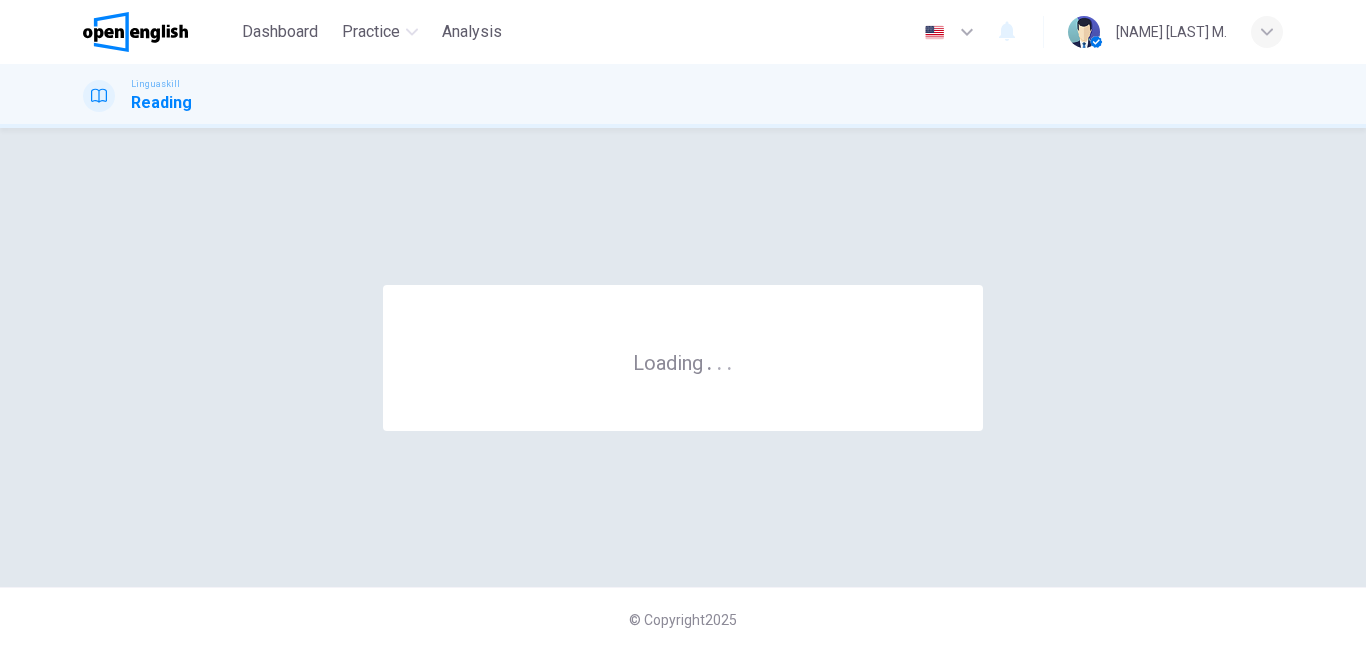 scroll, scrollTop: 0, scrollLeft: 0, axis: both 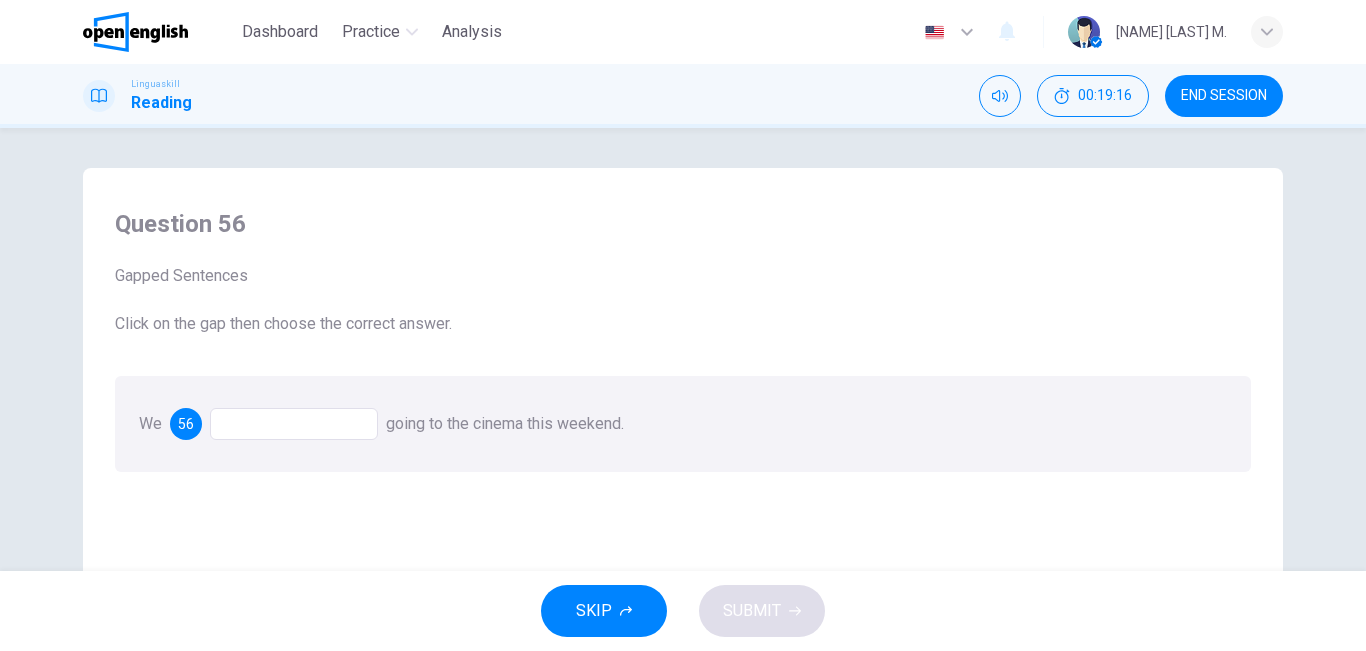 click at bounding box center (294, 424) 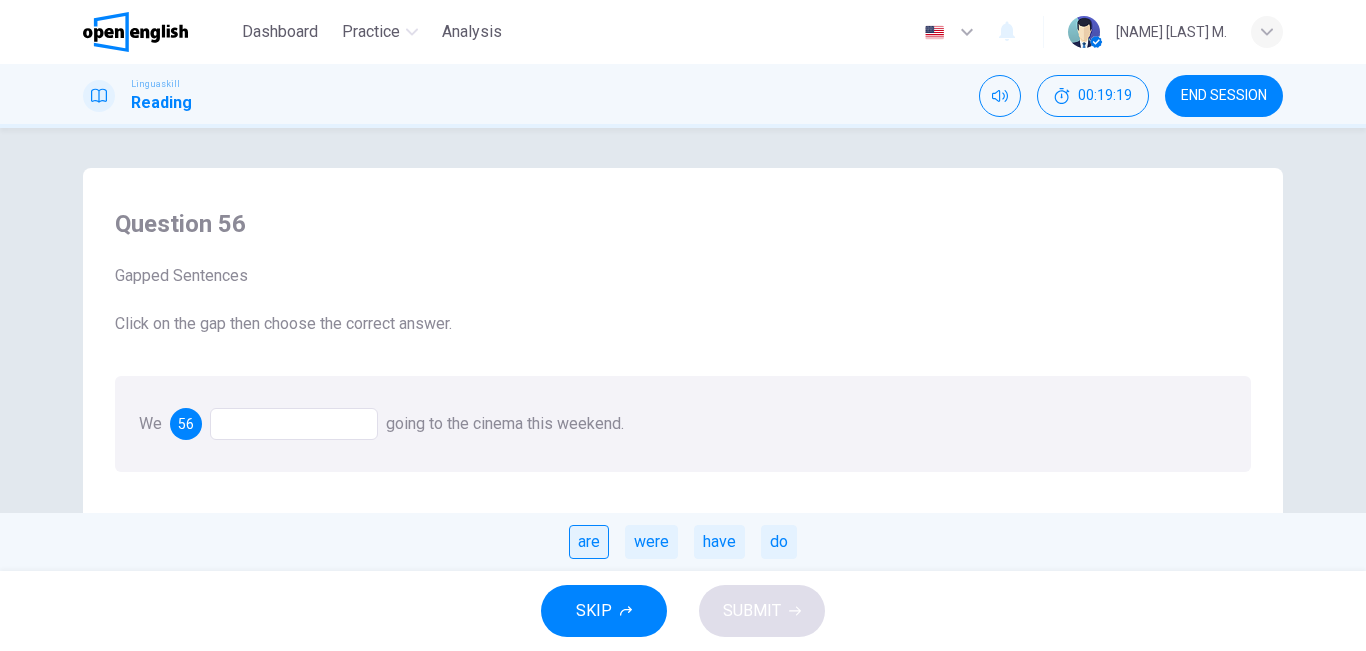 click on "are" at bounding box center (589, 542) 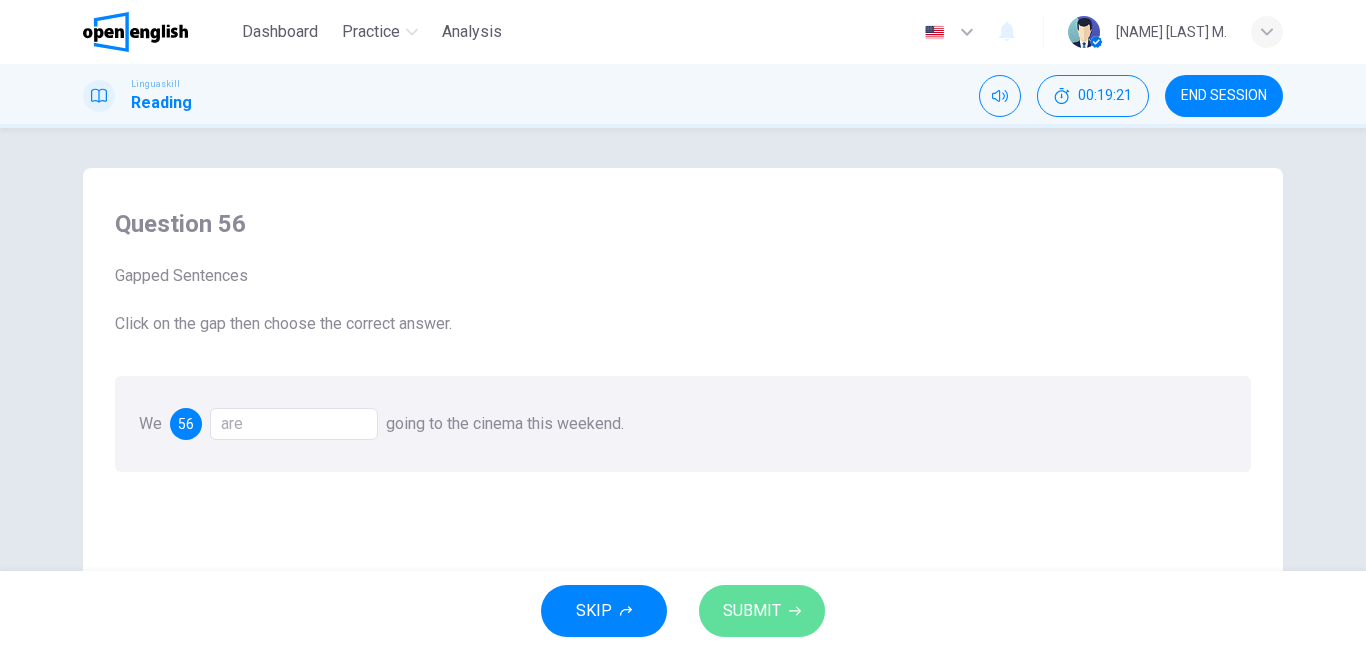 click on "SUBMIT" at bounding box center [752, 611] 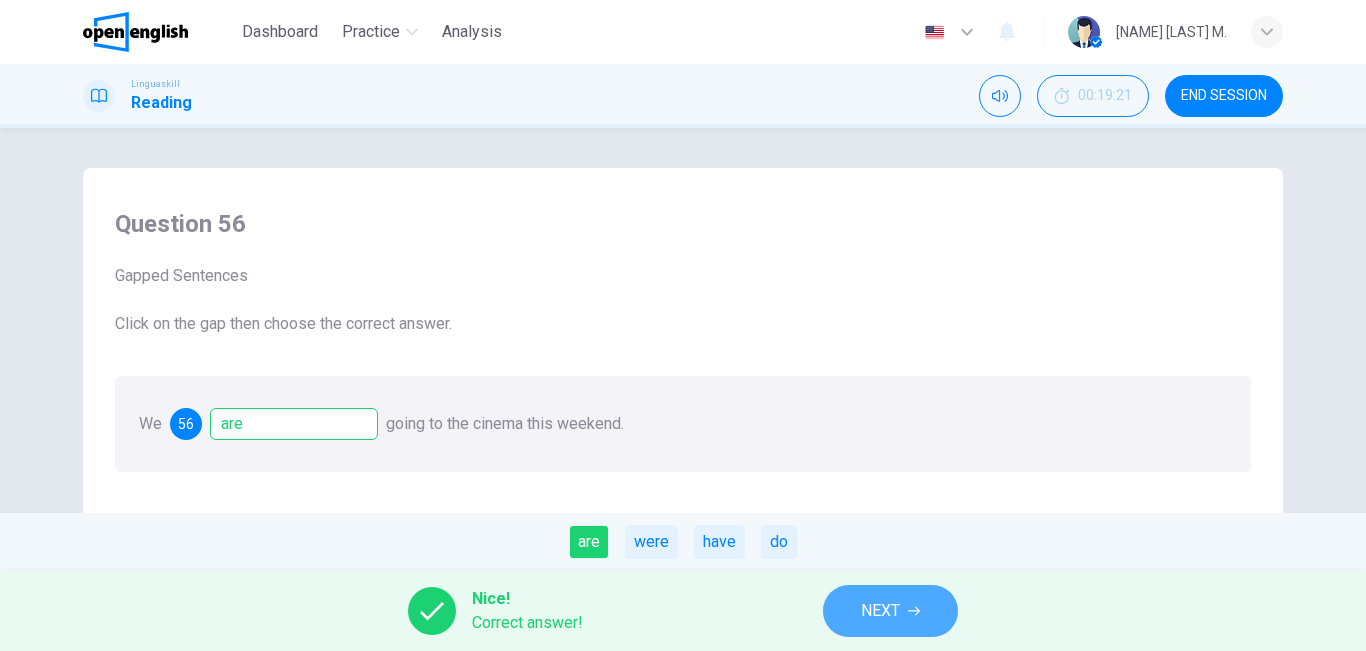 click on "NEXT" at bounding box center [880, 611] 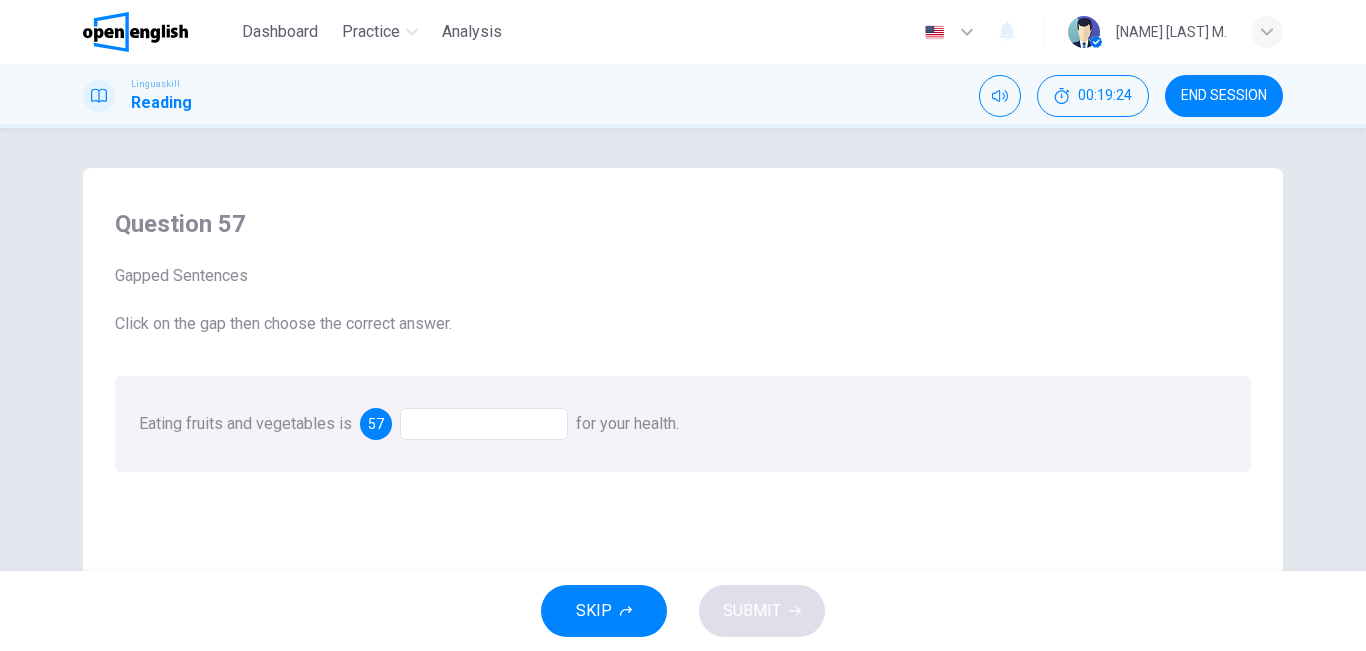 click at bounding box center [484, 424] 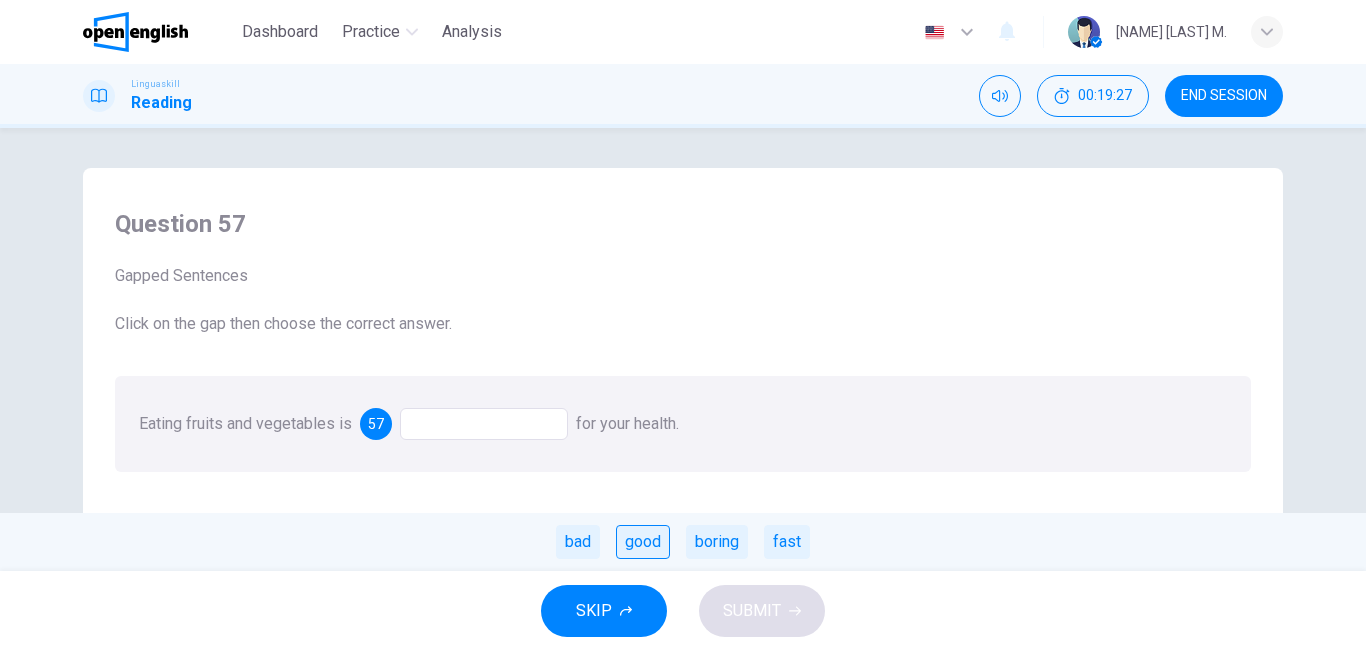 click on "good" at bounding box center (643, 542) 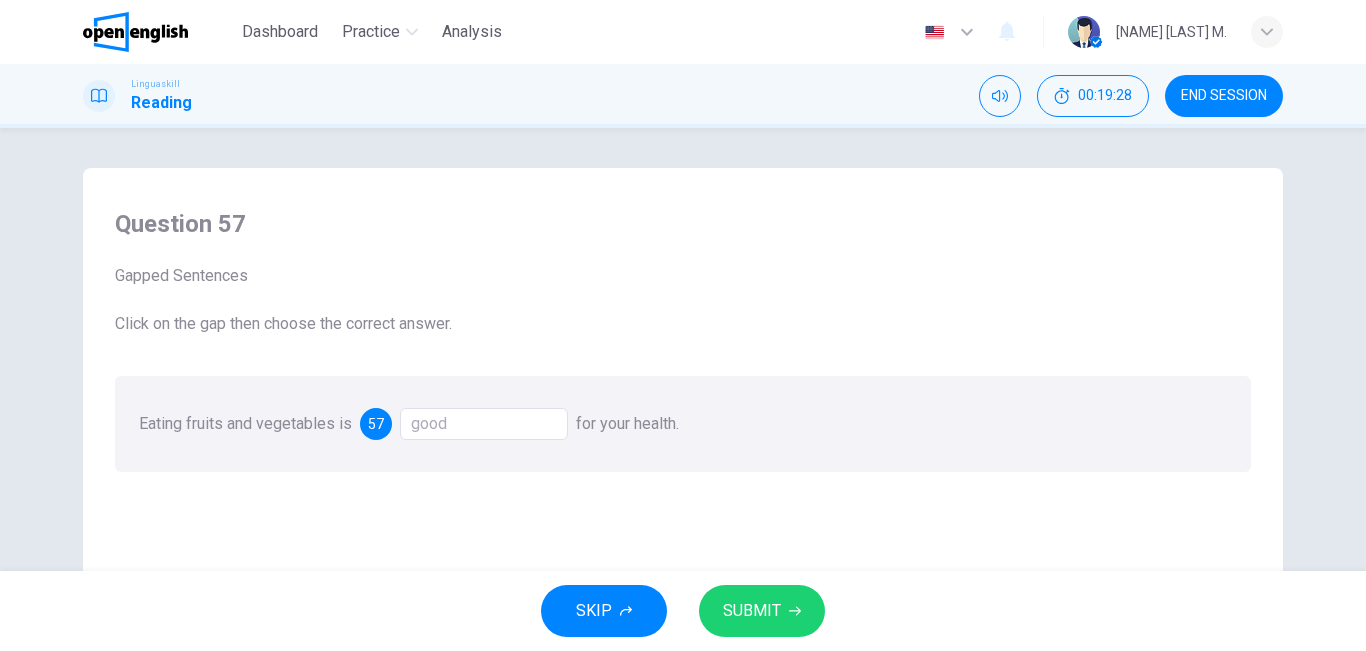 click on "SUBMIT" at bounding box center (752, 611) 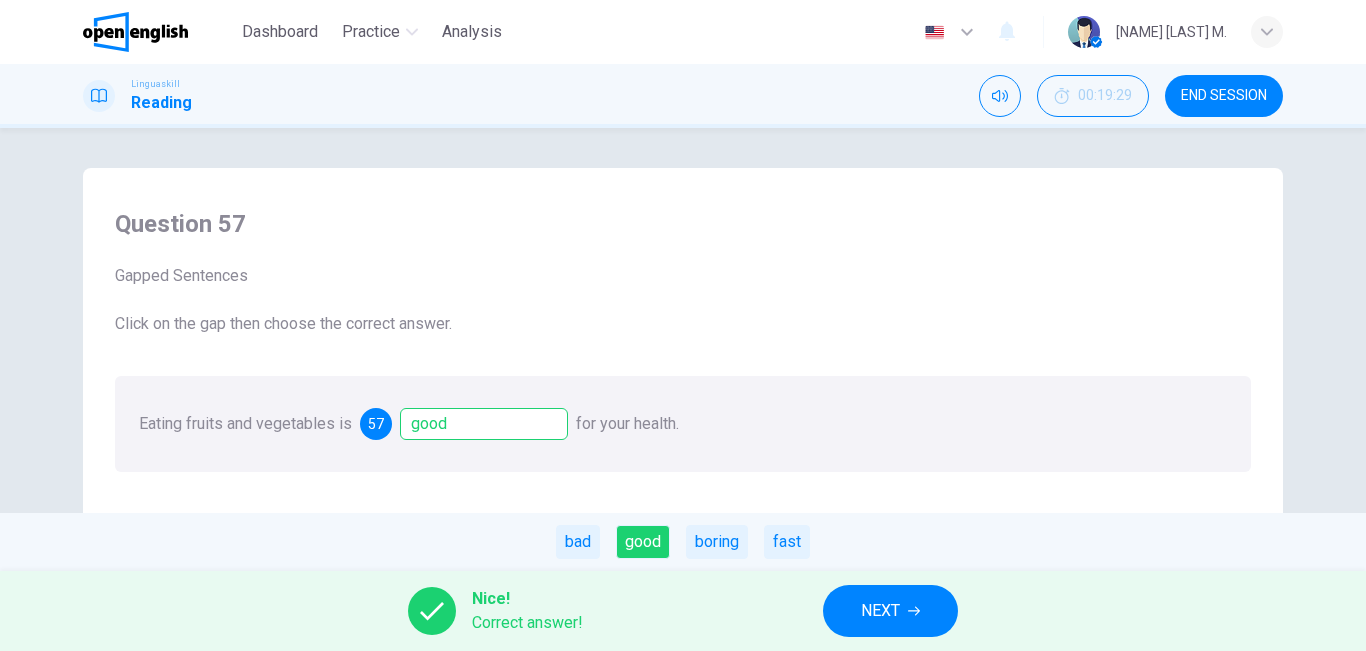 click on "NEXT" at bounding box center [890, 611] 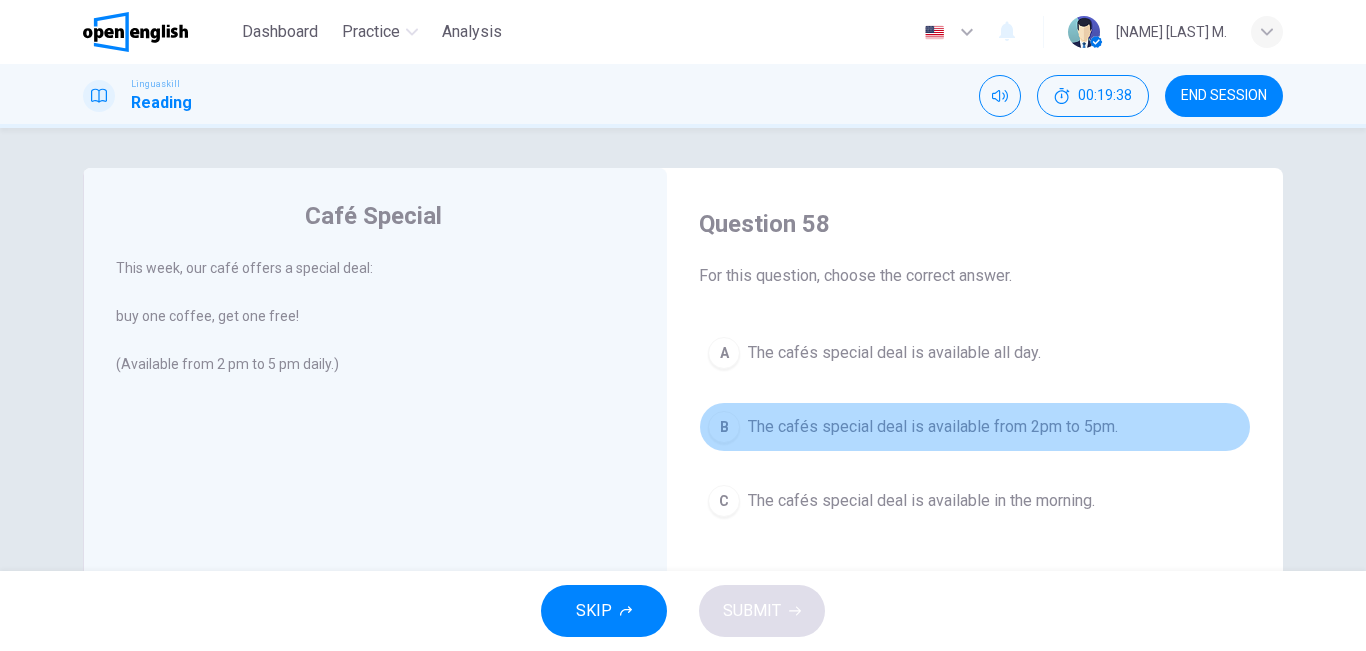 click on "The cafés special deal is available from 2pm to 5pm." at bounding box center [933, 427] 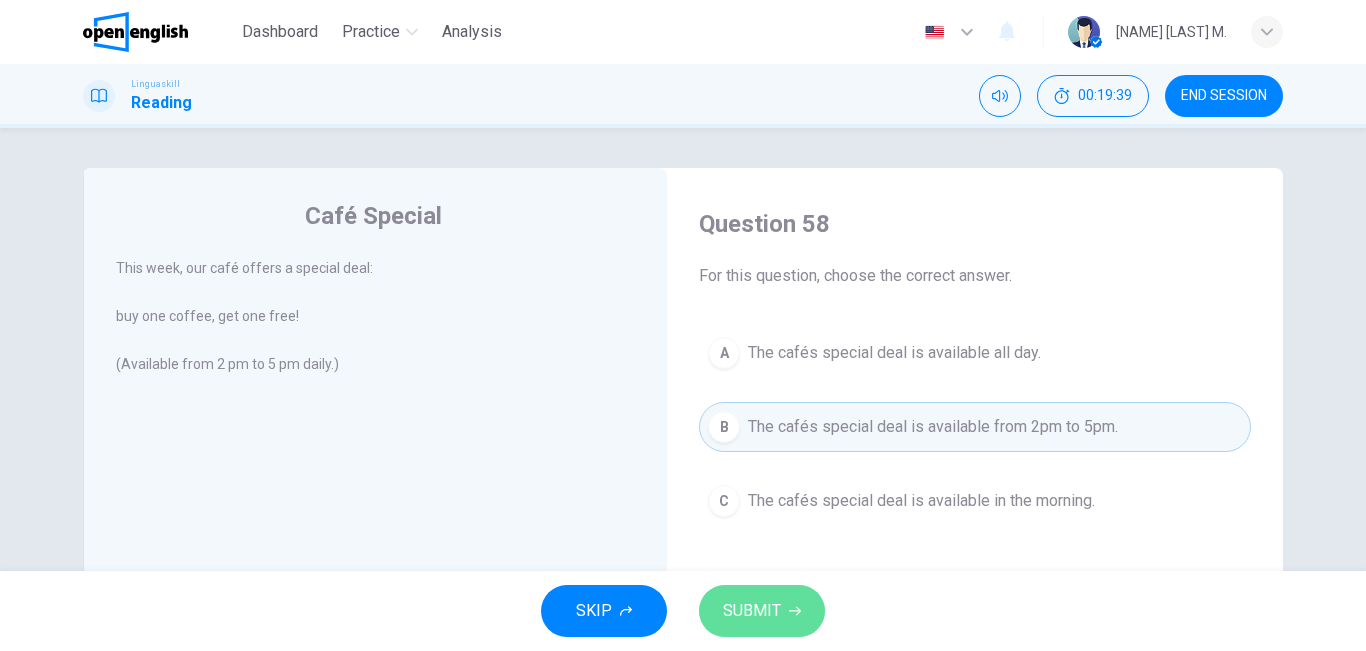 click on "SUBMIT" at bounding box center [752, 611] 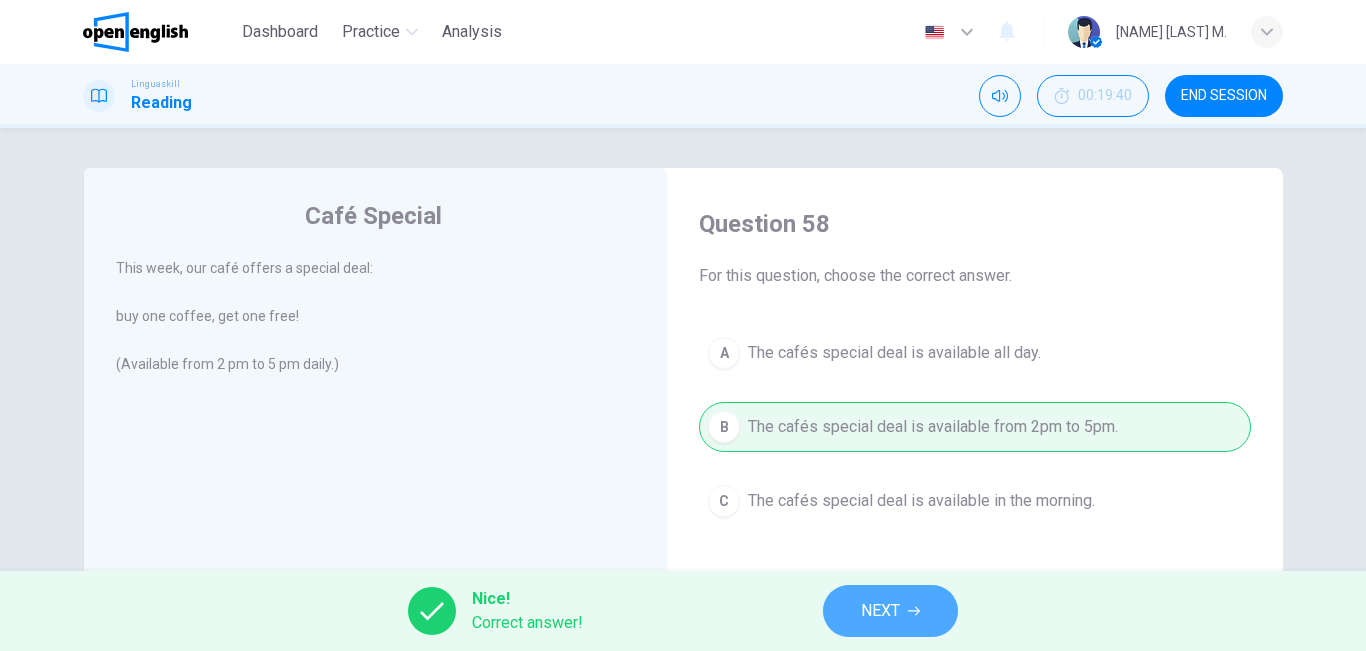 click on "NEXT" at bounding box center [890, 611] 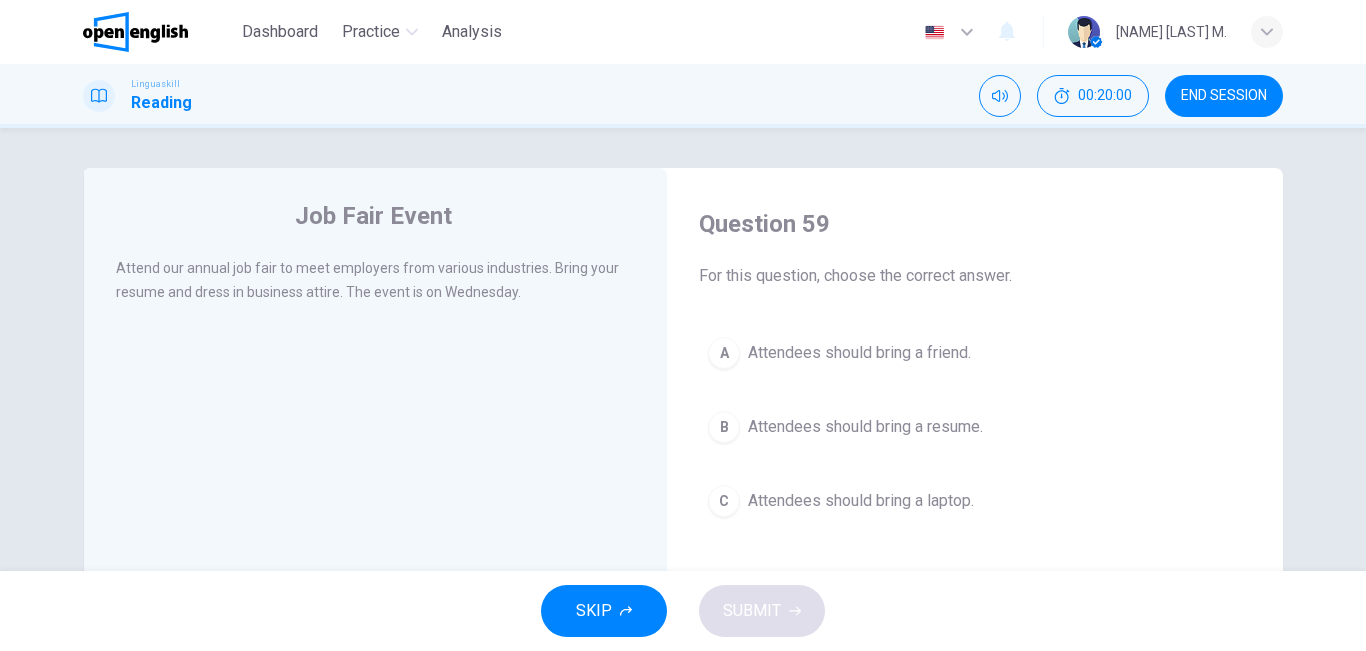 click on "B Attendees should bring a resume." at bounding box center (975, 427) 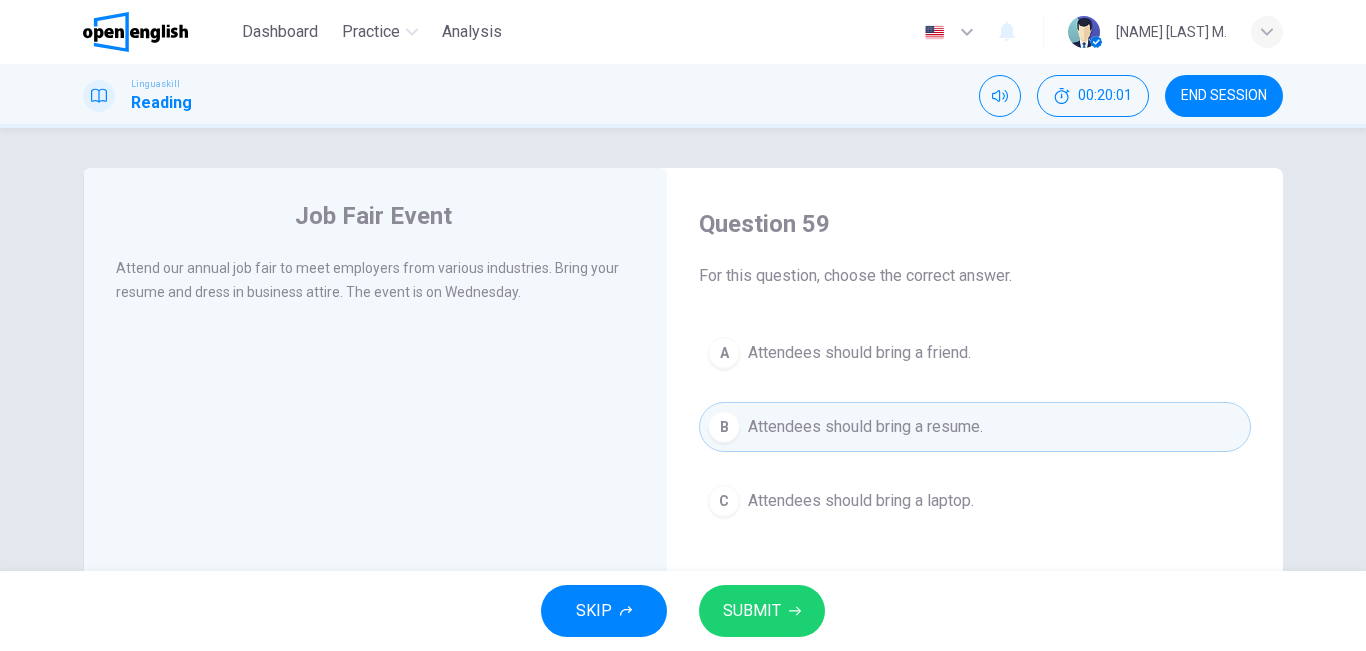click on "SUBMIT" at bounding box center (762, 611) 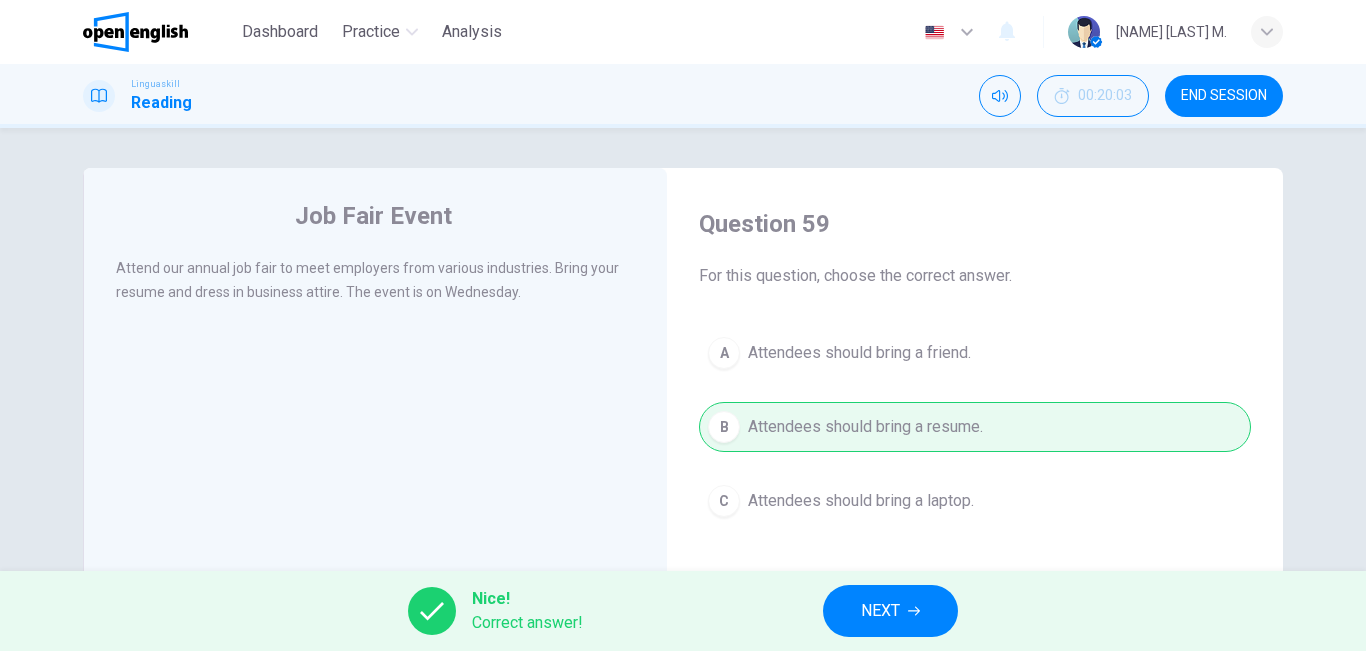 drag, startPoint x: 763, startPoint y: 592, endPoint x: 864, endPoint y: 600, distance: 101.31634 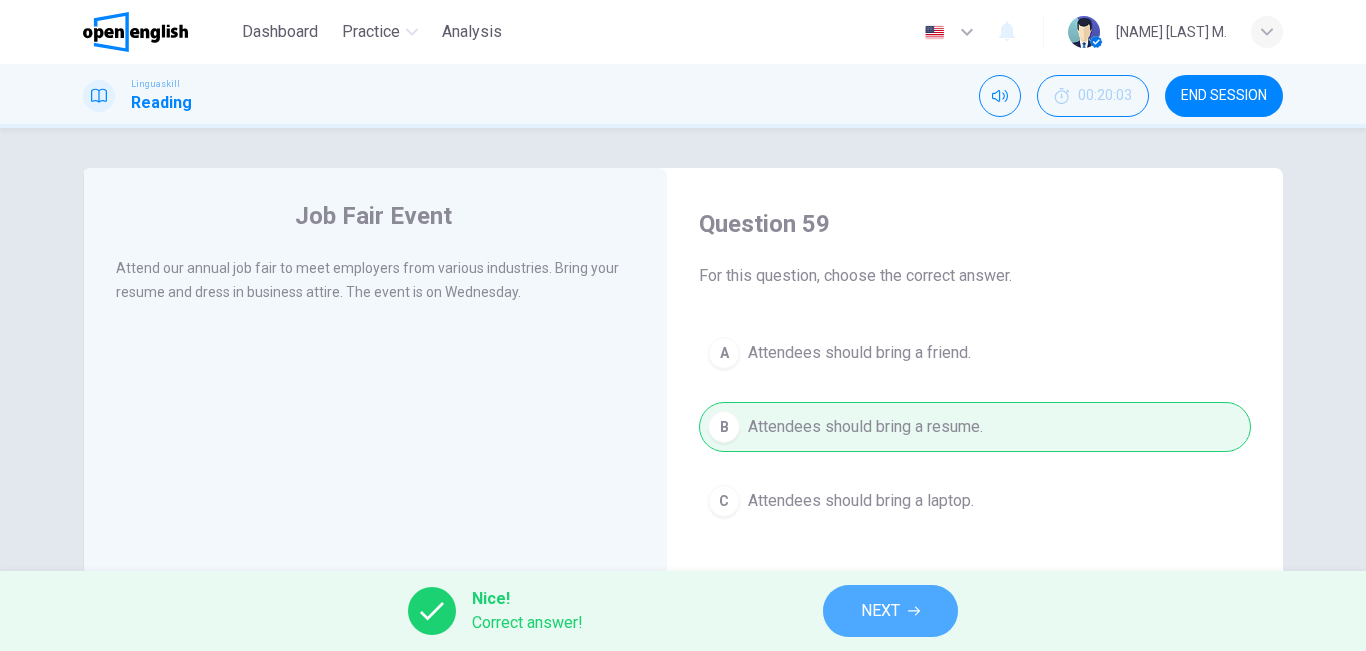 click on "NEXT" at bounding box center (880, 611) 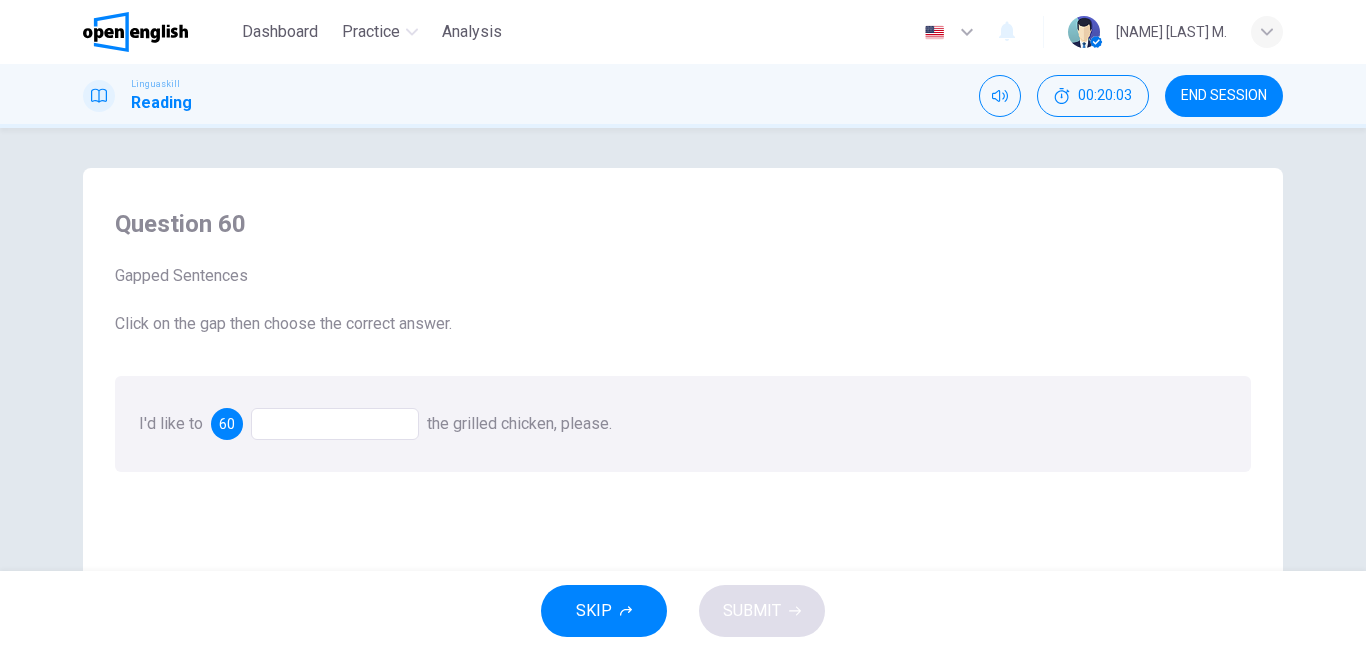 click at bounding box center (335, 424) 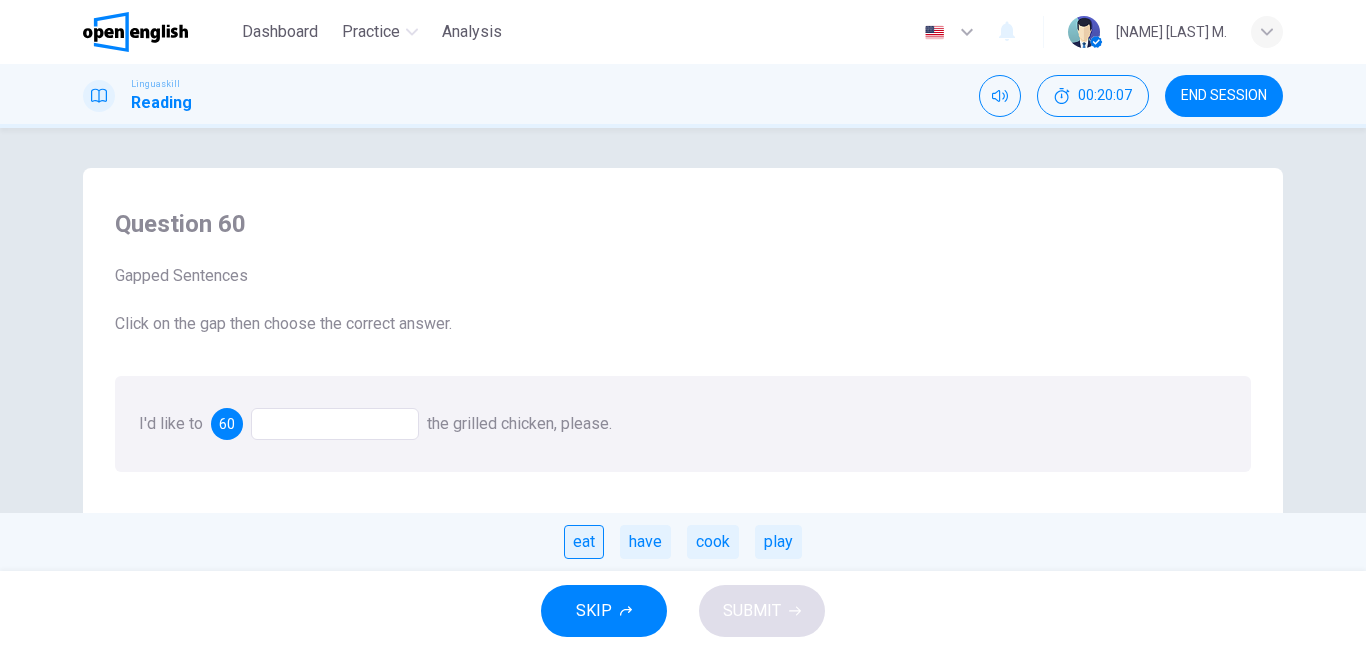 click on "eat" at bounding box center (584, 542) 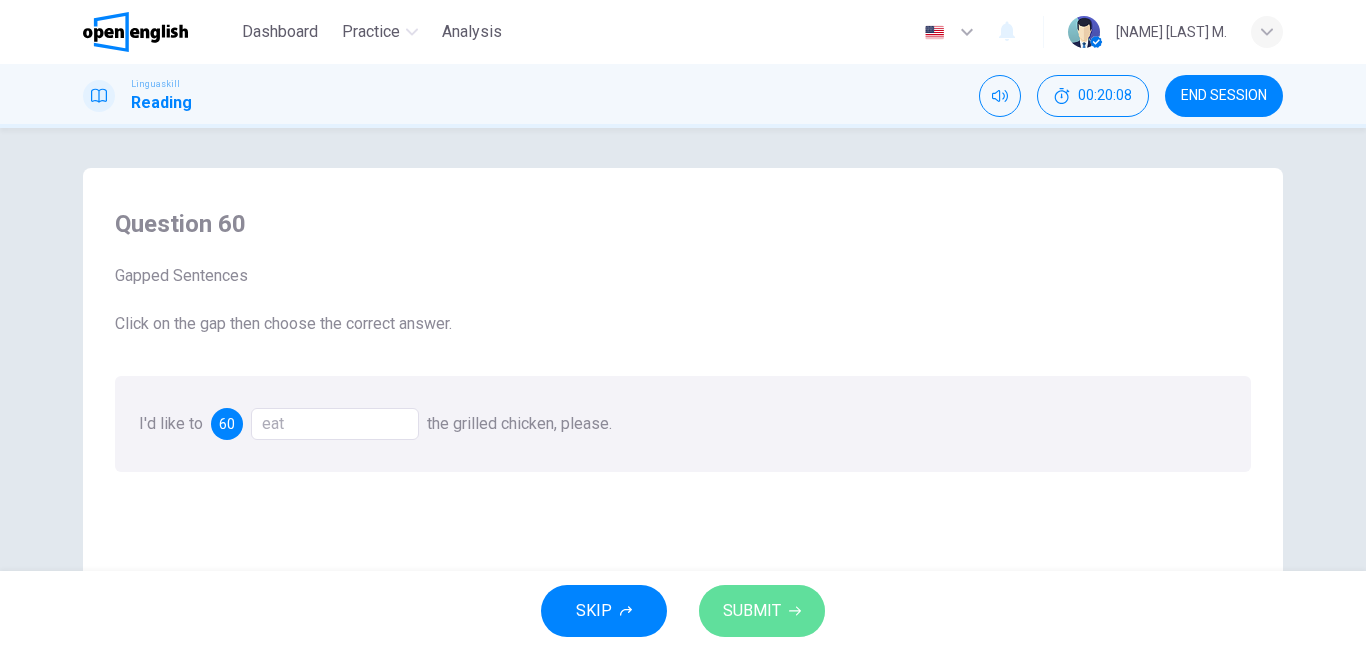 click on "SUBMIT" at bounding box center (762, 611) 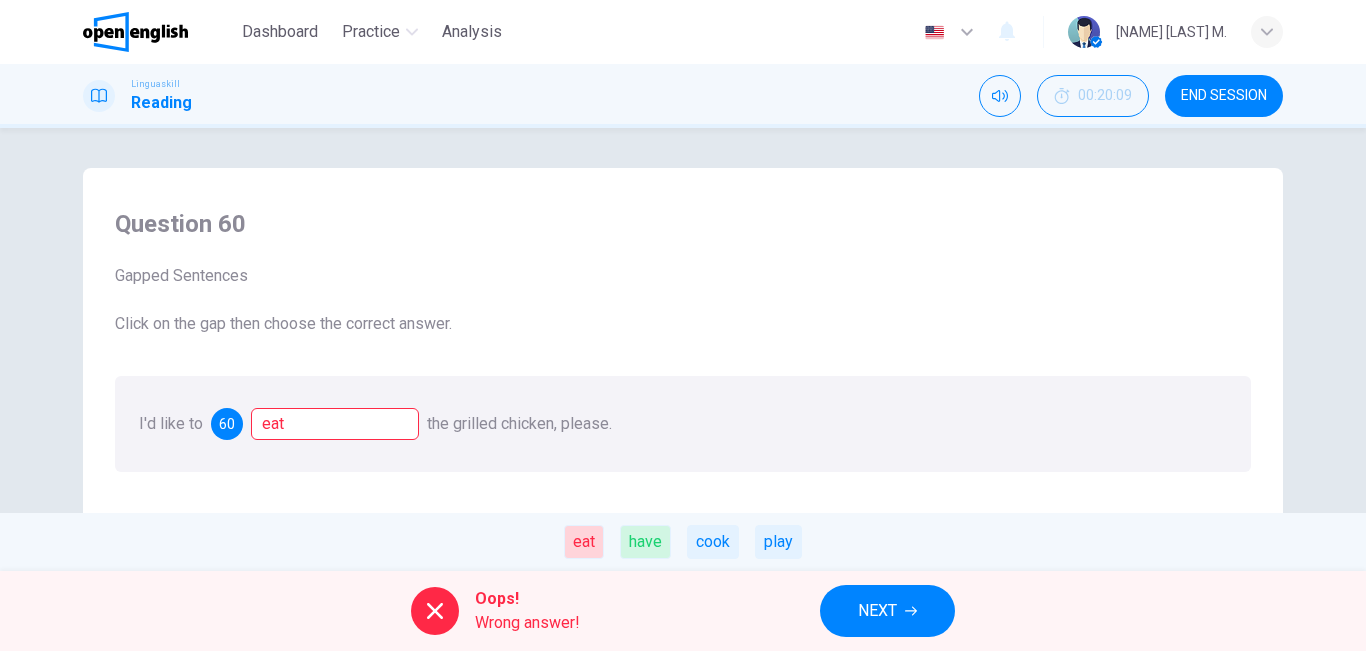 click on "NEXT" at bounding box center [887, 611] 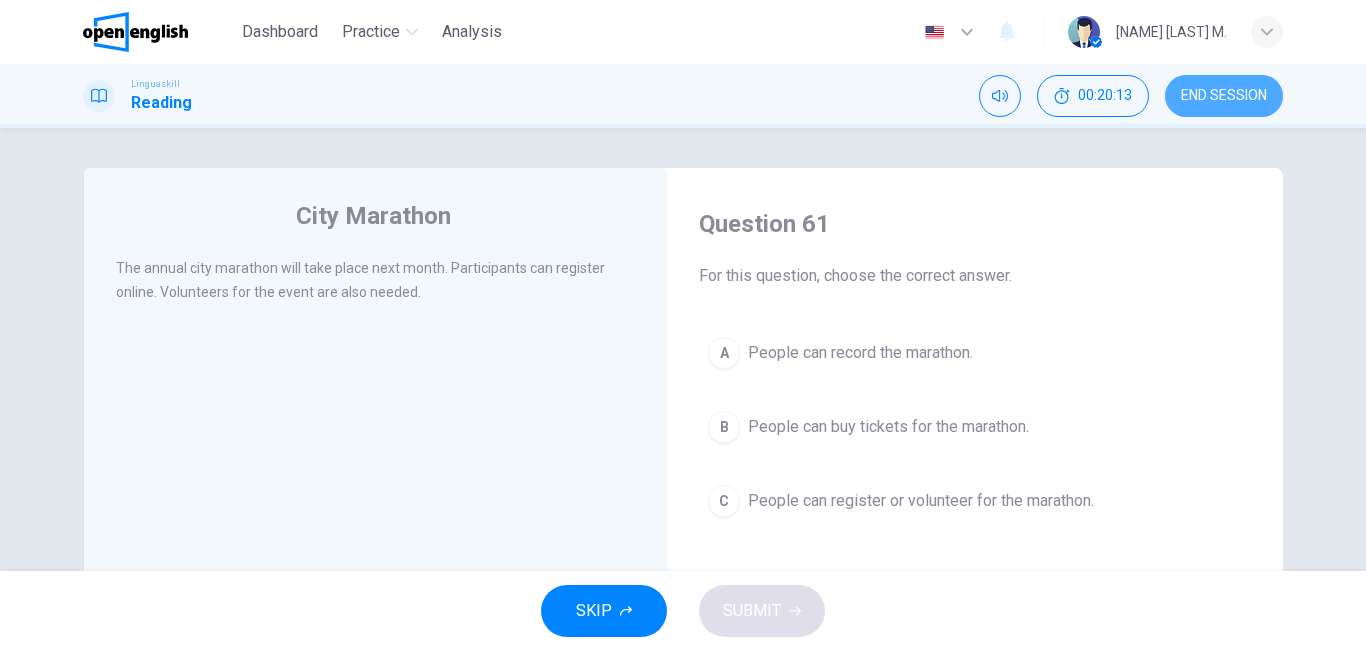 click on "END SESSION" at bounding box center (1224, 96) 